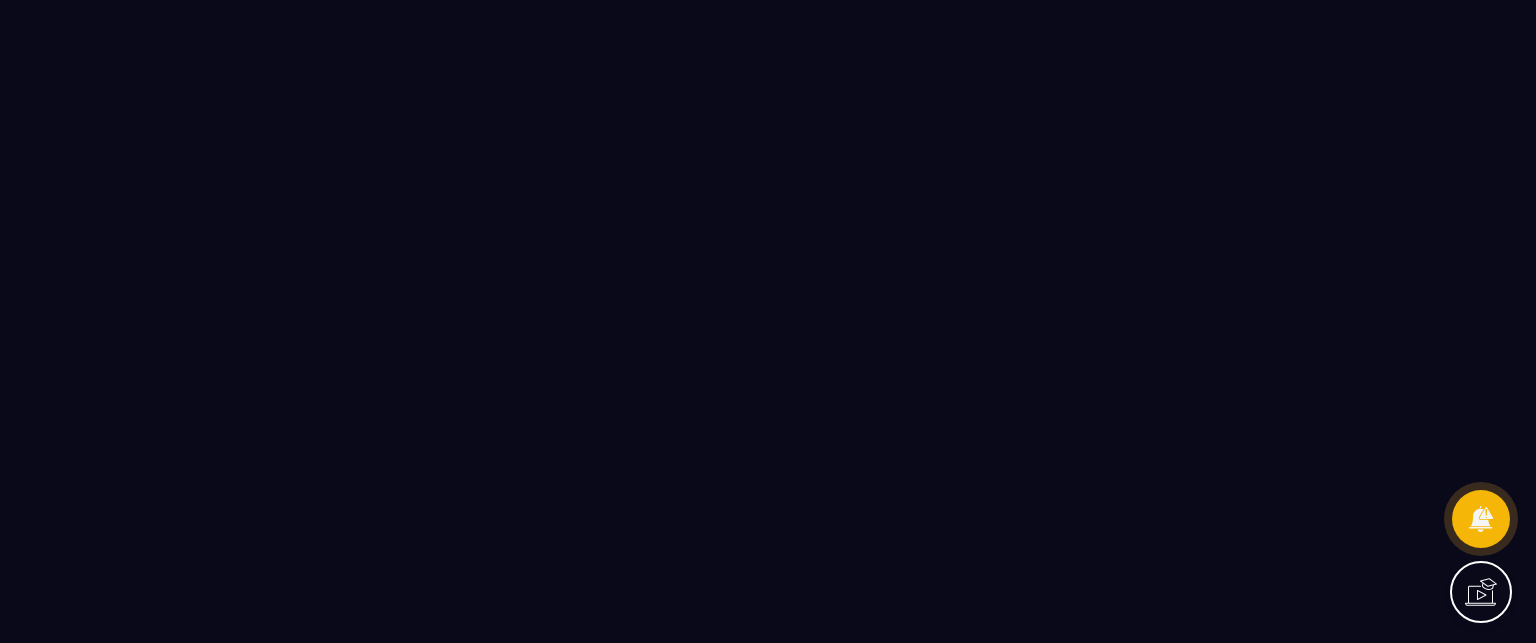 scroll, scrollTop: 0, scrollLeft: 0, axis: both 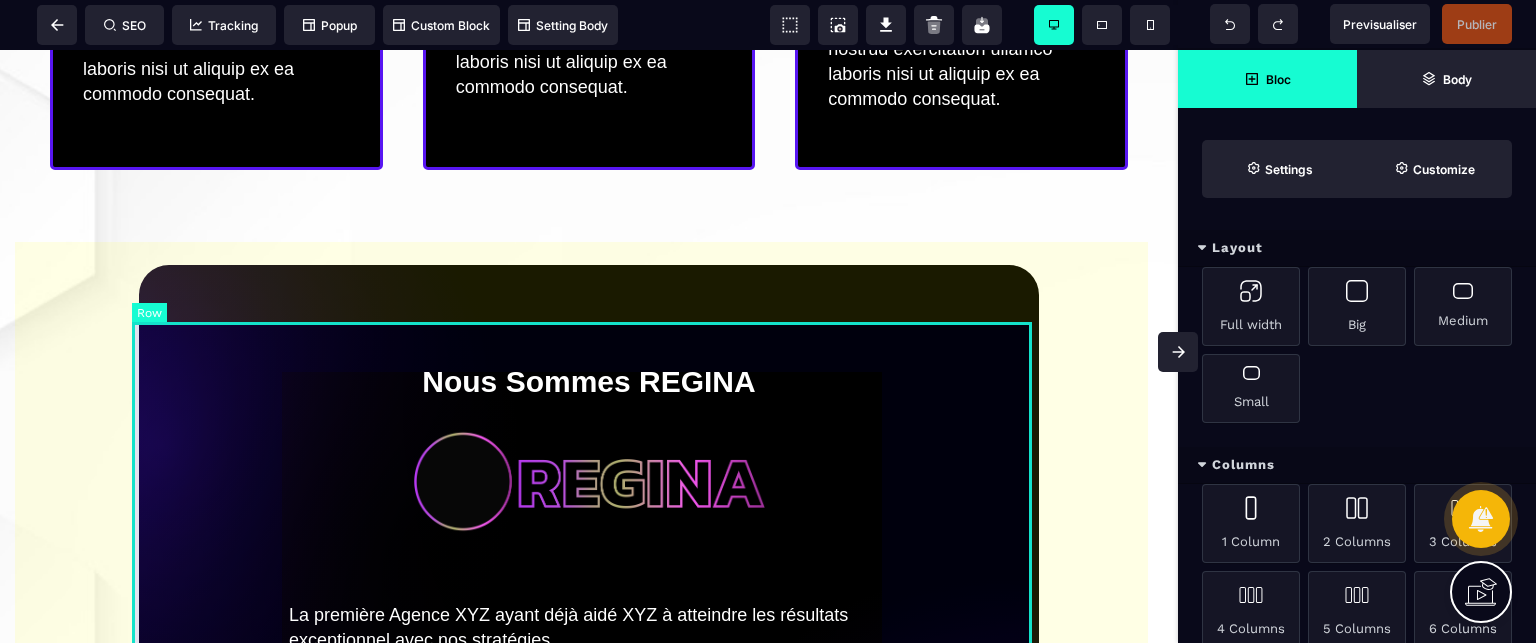 click on "Nous Sommes REGINA La première Agence XYZ ayant déjà aidé XYZ à atteindre les résultats exceptionnel avec nos stratégies.
Lorem ipsum dolor sit amet, consectetur adipiscing elit, sed do eiusmod tempor incididunt ut labore et dolore magna aliqua.
Ut enim ad minim veniam, quis nostrud exercitation ullamco laboris nisi ut aliquip ex ea commodo consequat.
Duis aute irure dolor in reprehenderit in voluptate velit esse cillum dolore eu fugiat nulla pariatur. Excepteur sint occaecat cupidatat non proident, sunt in culpa qui officia deserunt mollit anim id est laborum. RESERVEZ VOTRE PLACE" at bounding box center [589, 668] 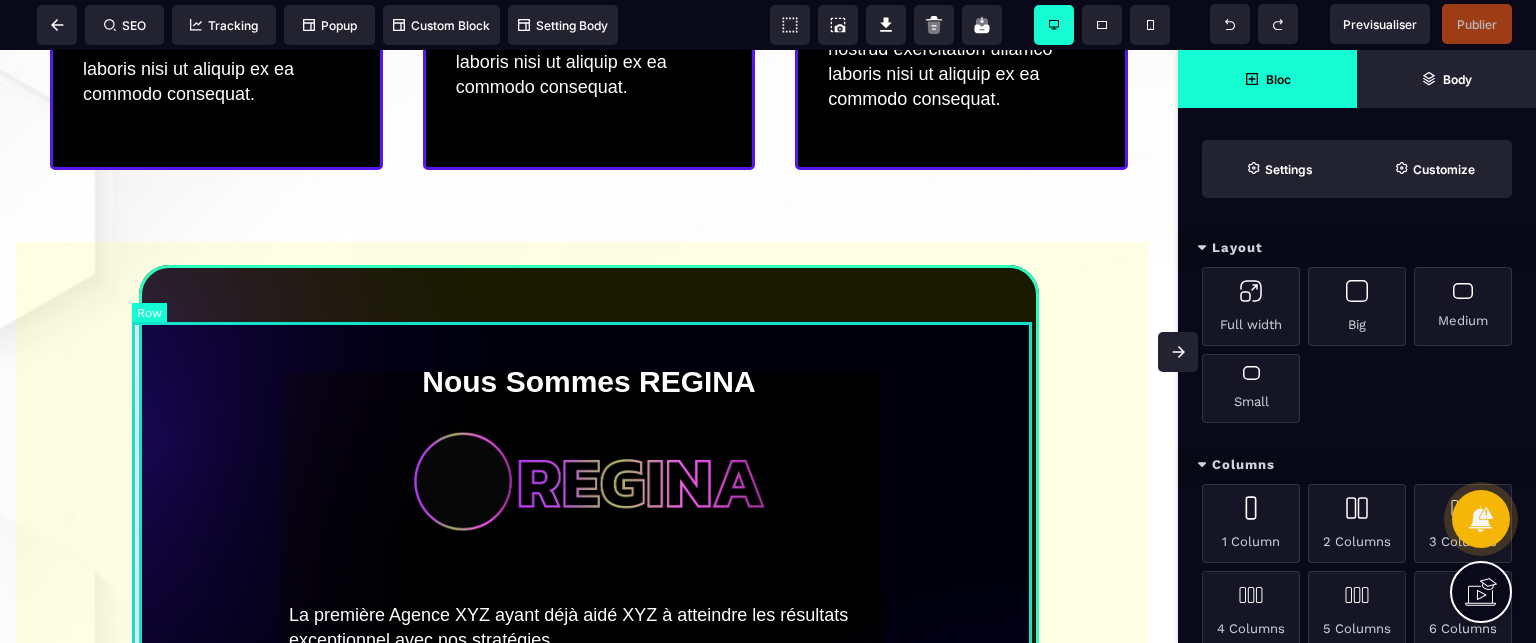 select on "*****" 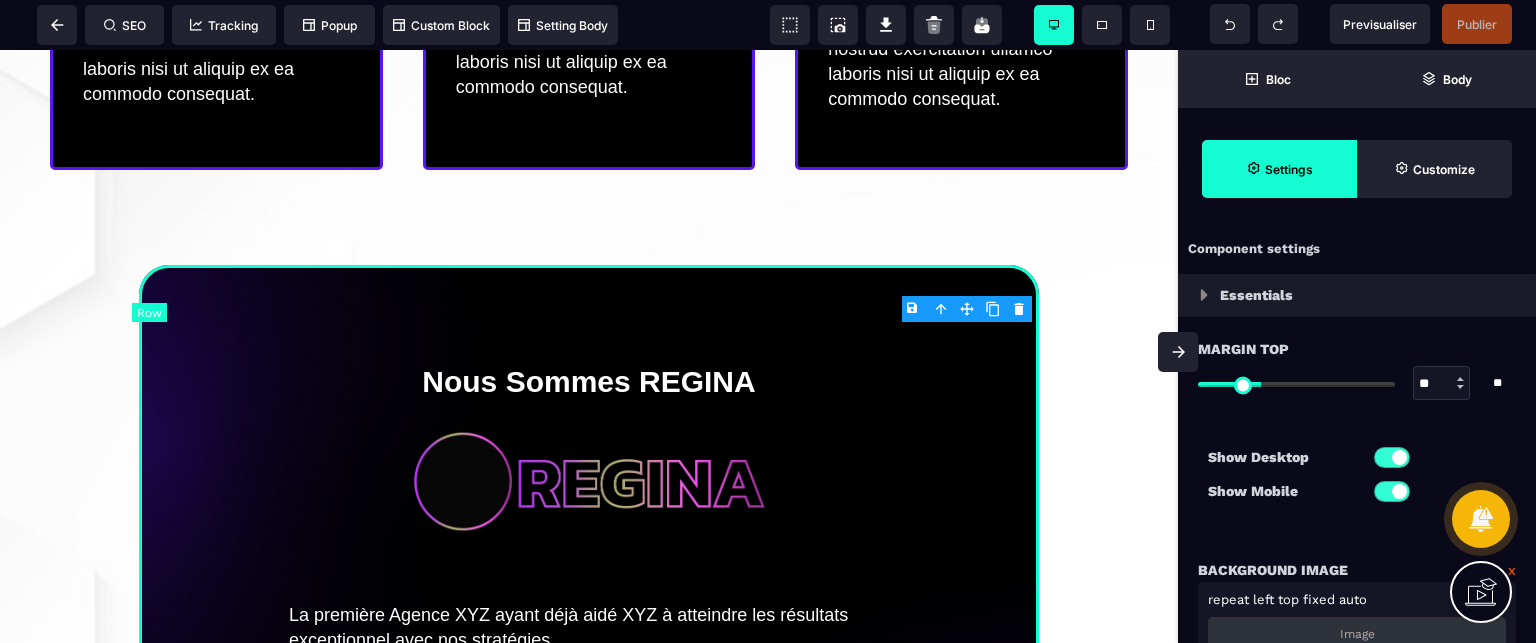 type on "*" 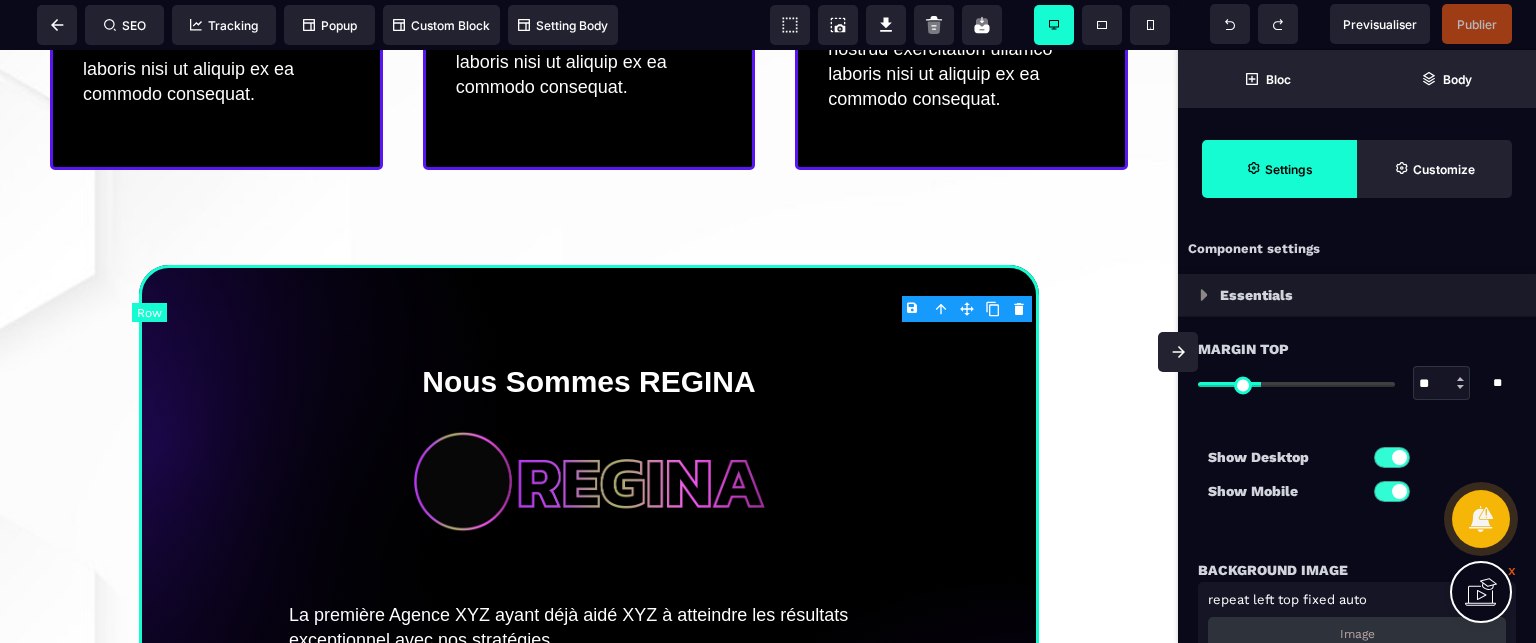 select on "*****" 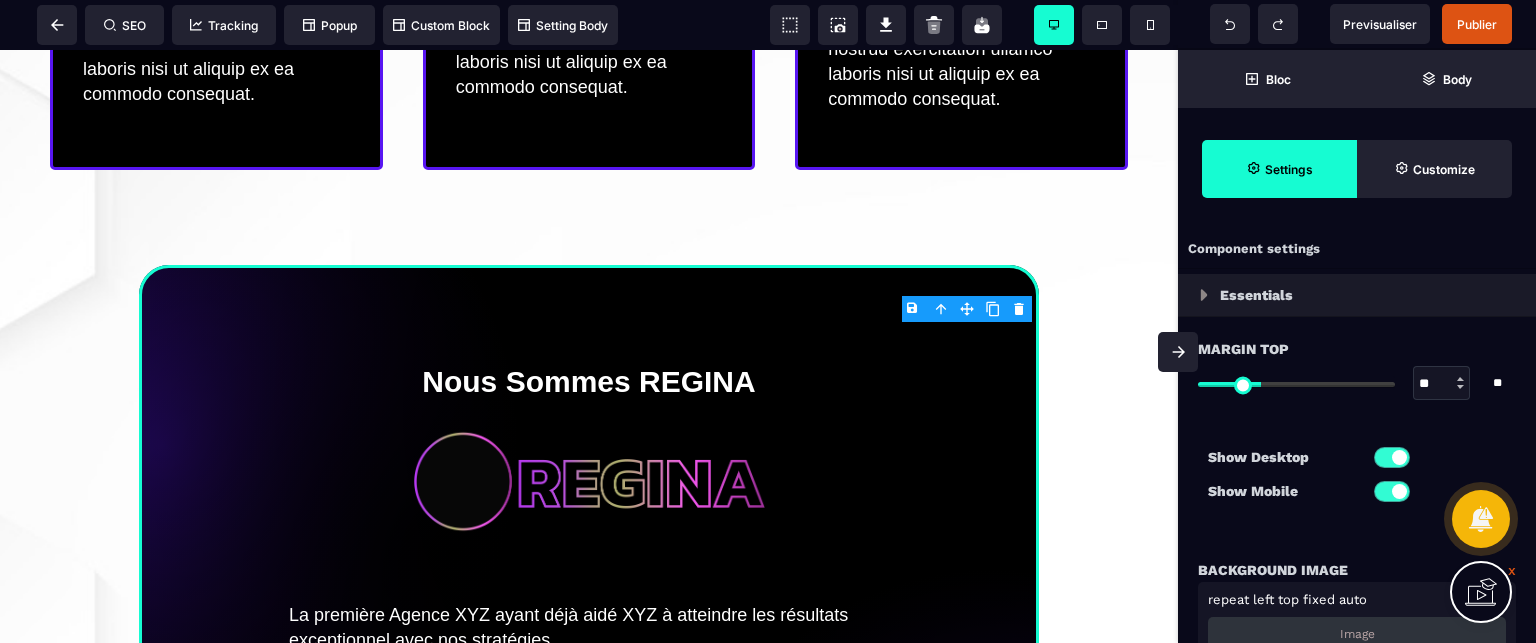 click on "Show Desktop
Show Mobile" at bounding box center (1357, 479) 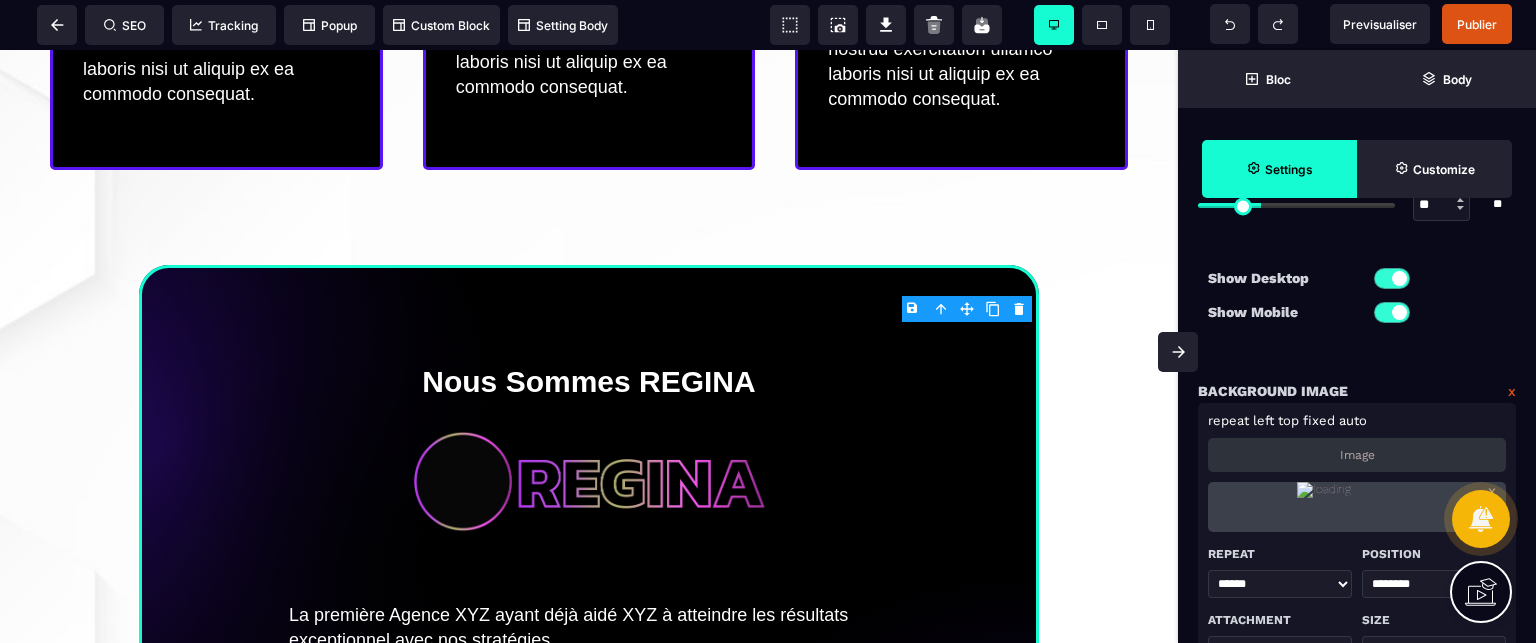 scroll, scrollTop: 200, scrollLeft: 0, axis: vertical 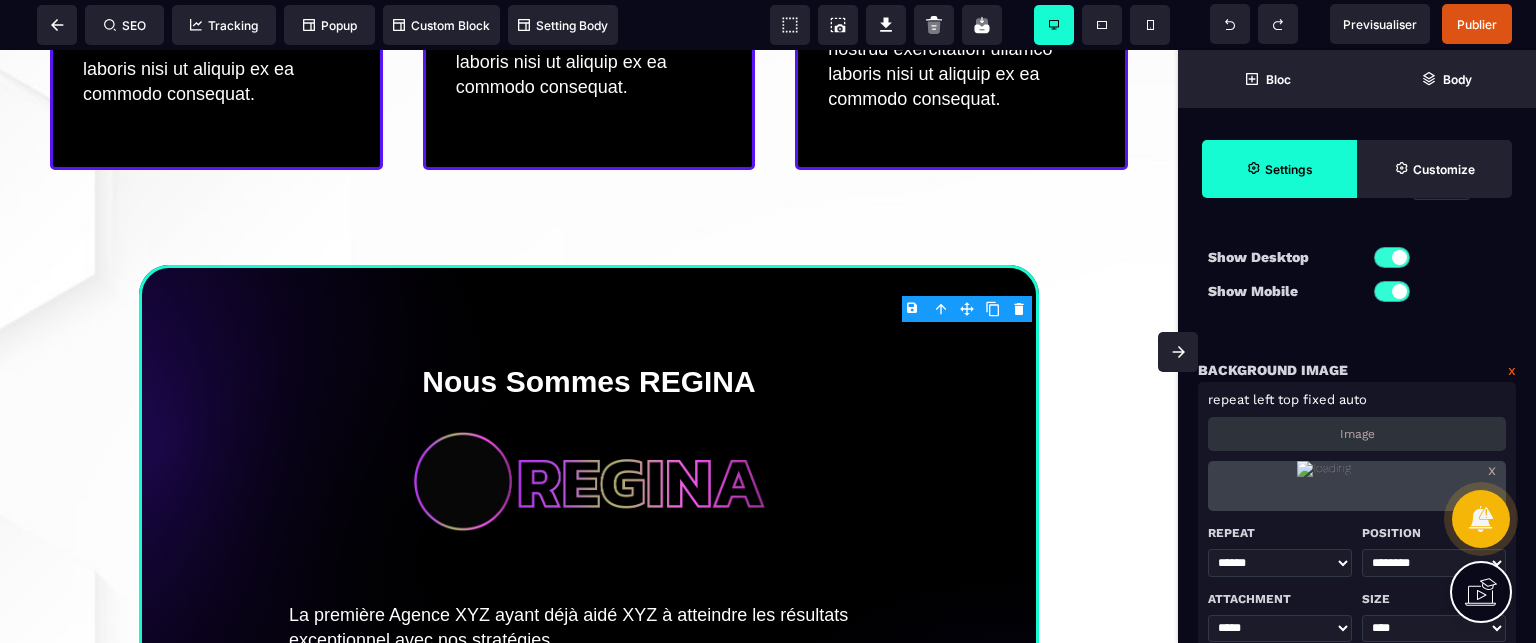 click on "x" at bounding box center [1512, 370] 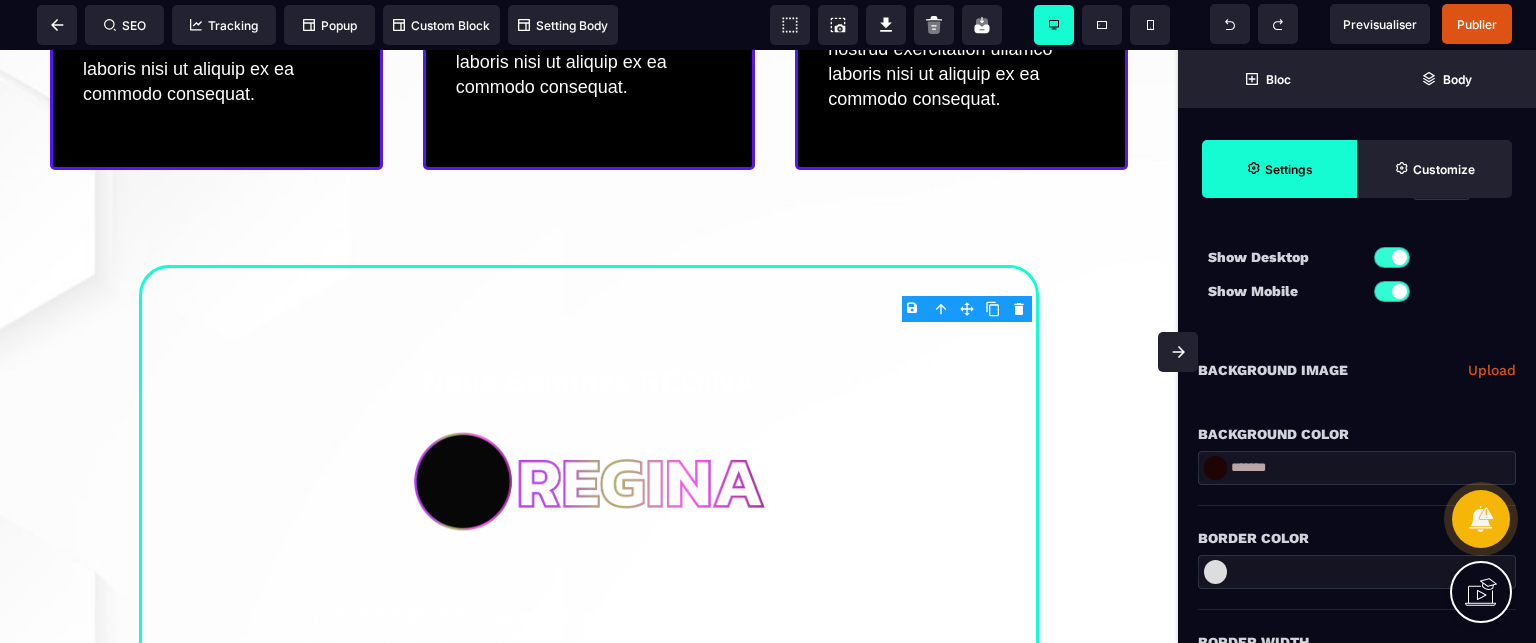click at bounding box center (1215, 468) 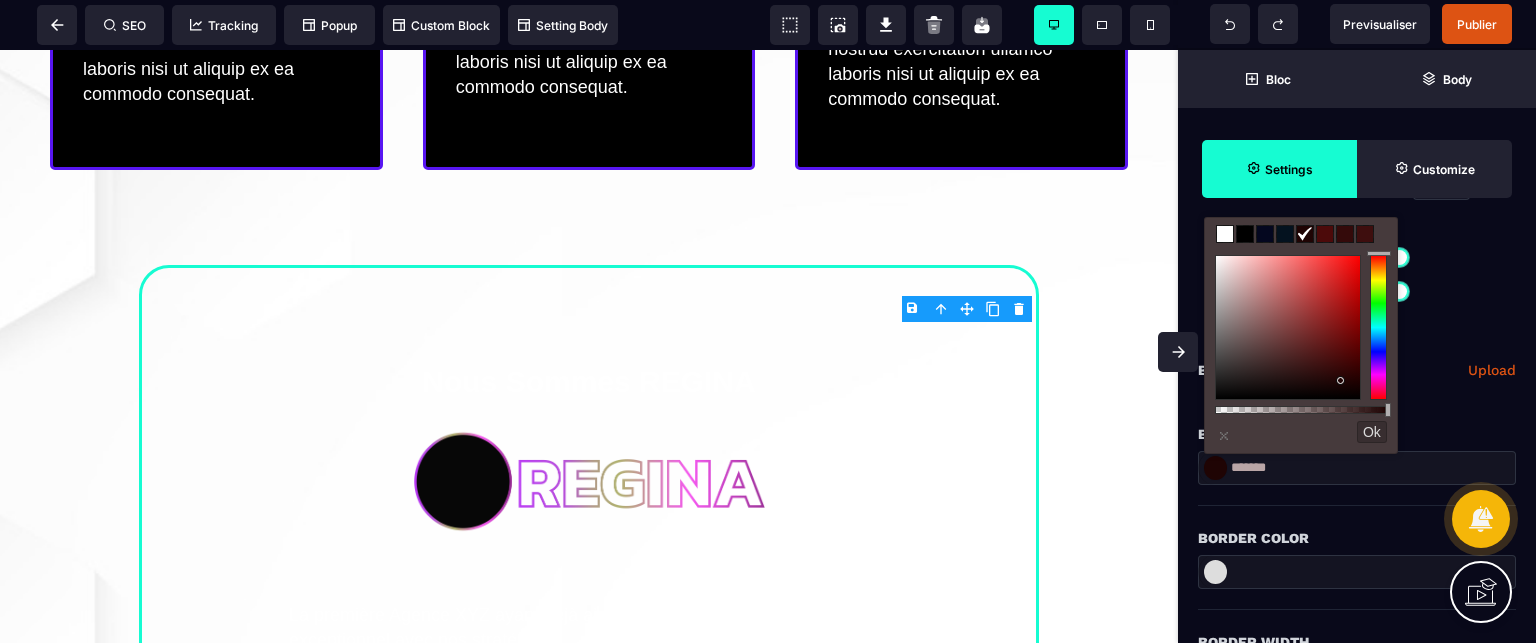 type on "*******" 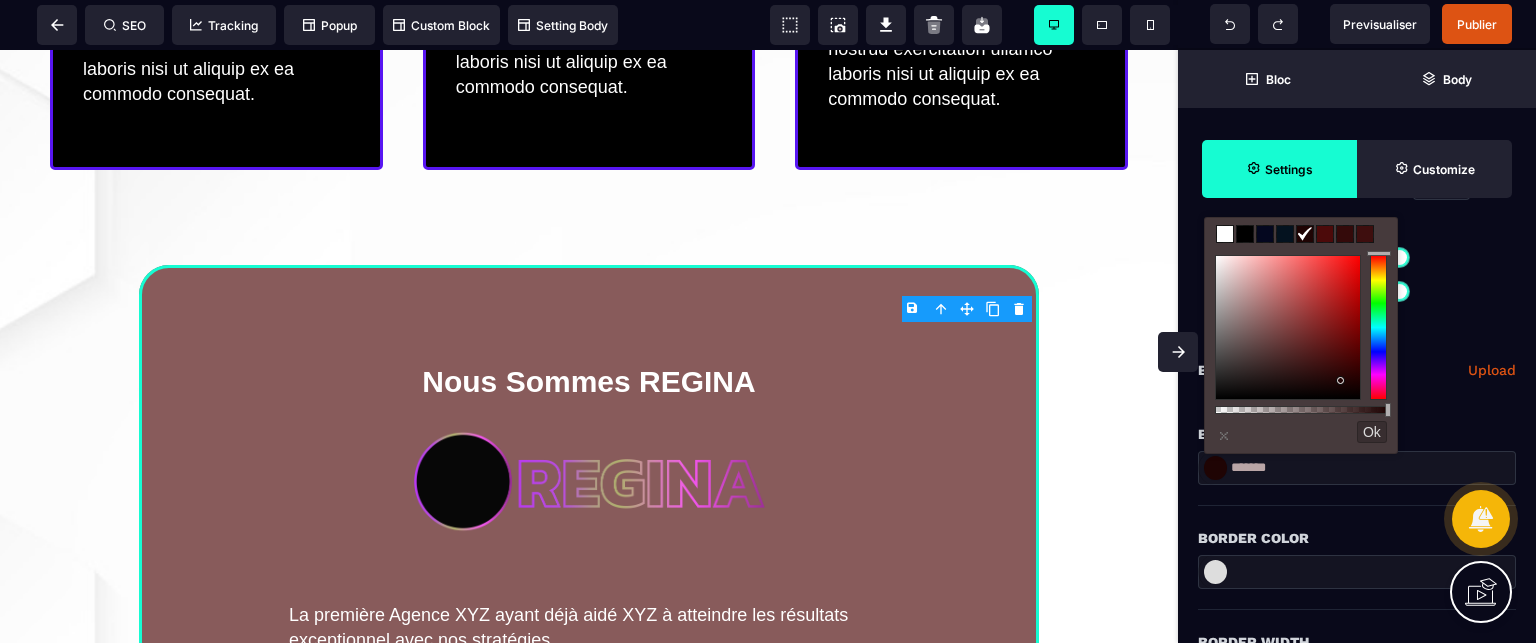 type on "***" 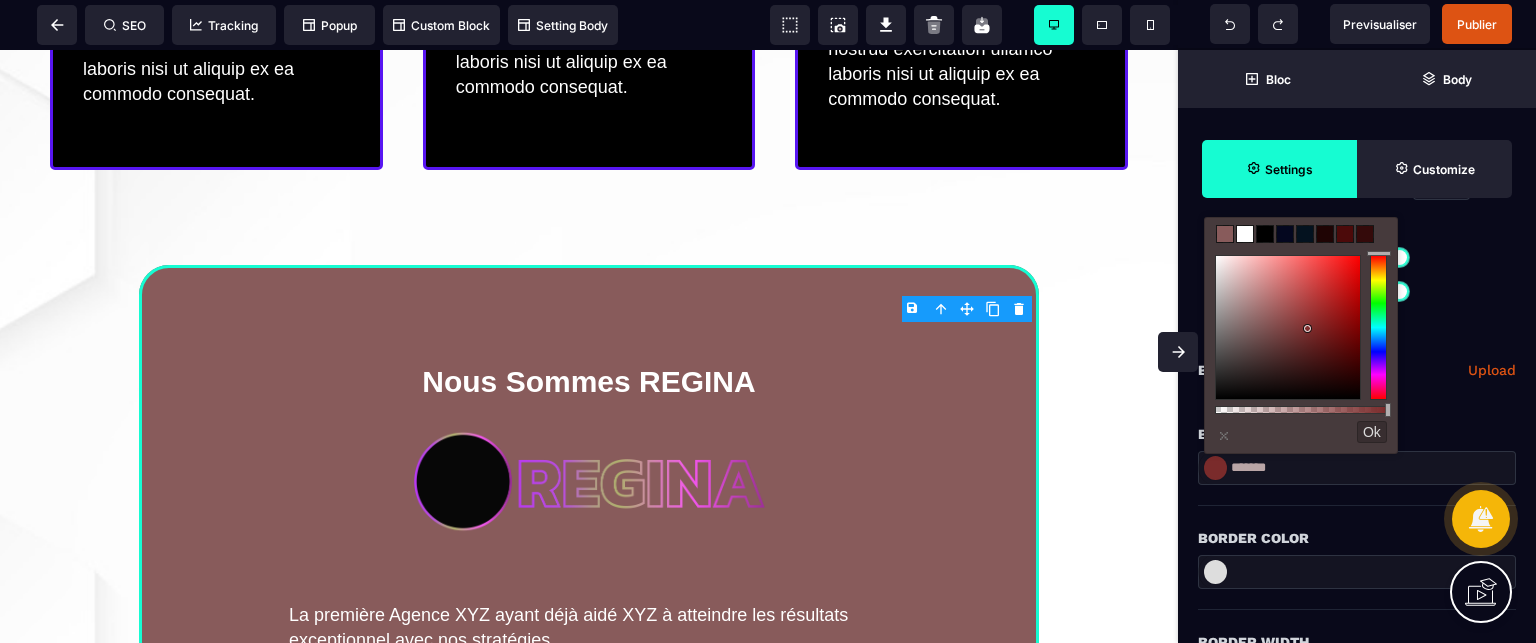 type on "*******" 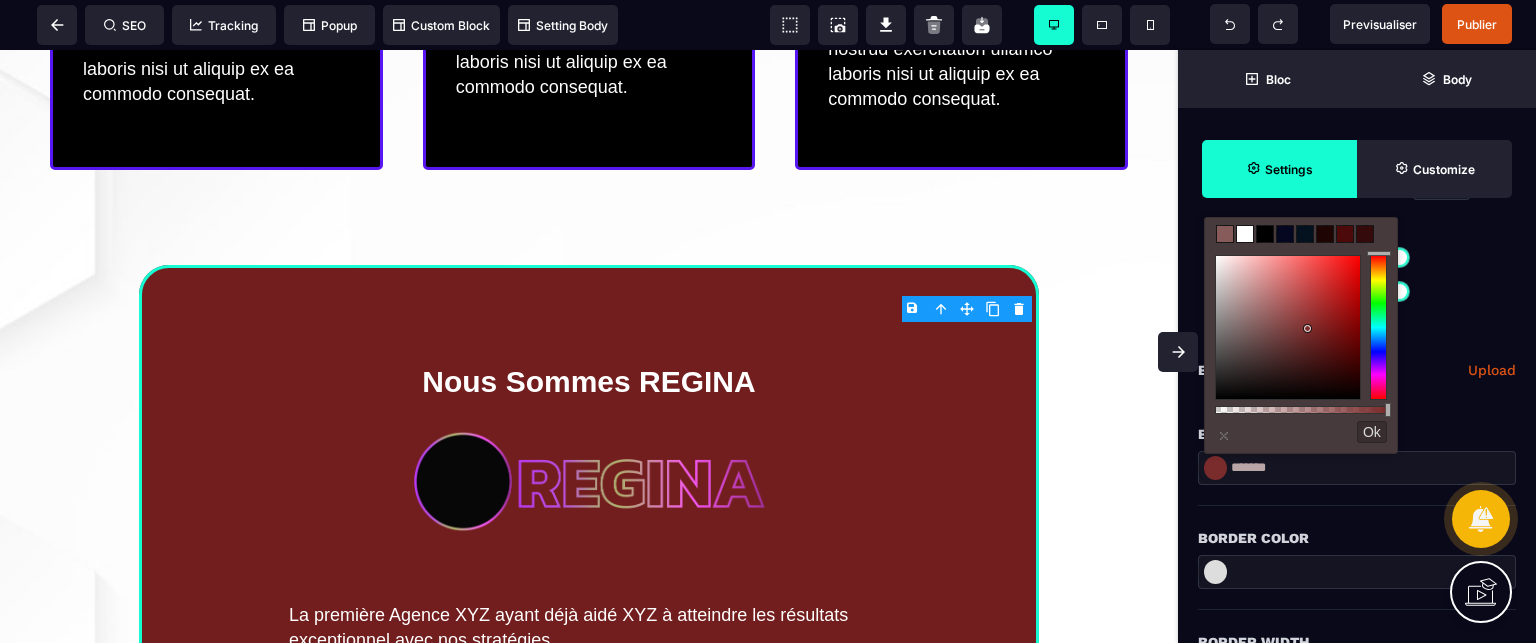 type on "*******" 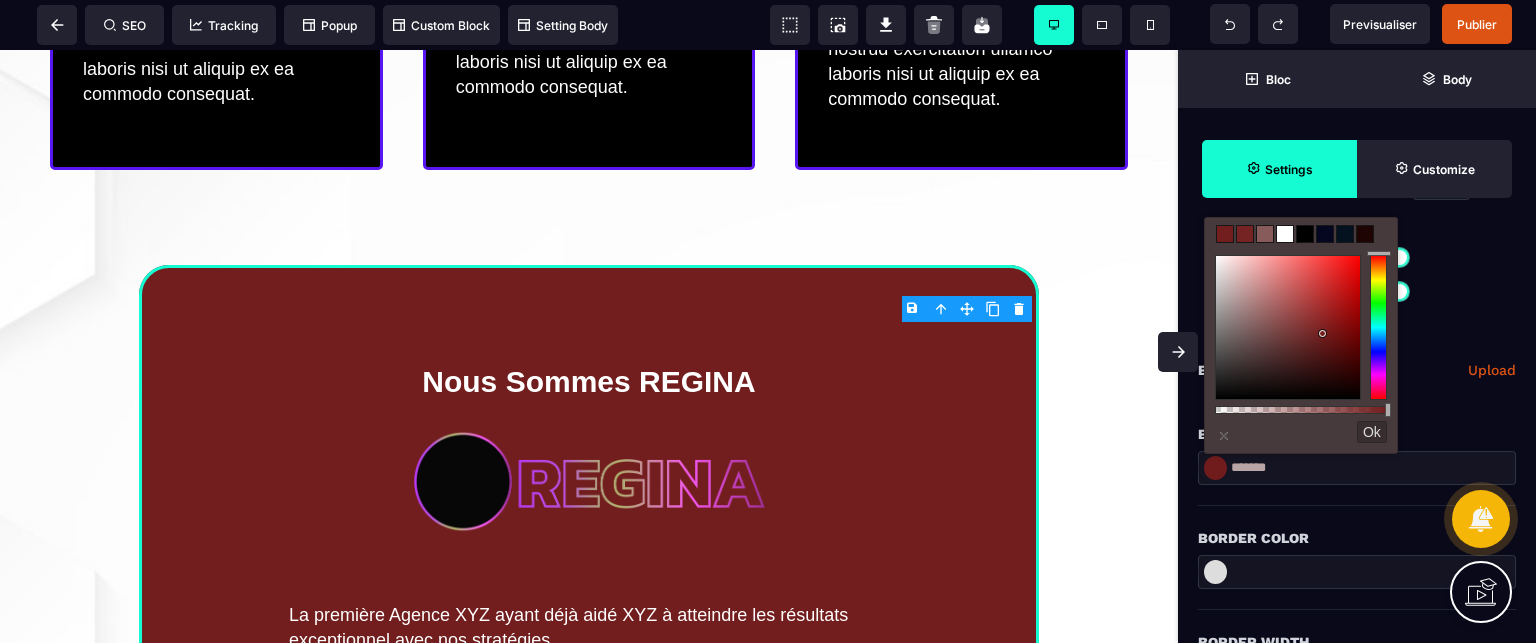 type on "***" 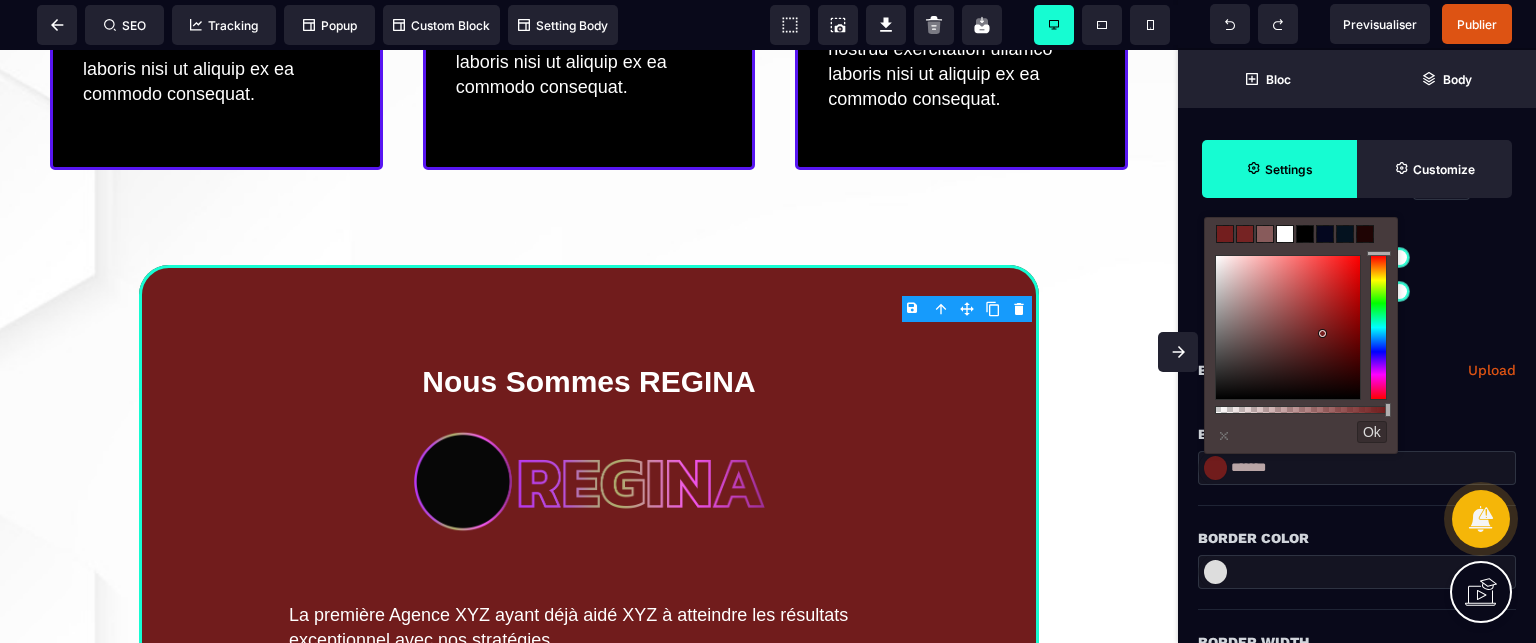 type on "*******" 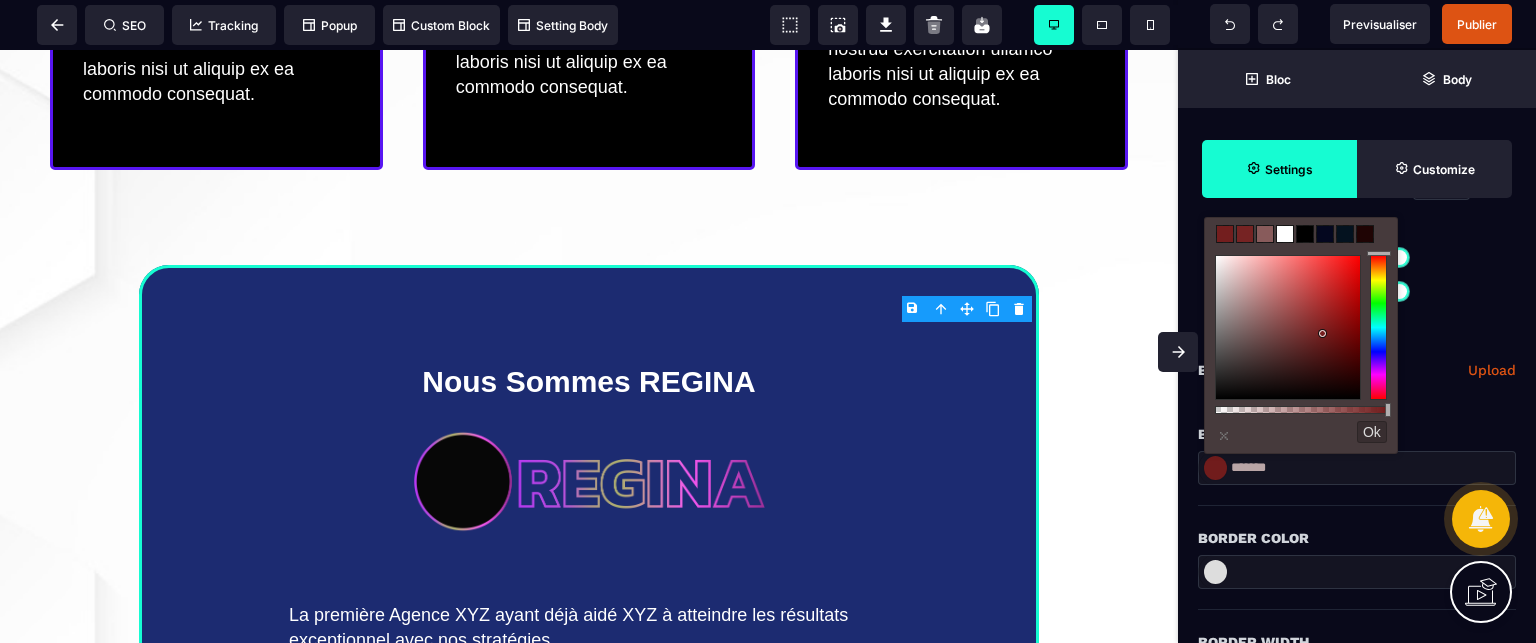click at bounding box center [1378, 328] 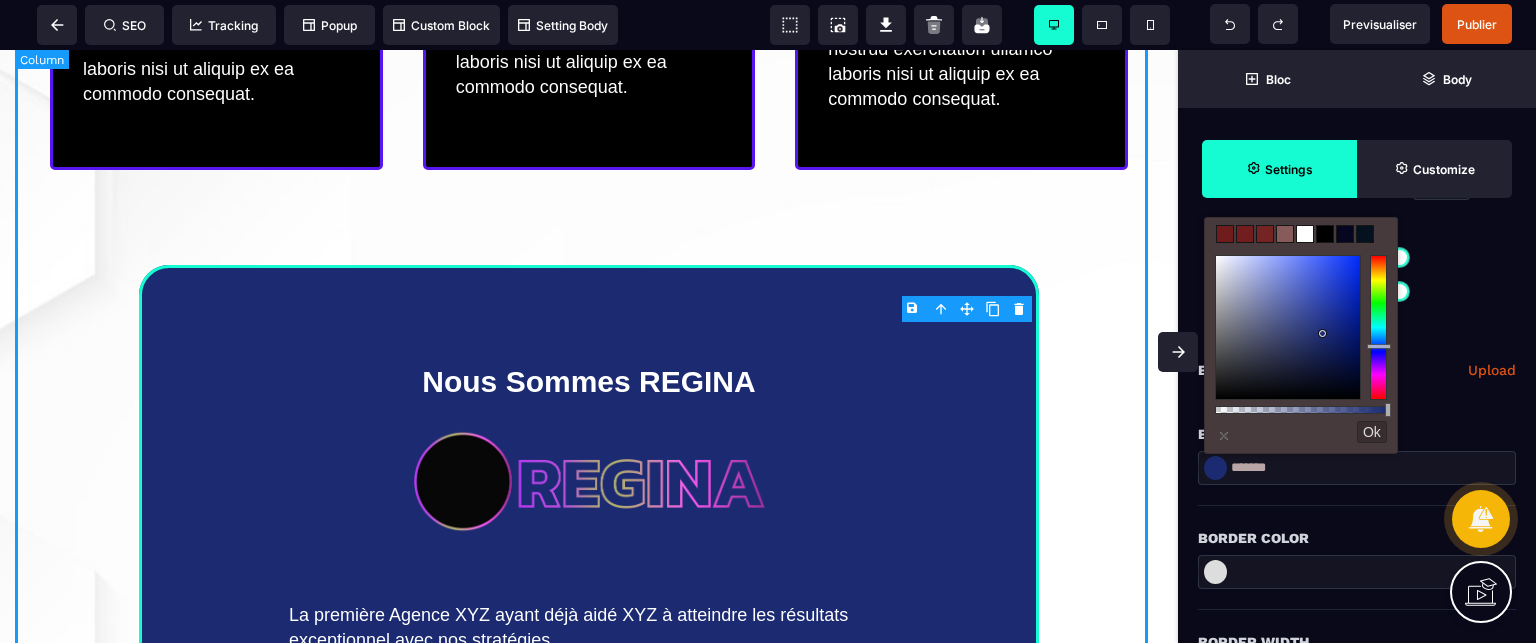click on "Nos stratégies ont été appliquées pour booster leurs entreprises Secret n°1 Lorem ipsum dolor sit amet, consectetur adipiscing elit, sed do eiusmod tempor incididunt ut labore et dolore magna aliqua. Ut enim ad minim veniam, quis nostrud exercitation ullamco laboris nisi ut aliquip ex ea commodo consequat.  Secret n°2 Lorem ipsum dolor sit amet, consectetur adipiscing elit, sed do eiusmod tempor incididunt ut labore et dolore magna aliqua. Ut enim ad minim veniam, quis nostrud exercitation ullamco laboris nisi ut aliquip ex ea commodo consequat.  Secret n°3 Lorem ipsum dolor sit amet, consectetur adipiscing elit, sed do eiusmod tempor incididunt ut labore et dolore magna aliqua. Ut enim ad minim veniam, quis nostrud exercitation ullamco laboris nisi ut aliquip ex ea commodo consequat.  Nous Sommes [PERSON] RESERVEZ VOTRE PLACE" at bounding box center [589, 198] 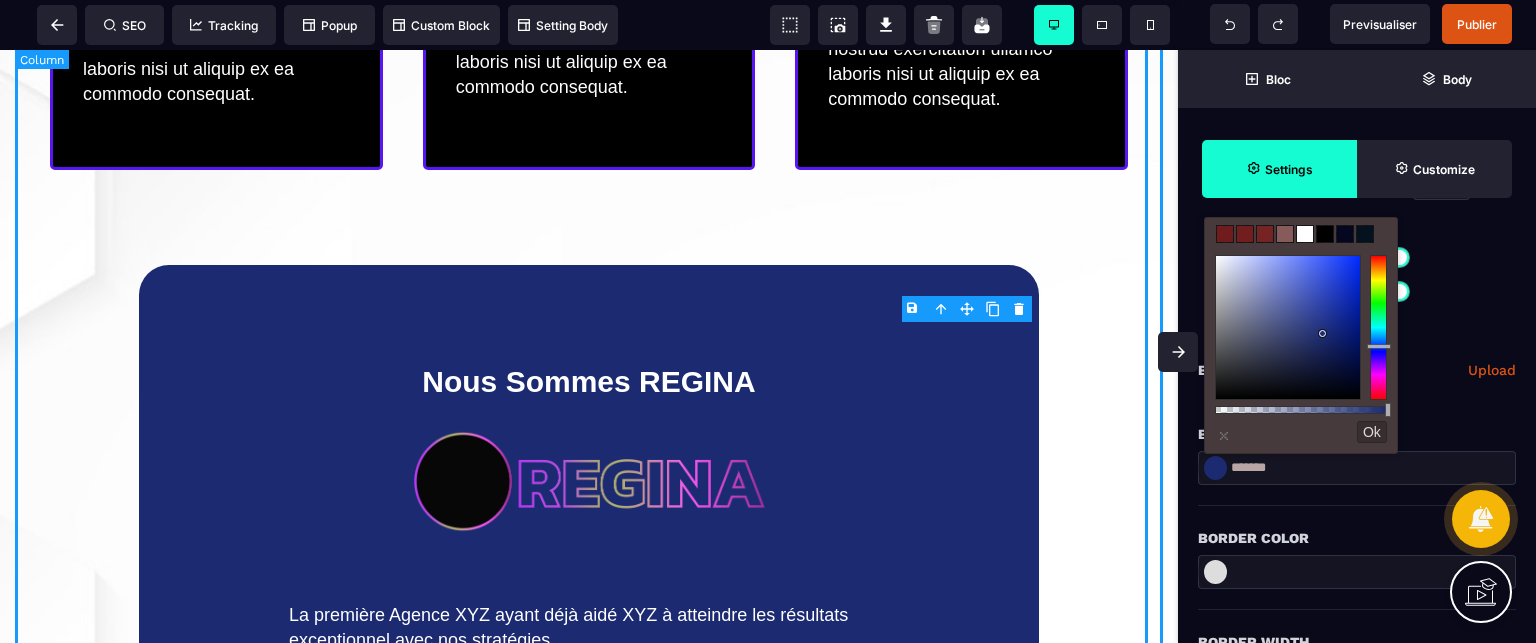 select on "*" 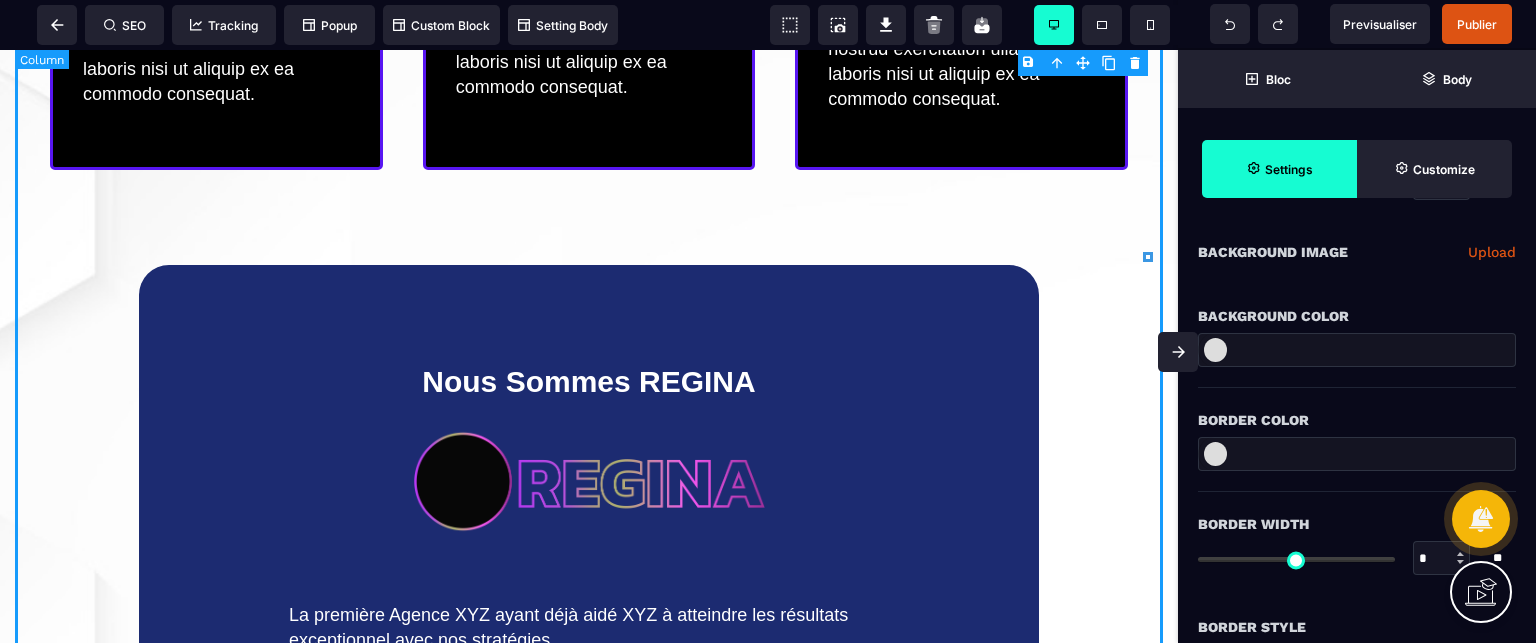 type on "*" 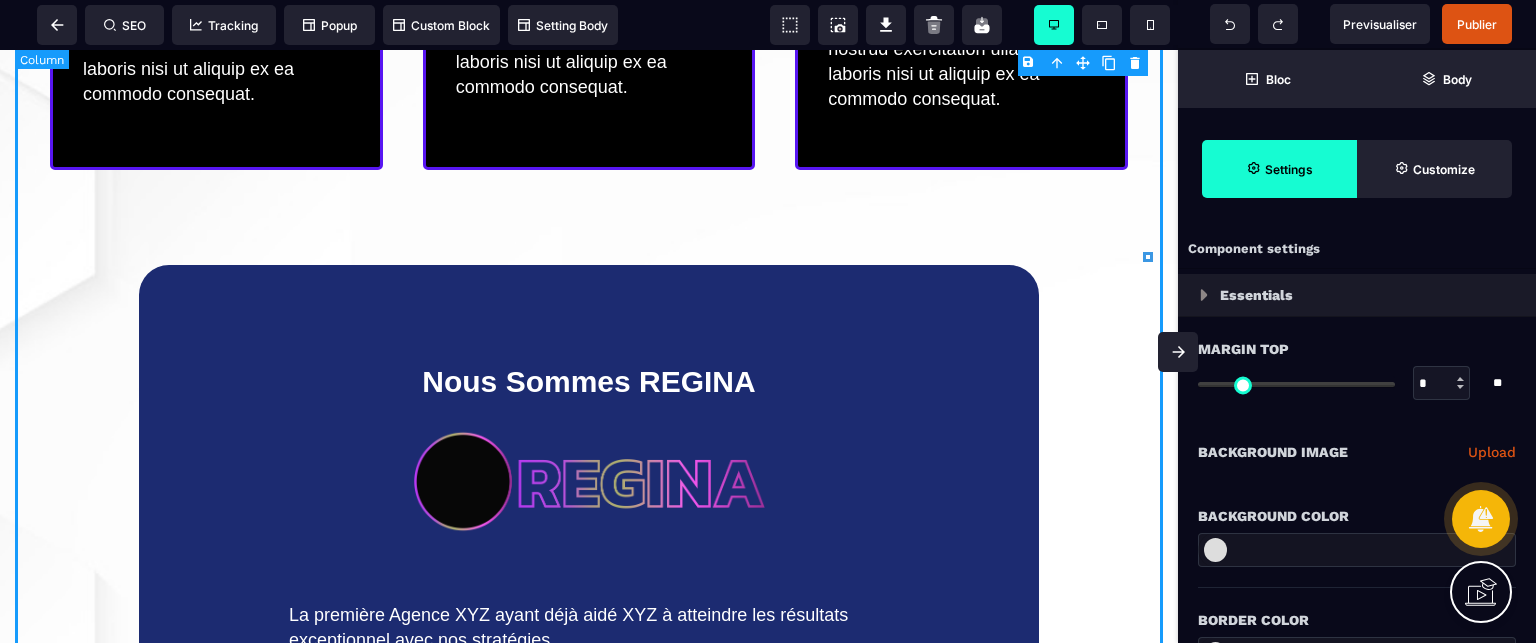 type on "****" 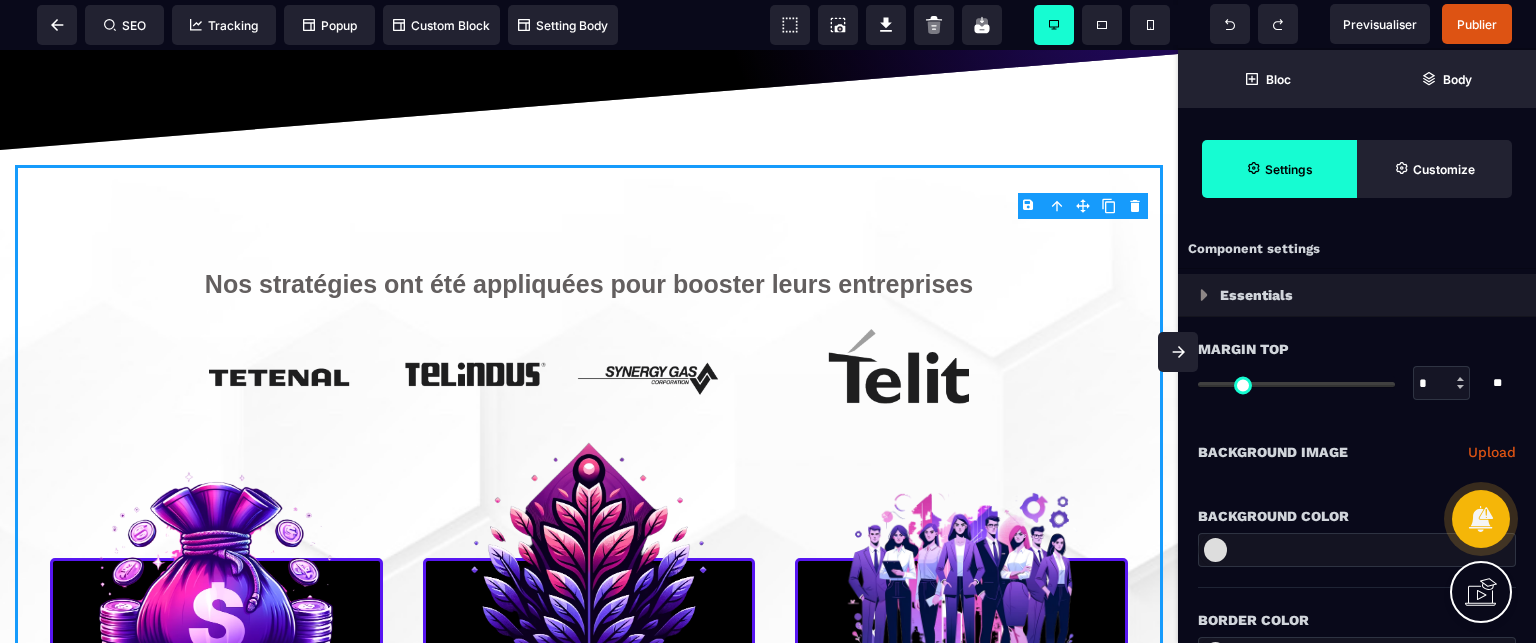 scroll, scrollTop: 840, scrollLeft: 0, axis: vertical 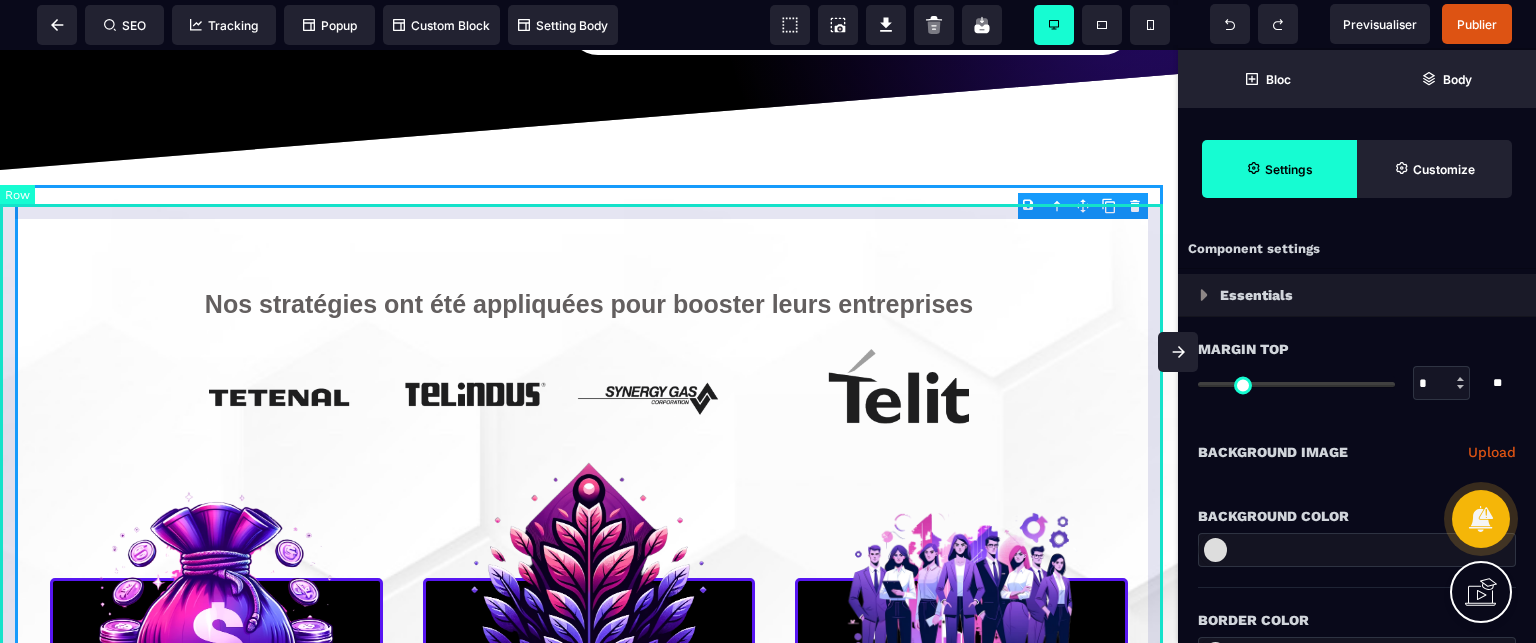 click on "Nos stratégies ont été appliquées pour booster leurs entreprises Secret n°1 Lorem ipsum dolor sit amet, consectetur adipiscing elit, sed do eiusmod tempor incididunt ut labore et dolore magna aliqua. Ut enim ad minim veniam, quis nostrud exercitation ullamco laboris nisi ut aliquip ex ea commodo consequat.  Secret n°2 Lorem ipsum dolor sit amet, consectetur adipiscing elit, sed do eiusmod tempor incididunt ut labore et dolore magna aliqua. Ut enim ad minim veniam, quis nostrud exercitation ullamco laboris nisi ut aliquip ex ea commodo consequat.  Secret n°3 Lorem ipsum dolor sit amet, consectetur adipiscing elit, sed do eiusmod tempor incididunt ut labore et dolore magna aliqua. Ut enim ad minim veniam, quis nostrud exercitation ullamco laboris nisi ut aliquip ex ea commodo consequat.  Nous Sommes [PERSON] RESERVEZ VOTRE PLACE" at bounding box center (589, 1097) 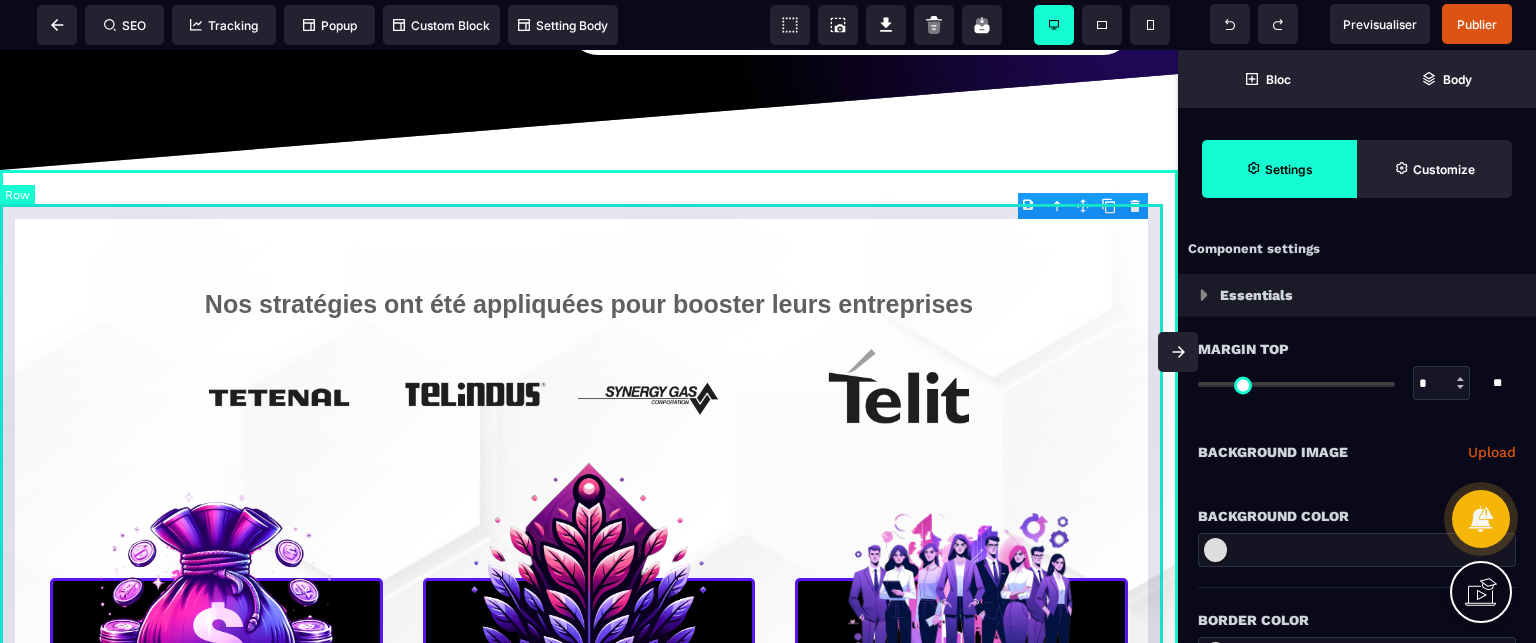 select on "*********" 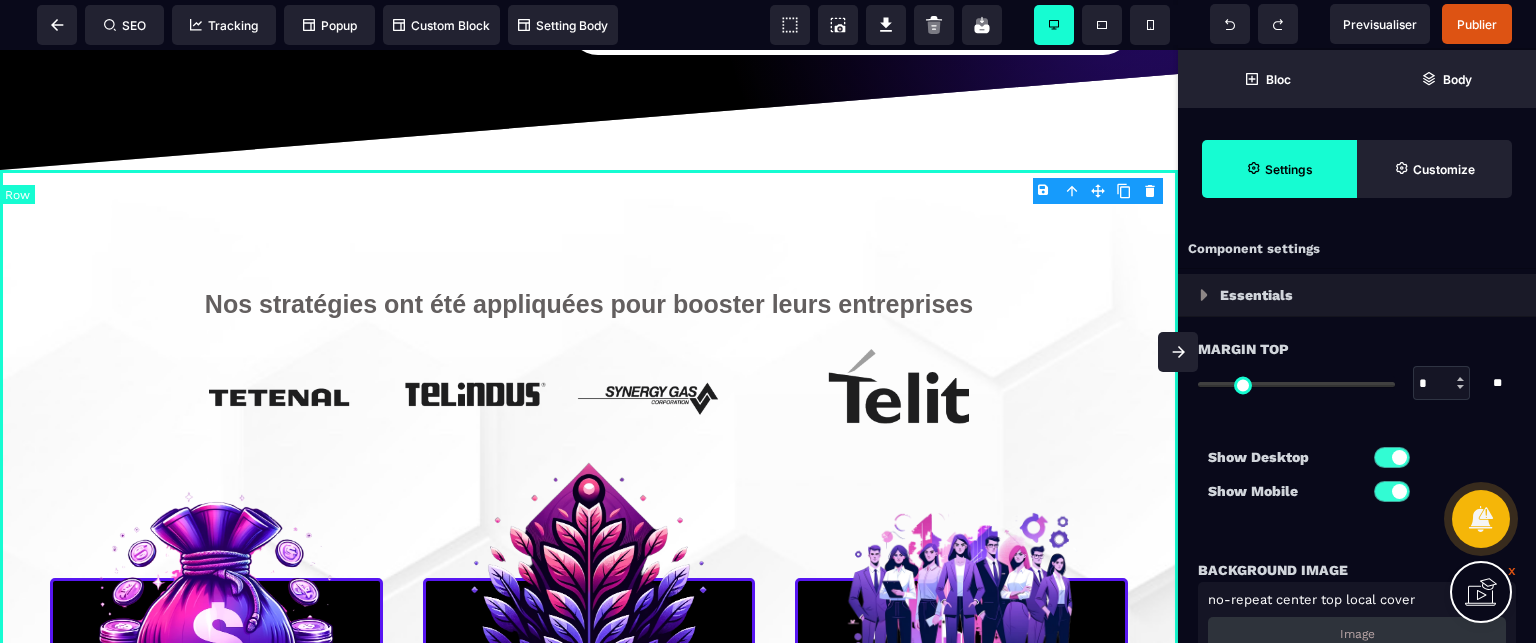 type on "*" 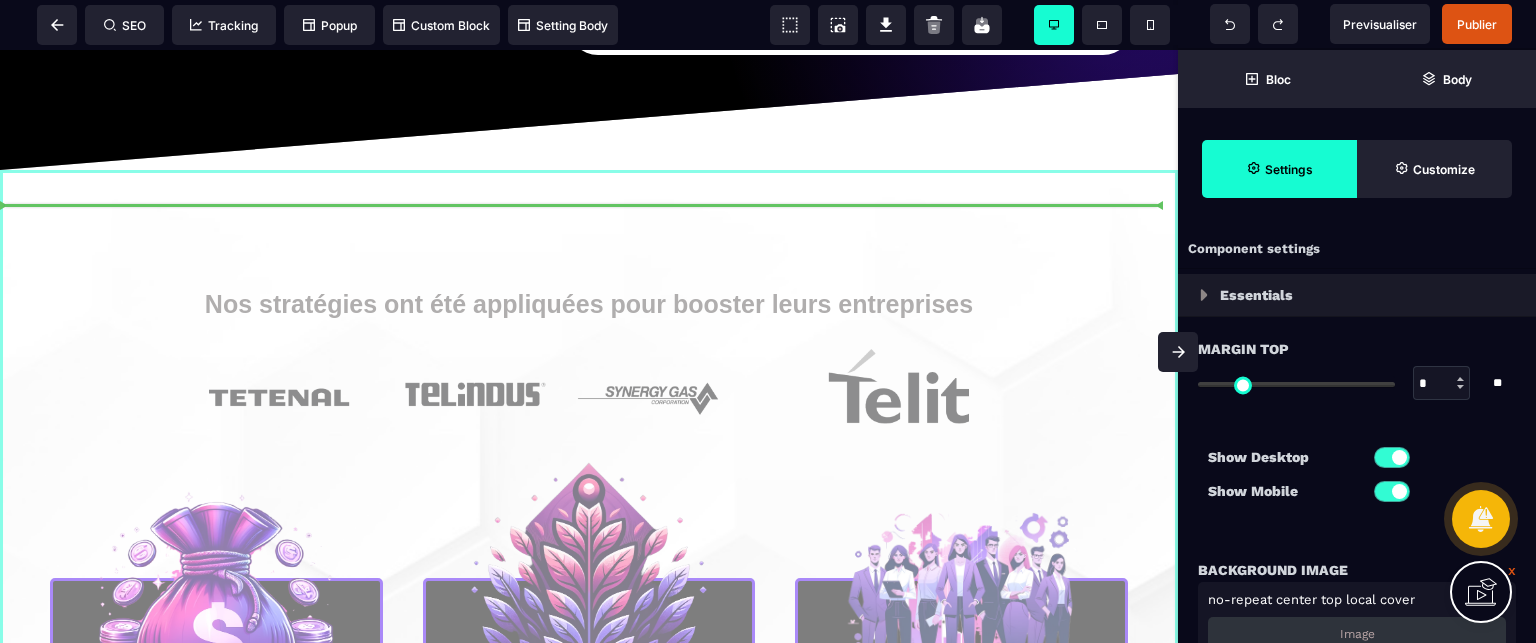 drag, startPoint x: 1096, startPoint y: 243, endPoint x: 1103, endPoint y: 235, distance: 10.630146 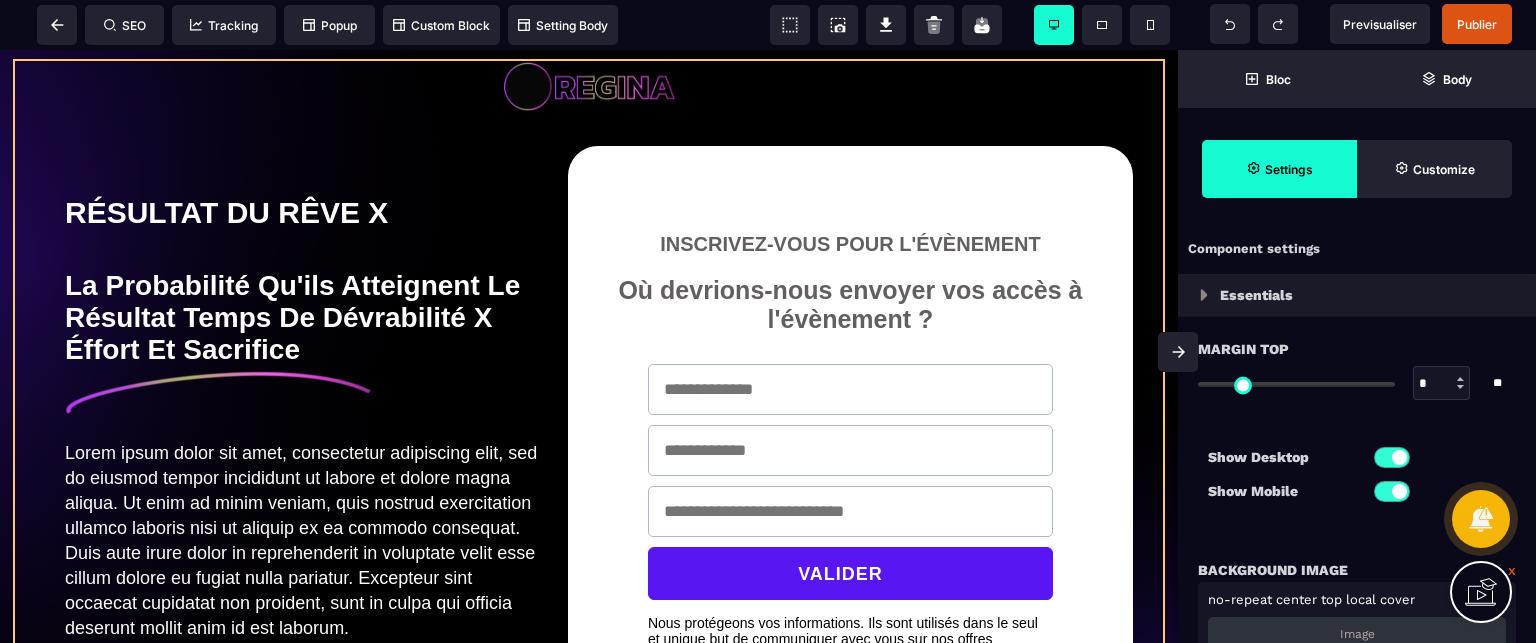 scroll, scrollTop: 3, scrollLeft: 0, axis: vertical 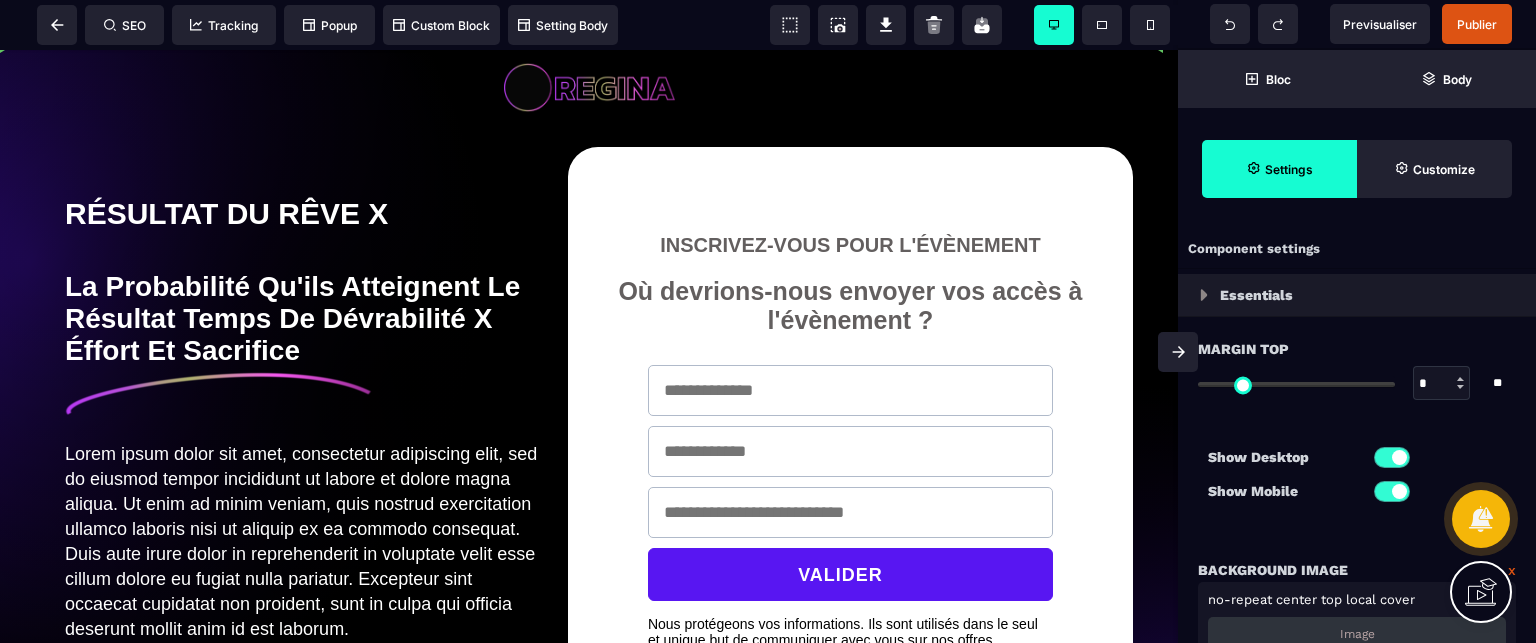 drag, startPoint x: 1096, startPoint y: 239, endPoint x: 4, endPoint y: 57, distance: 1107.0627 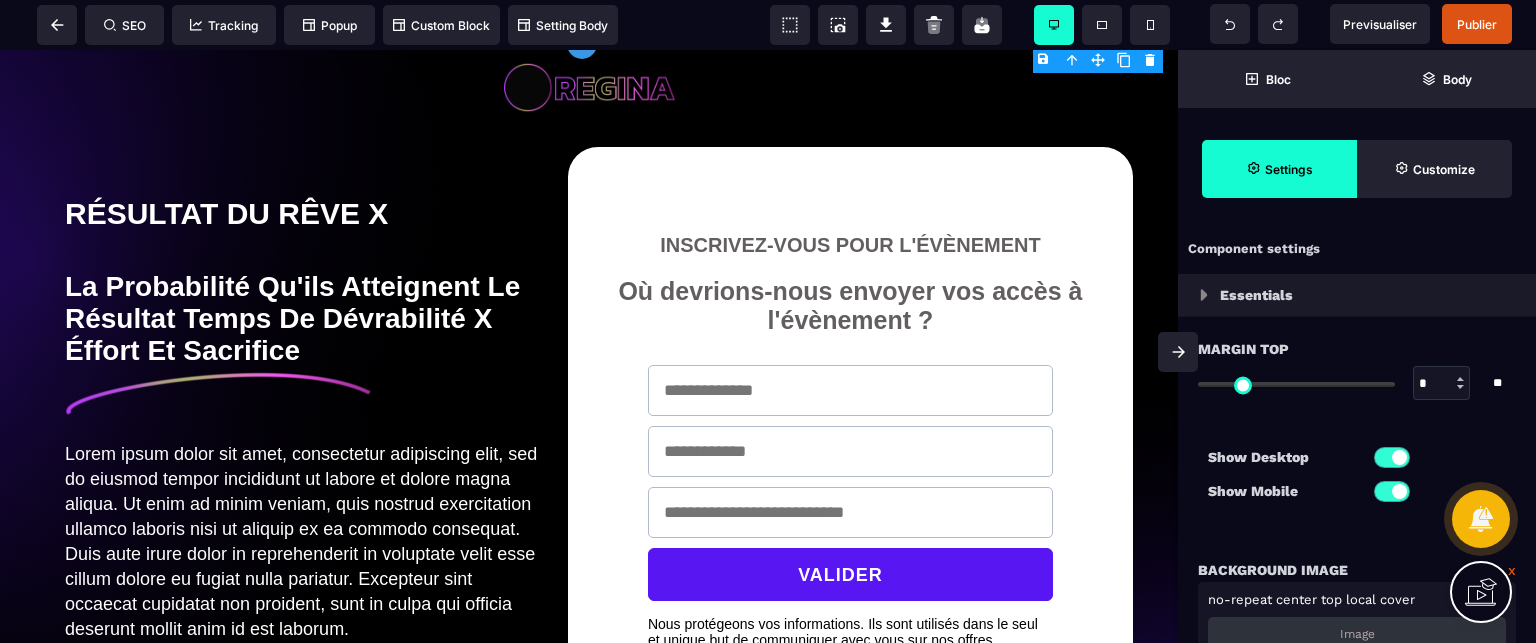 scroll, scrollTop: 1908, scrollLeft: 0, axis: vertical 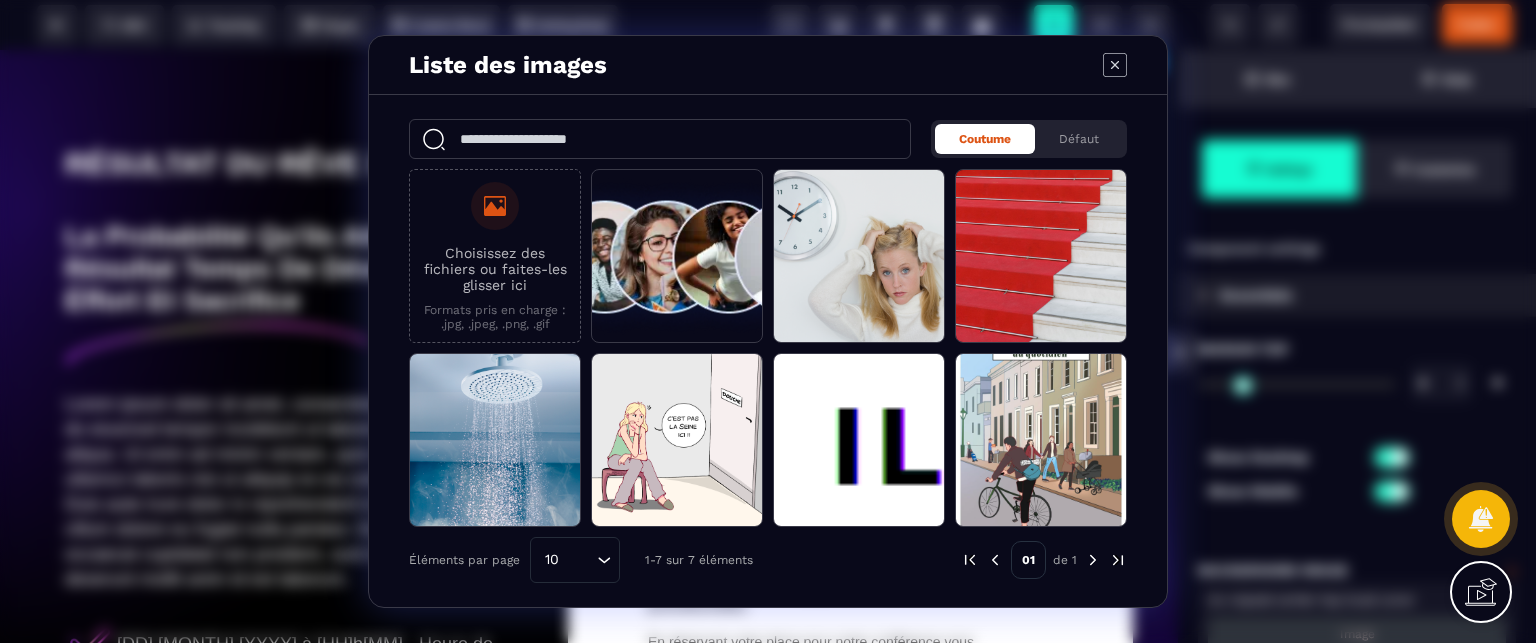 click 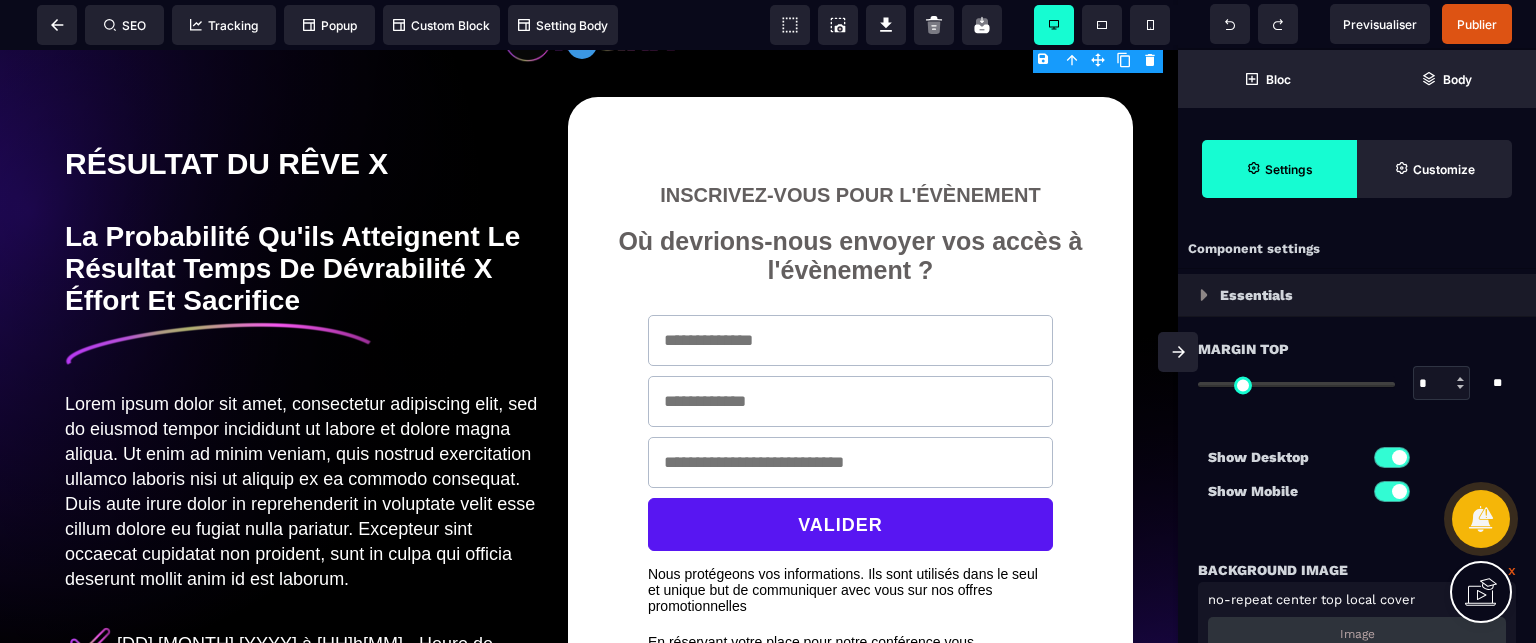 click at bounding box center (1178, 352) 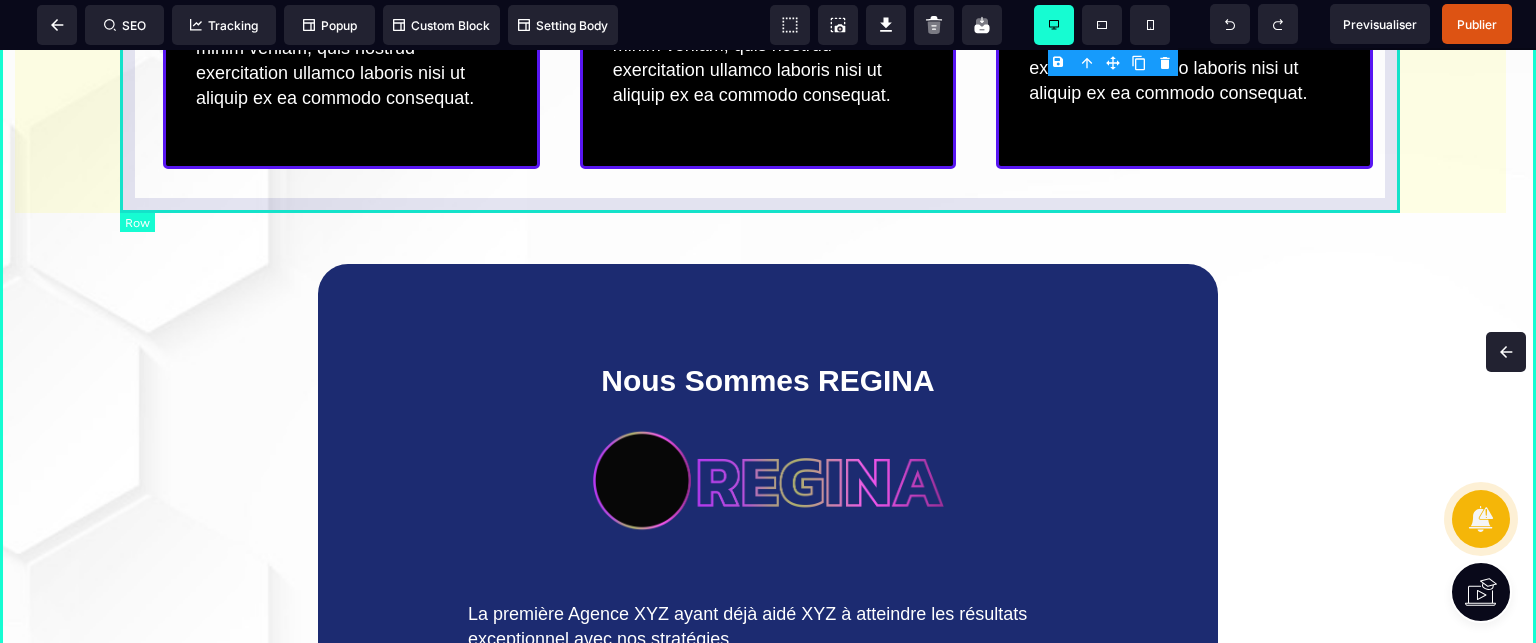 scroll, scrollTop: 800, scrollLeft: 0, axis: vertical 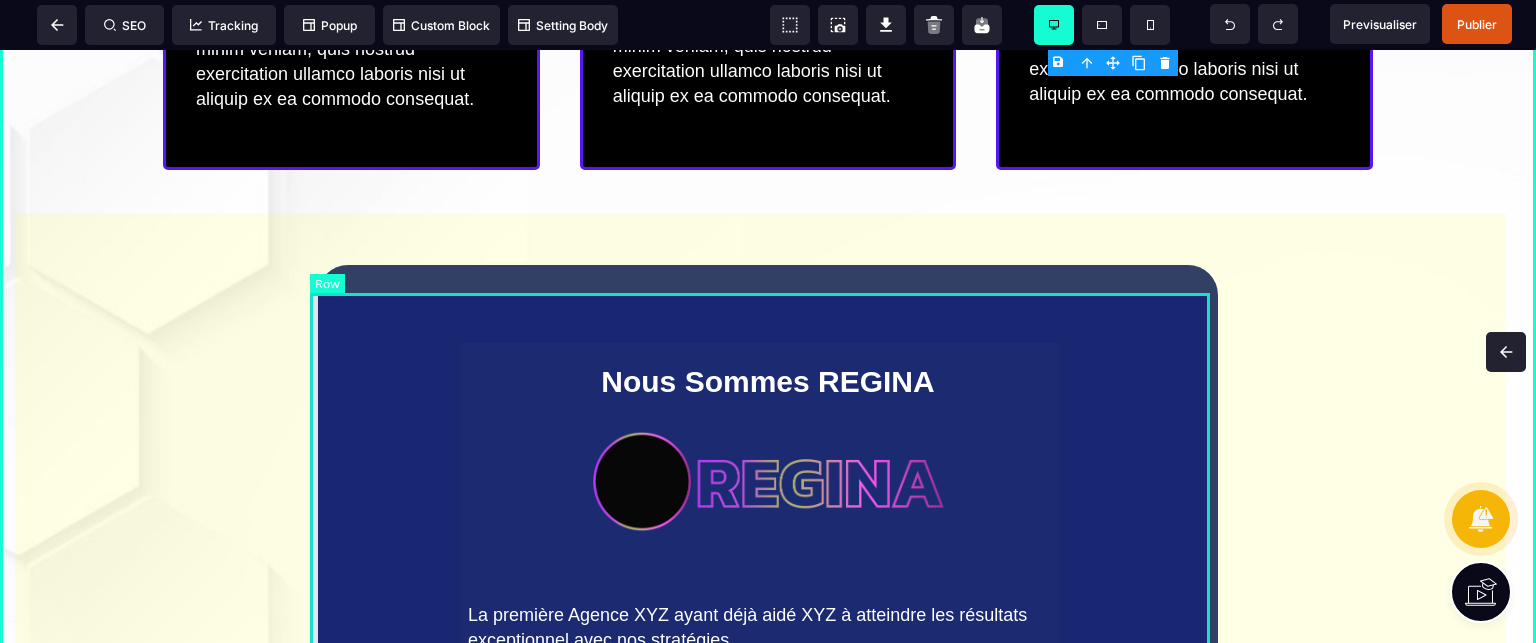 click on "Nous Sommes REGINA La première Agence XYZ ayant déjà aidé XYZ à atteindre les résultats exceptionnel avec nos stratégies.
Lorem ipsum dolor sit amet, consectetur adipiscing elit, sed do eiusmod tempor incididunt ut labore et dolore magna aliqua.
Ut enim ad minim veniam, quis nostrud exercitation ullamco laboris nisi ut aliquip ex ea commodo consequat.
Duis aute irure dolor in reprehenderit in voluptate velit esse cillum dolore eu fugiat nulla pariatur. Excepteur sint occaecat cupidatat non proident, sunt in culpa qui officia deserunt mollit anim id est laborum. RESERVEZ VOTRE PLACE" at bounding box center [768, 668] 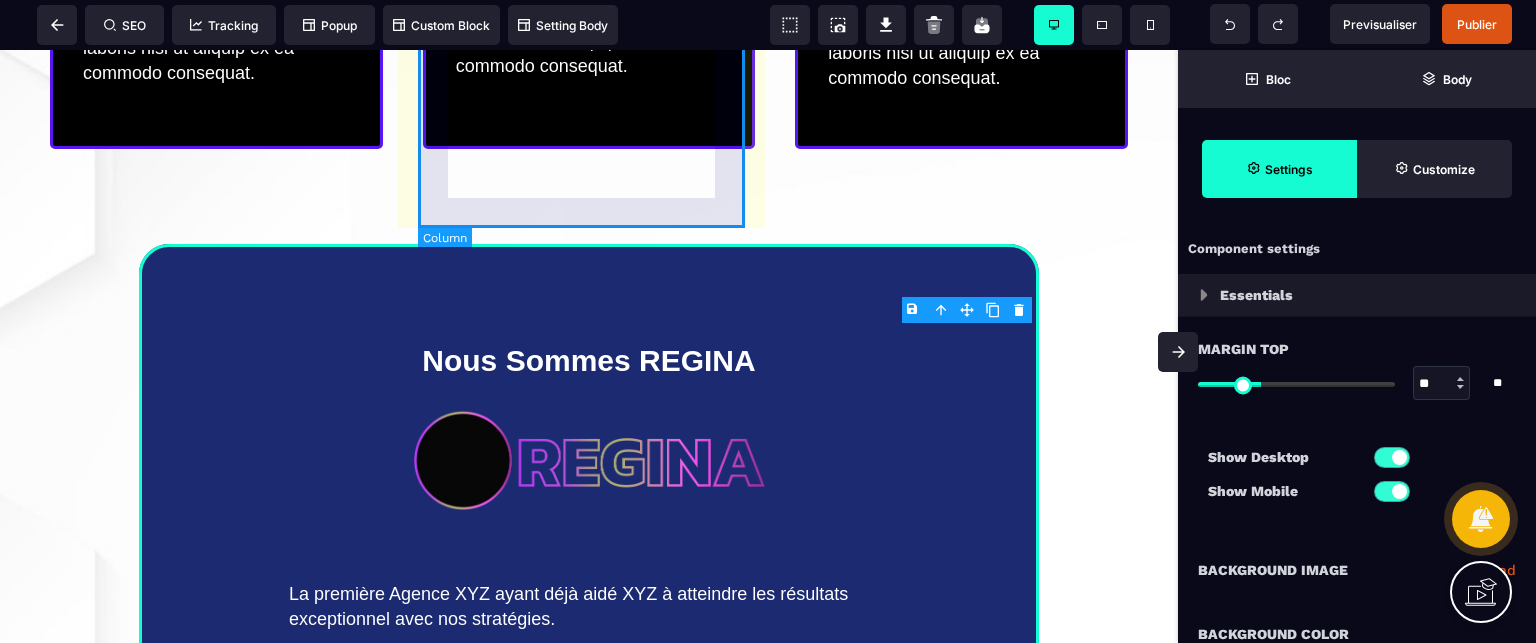 scroll, scrollTop: 744, scrollLeft: 0, axis: vertical 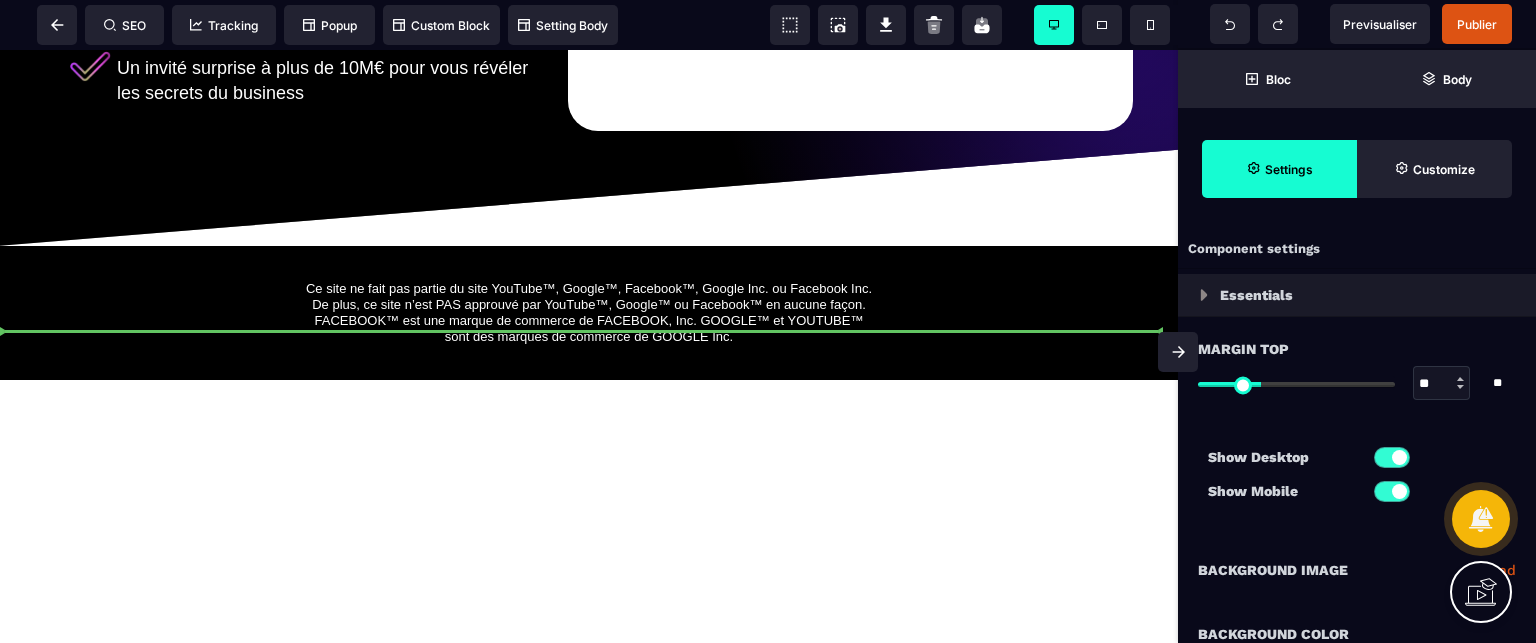 drag, startPoint x: 963, startPoint y: 363, endPoint x: 488, endPoint y: 342, distance: 475.464 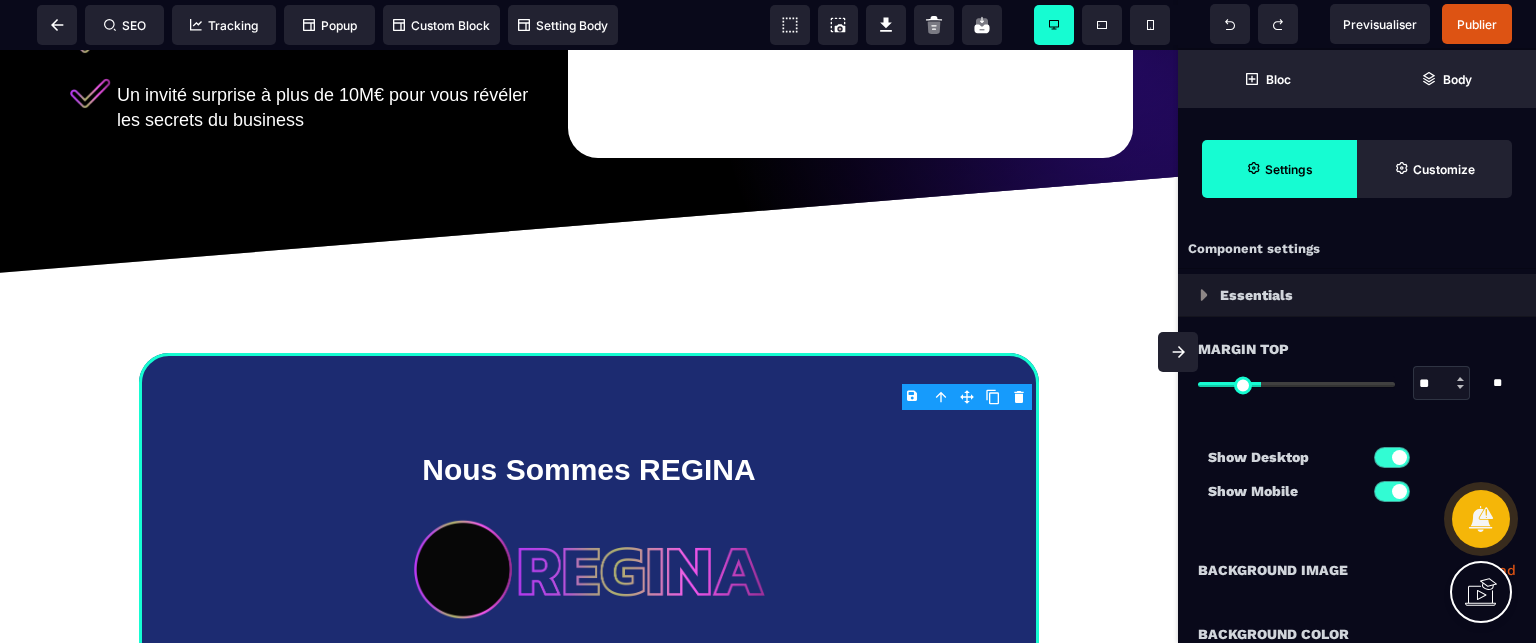 click at bounding box center (1178, 352) 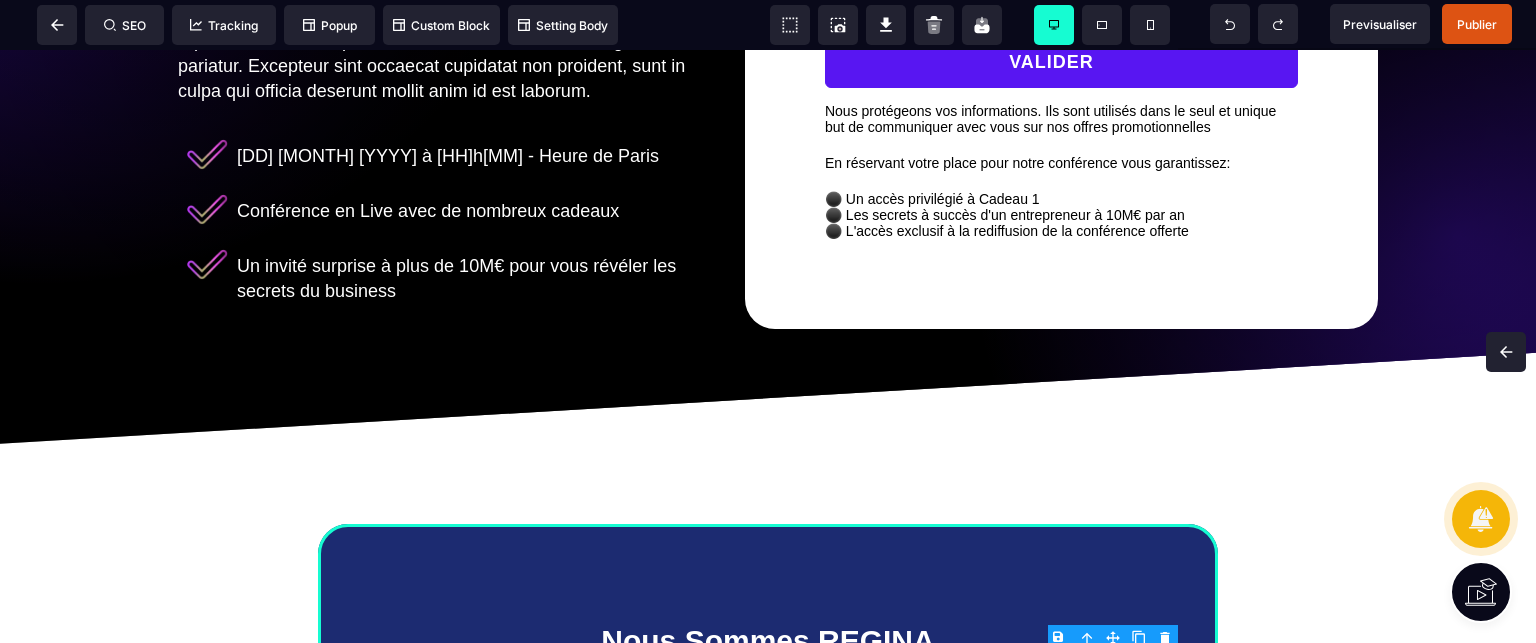 scroll, scrollTop: 1565, scrollLeft: 0, axis: vertical 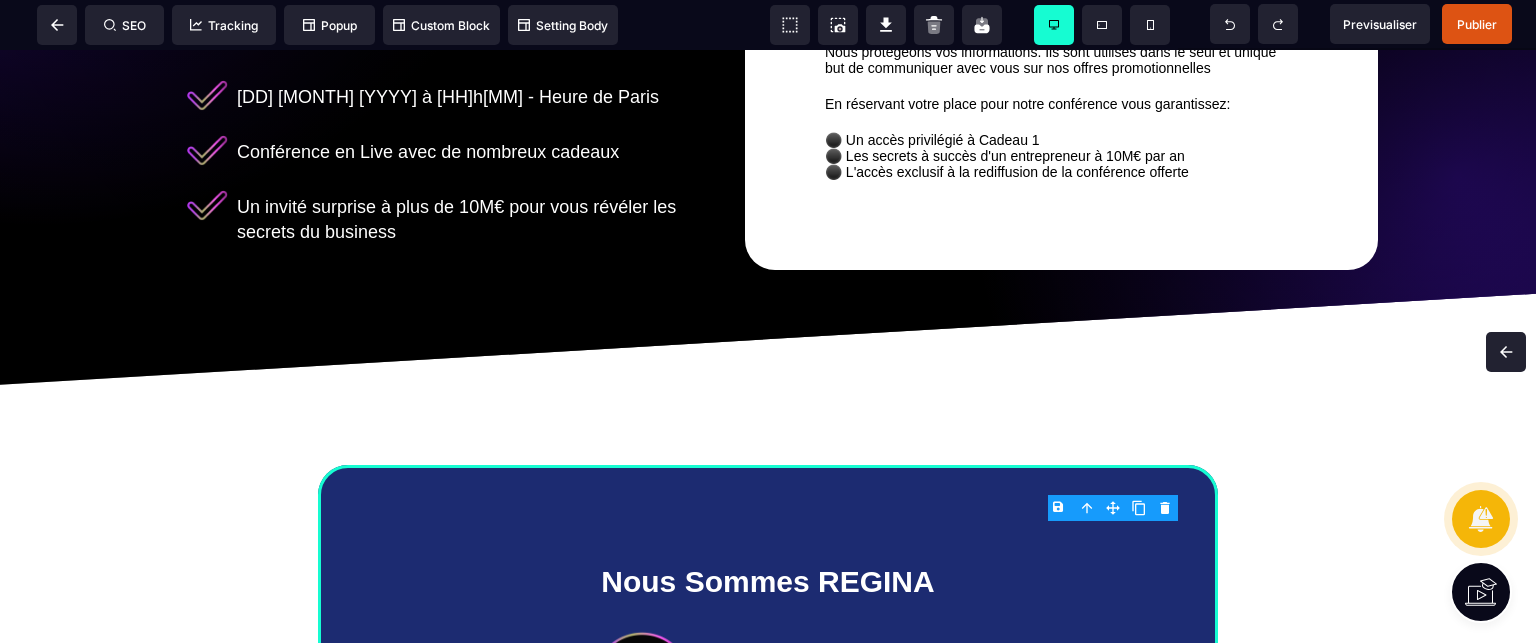drag, startPoint x: 1524, startPoint y: 381, endPoint x: 1502, endPoint y: 409, distance: 35.608986 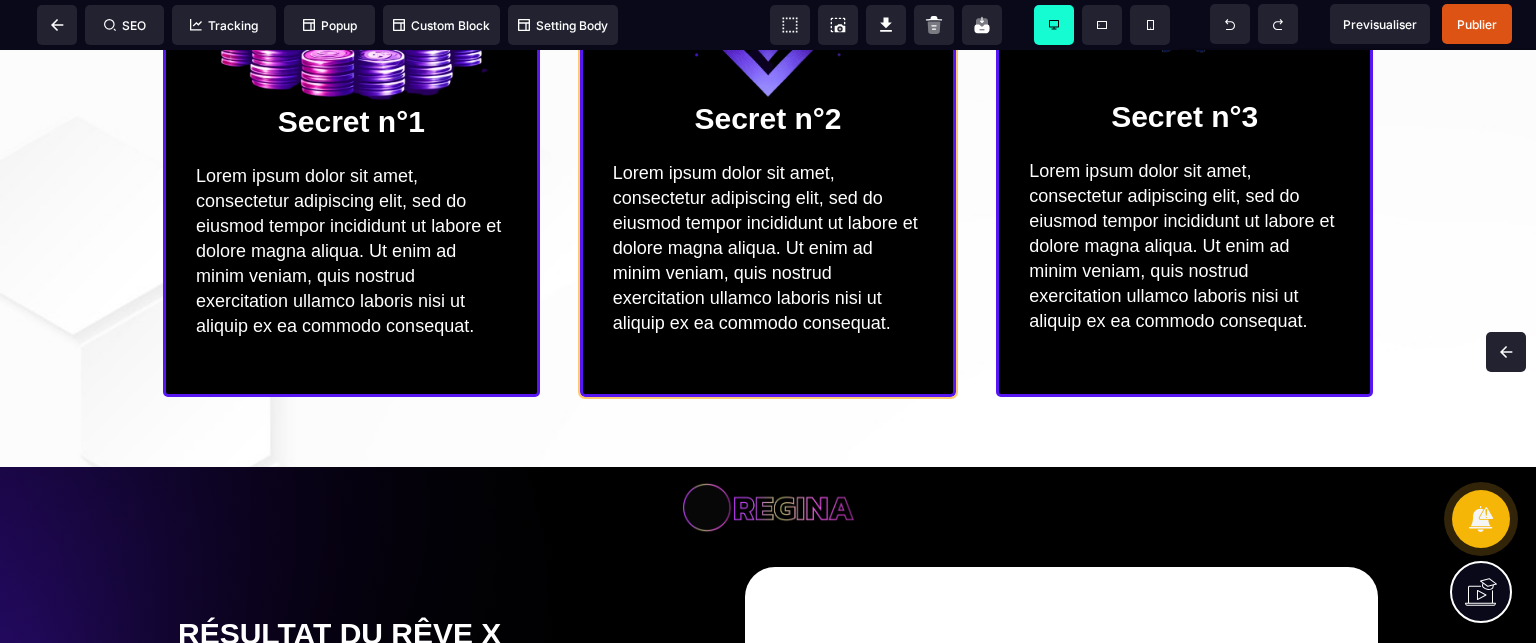 scroll, scrollTop: 522, scrollLeft: 0, axis: vertical 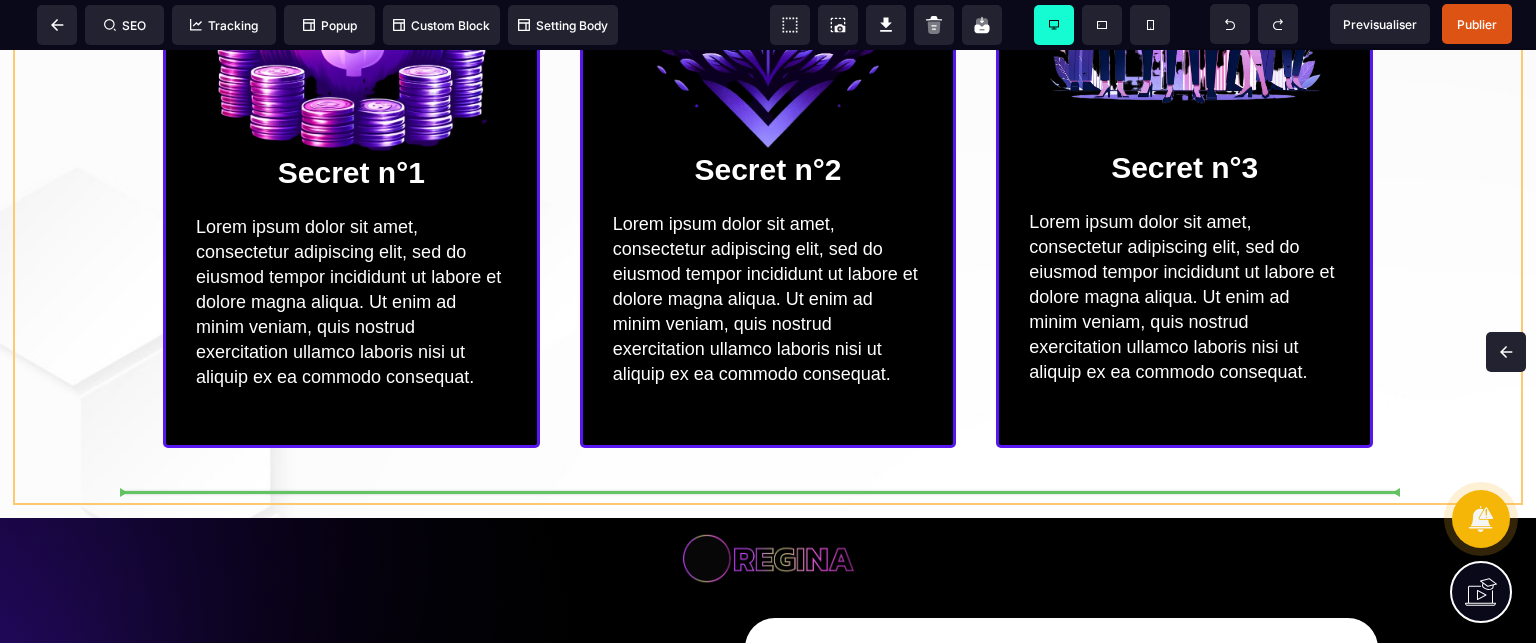 drag, startPoint x: 1109, startPoint y: 565, endPoint x: 706, endPoint y: 517, distance: 405.84848 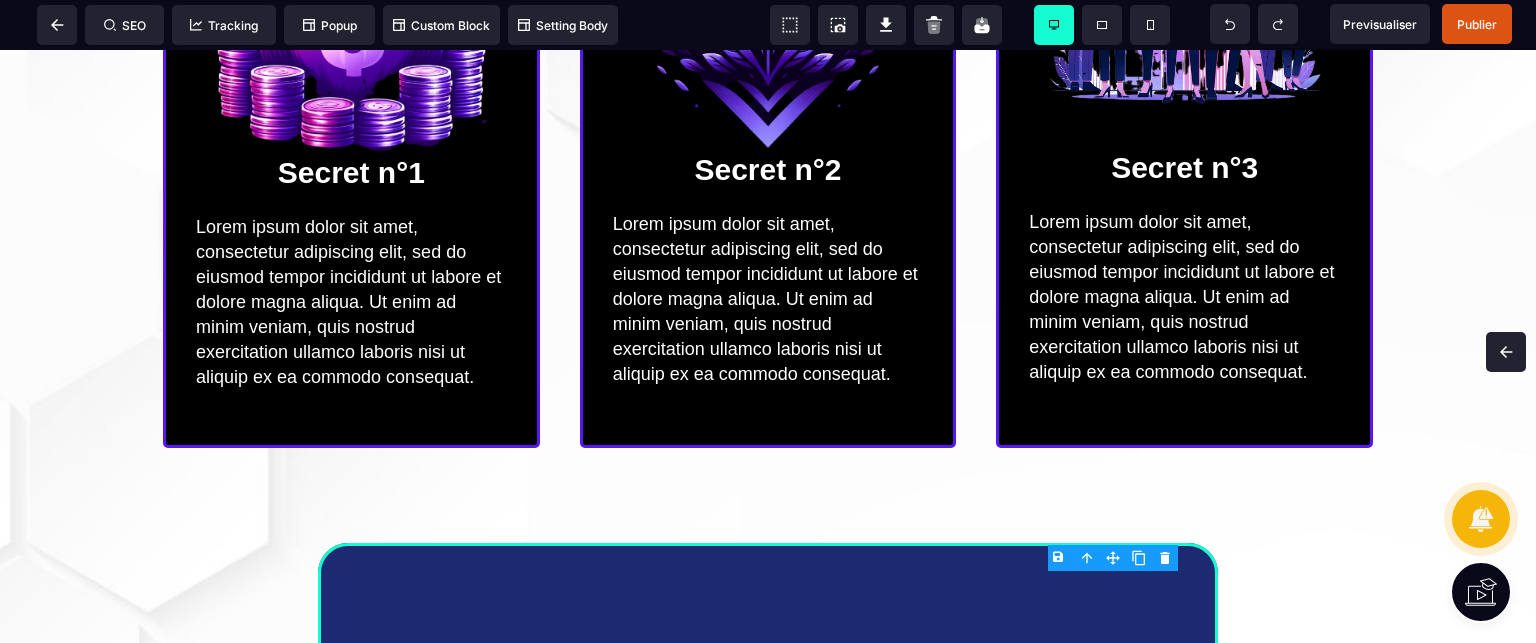 scroll, scrollTop: 0, scrollLeft: 0, axis: both 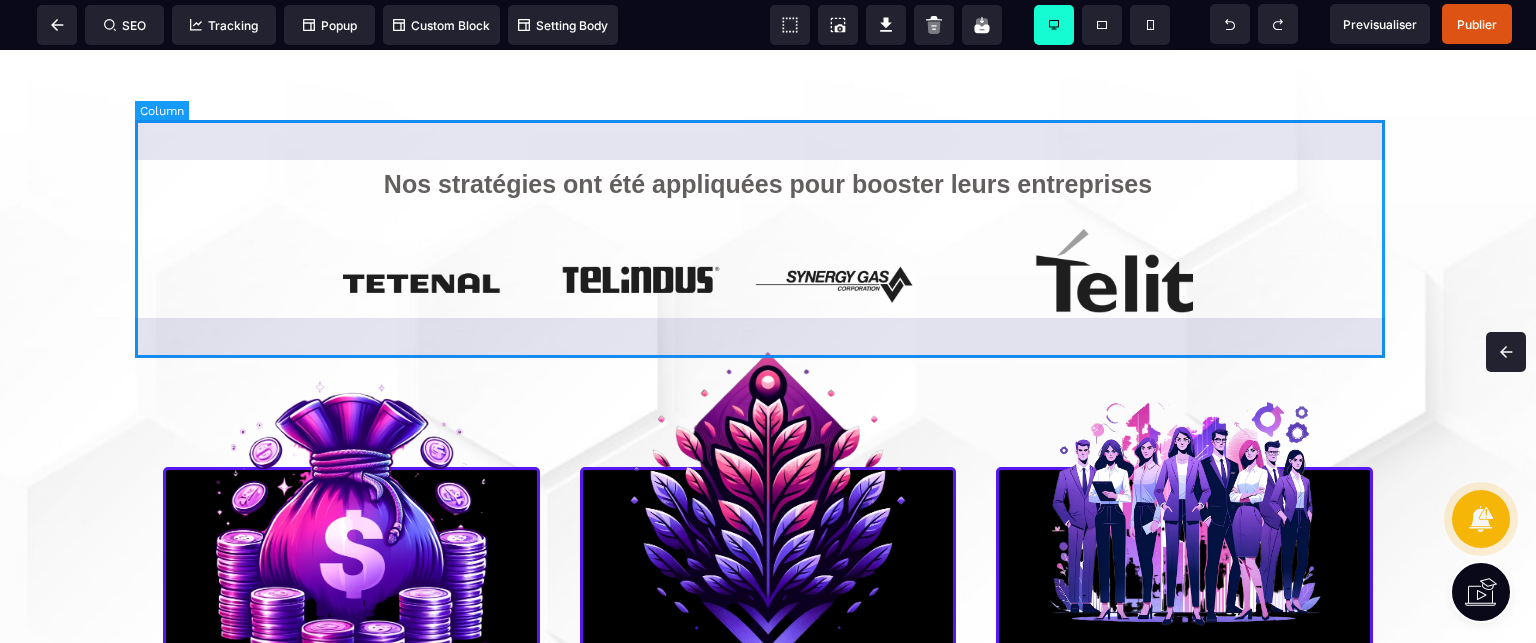 click on "Nos stratégies ont été appliquées pour booster leurs entreprises" at bounding box center [768, 238] 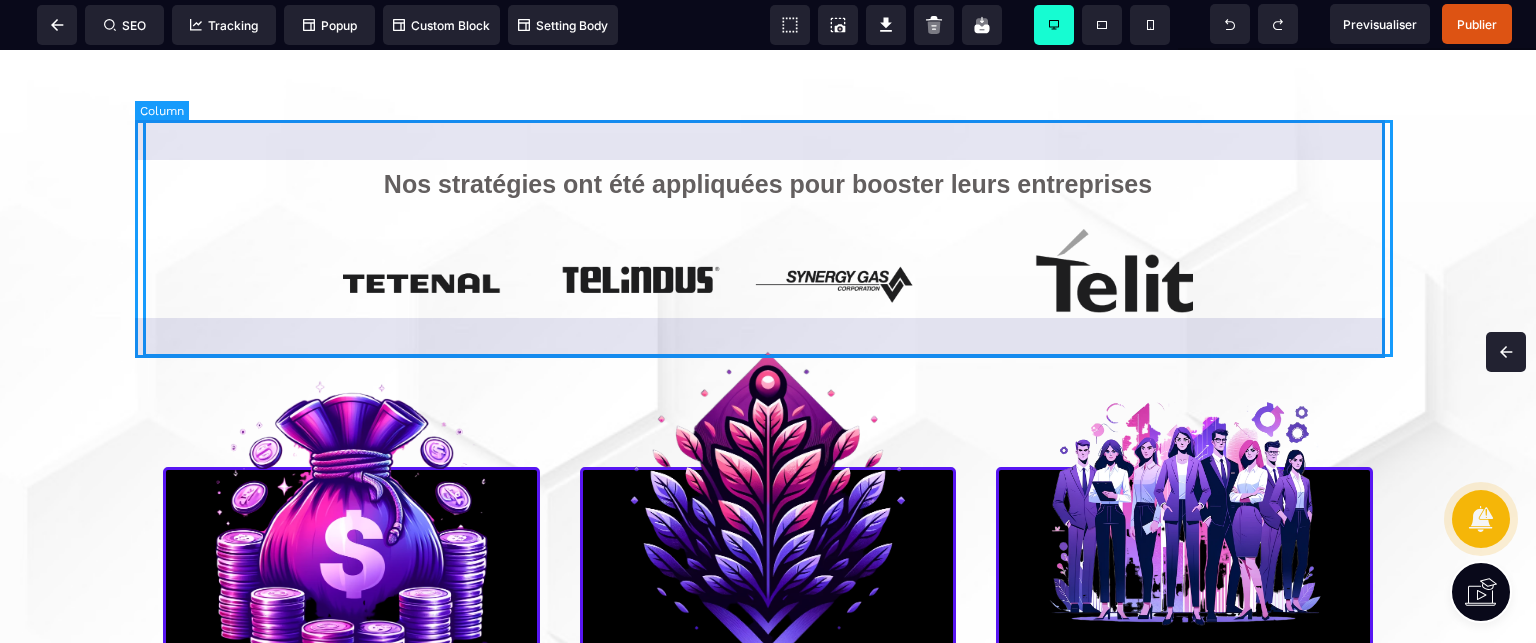 select on "**" 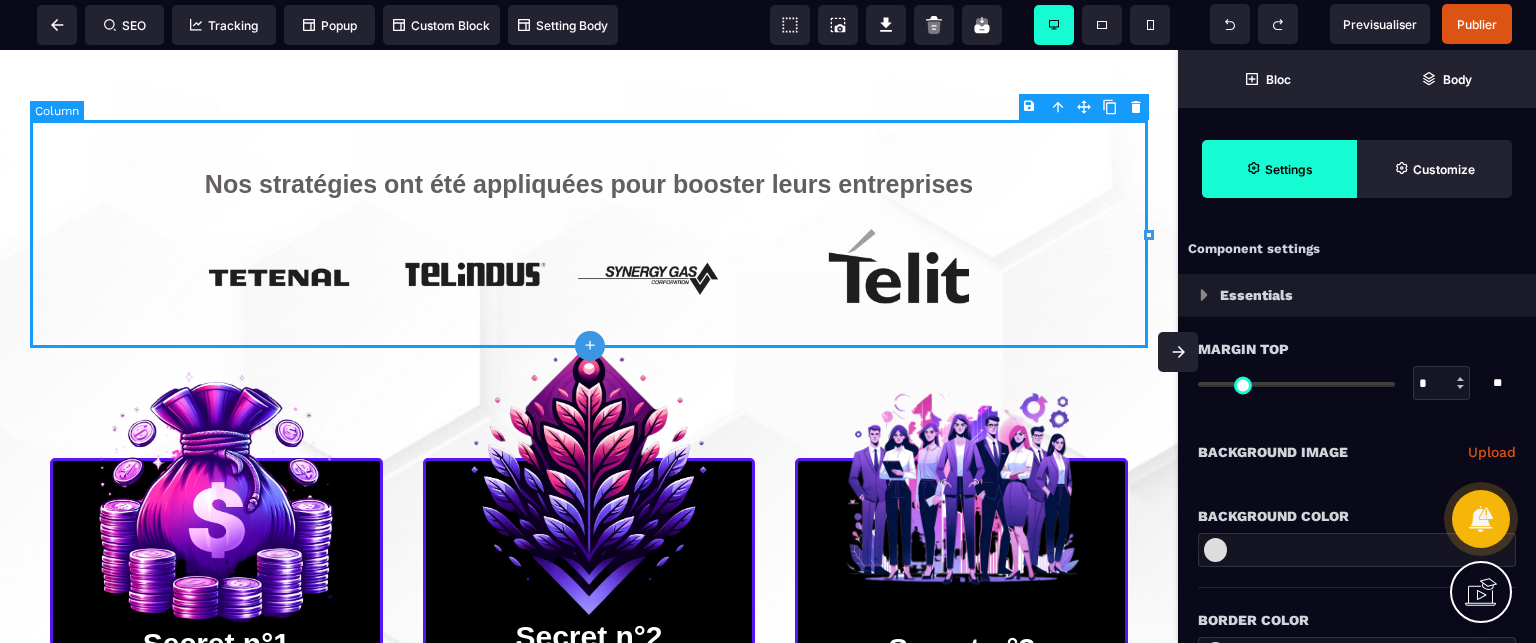 type on "**********" 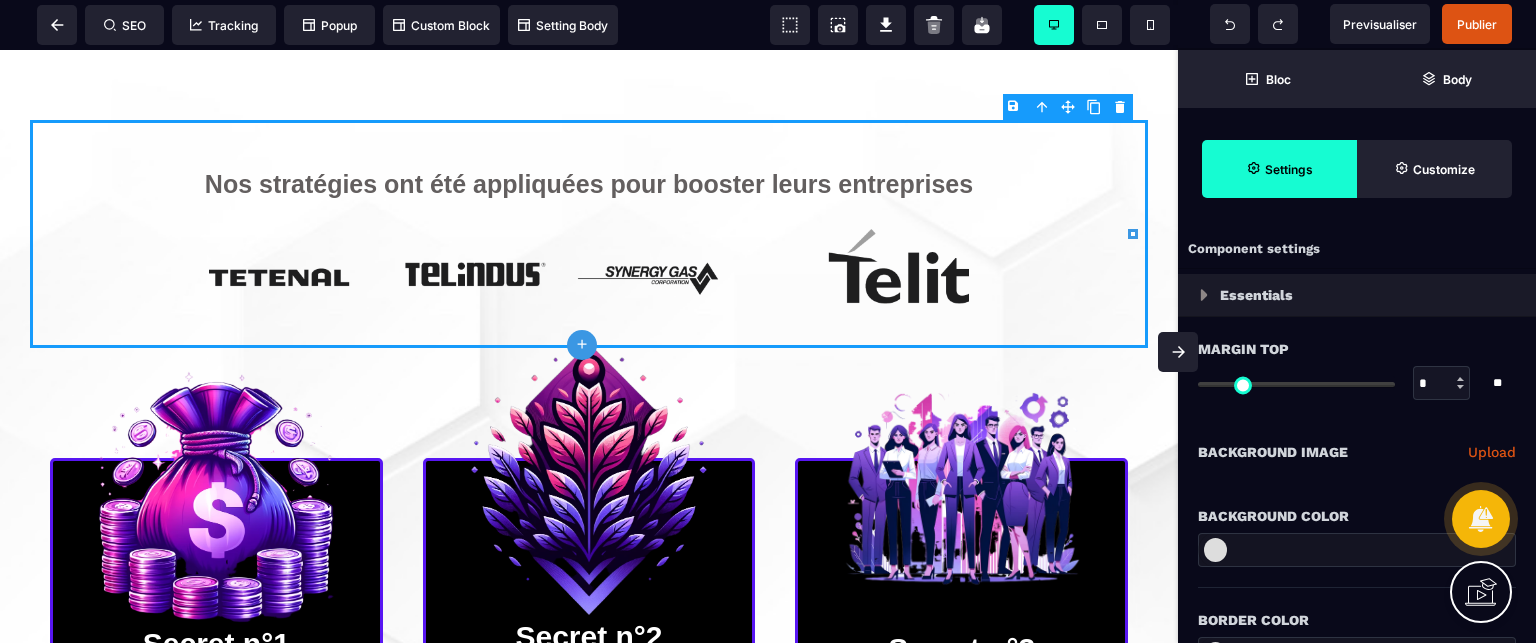 click on "B I U S
A *******
plus
Column
SEO" at bounding box center [768, 321] 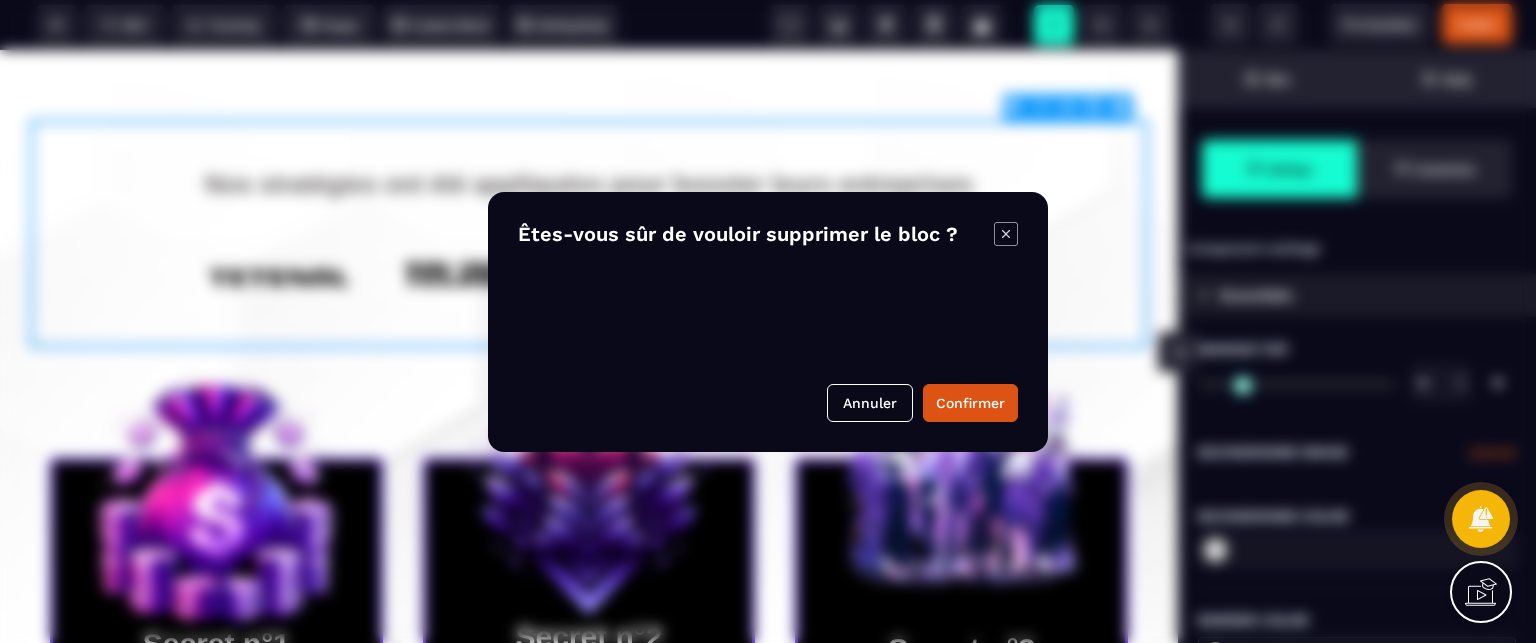 click on "Êtes-vous sûr de vouloir supprimer le bloc ? Annuler Confirmer" at bounding box center [768, 322] 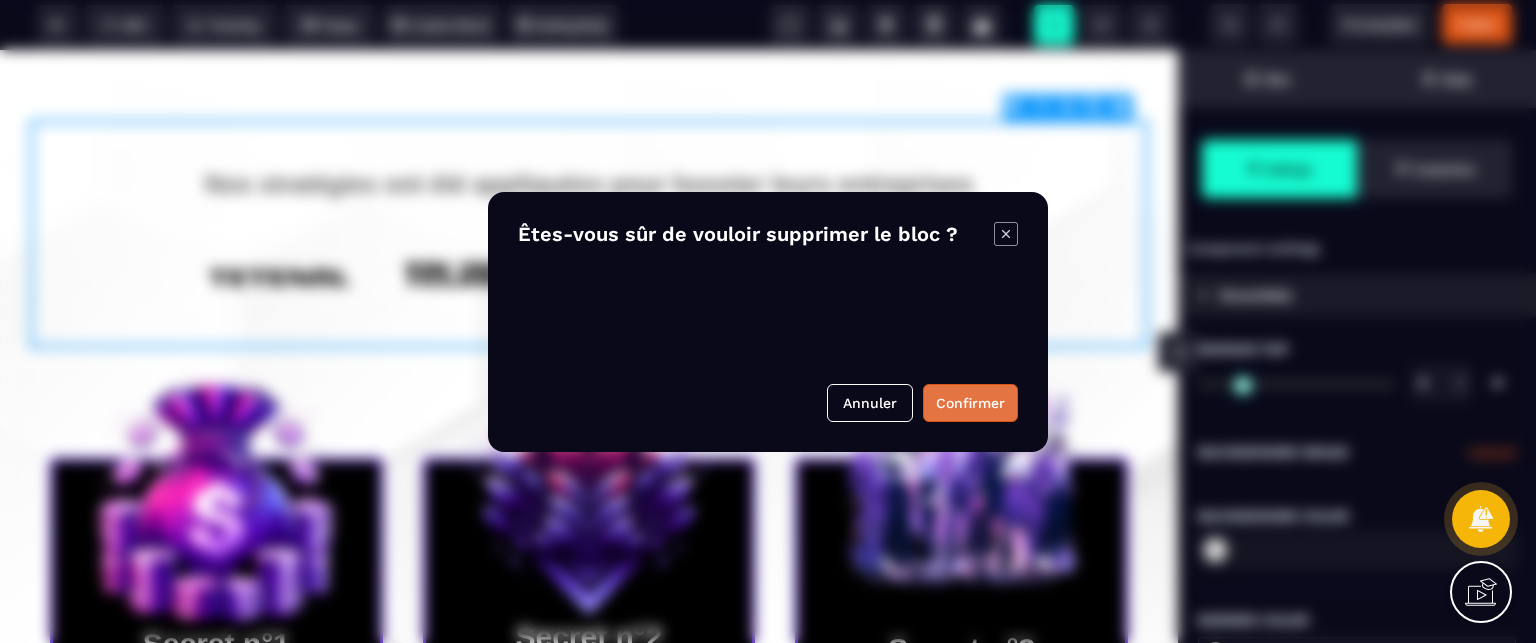 click on "Confirmer" at bounding box center [970, 403] 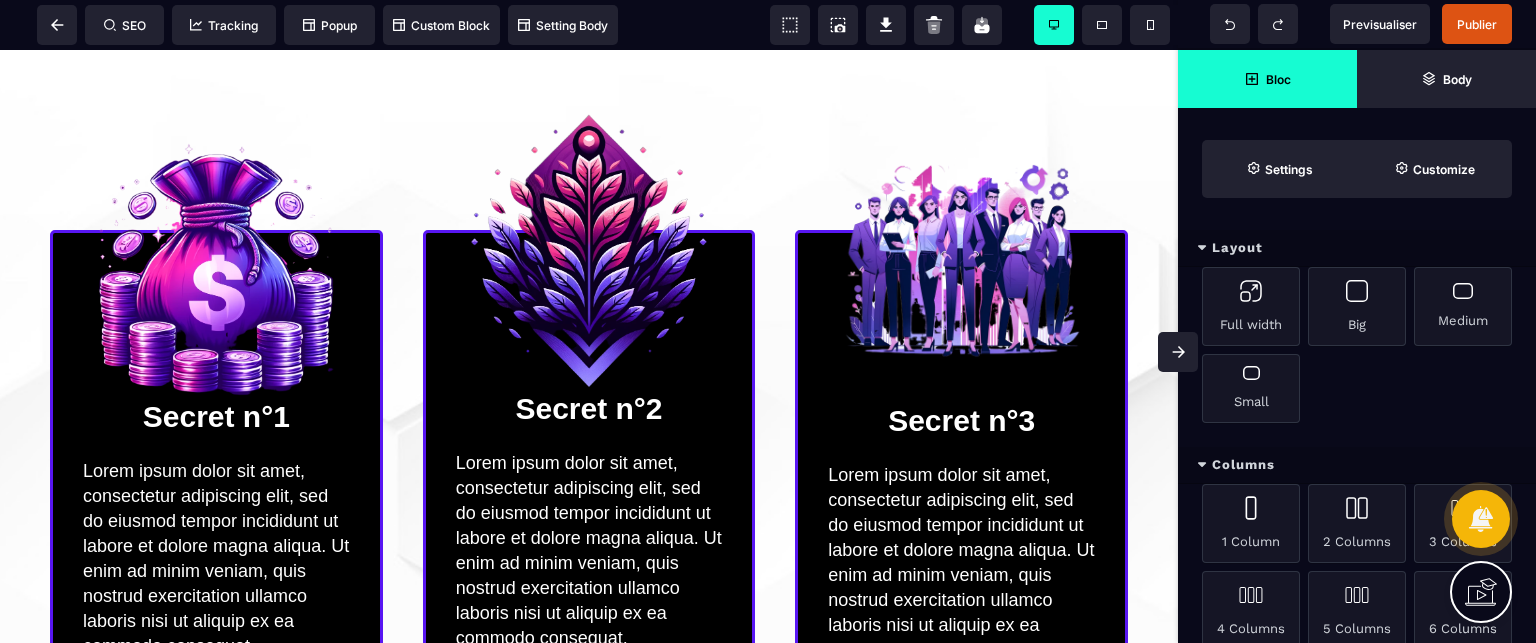 click at bounding box center [1178, 352] 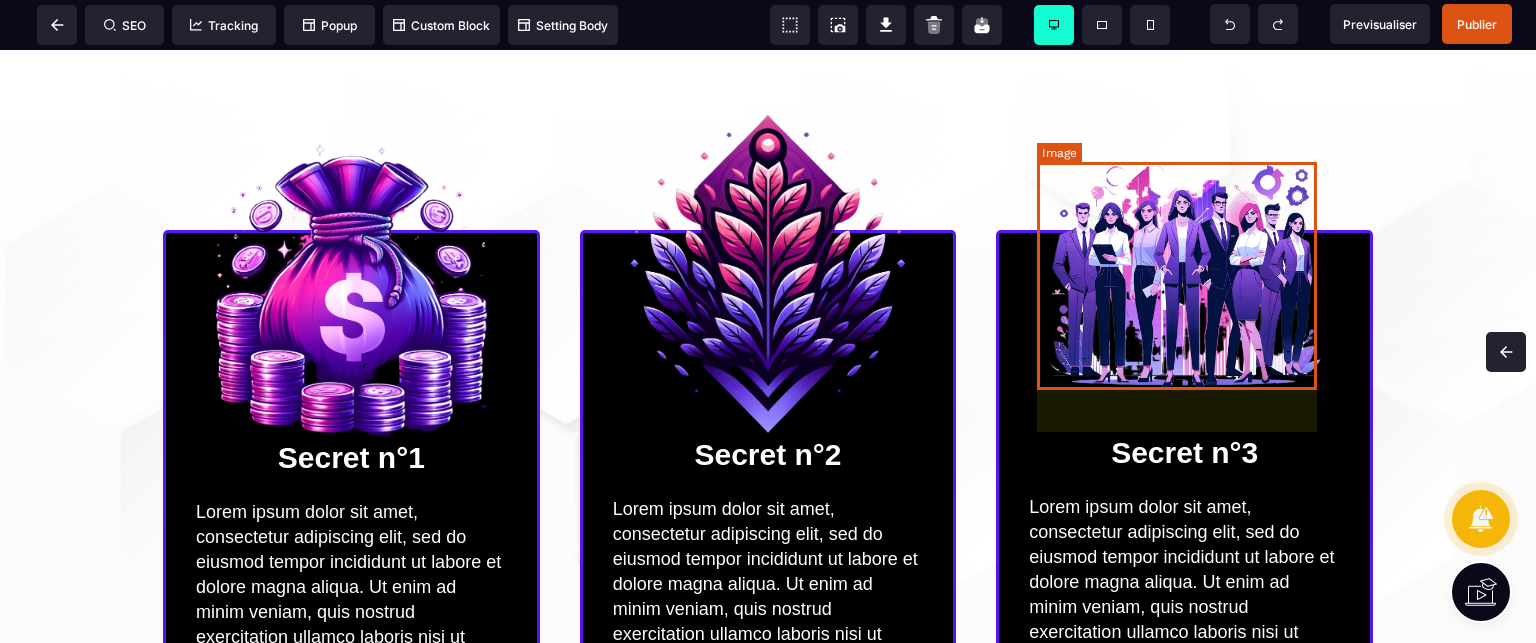 click at bounding box center [1185, 276] 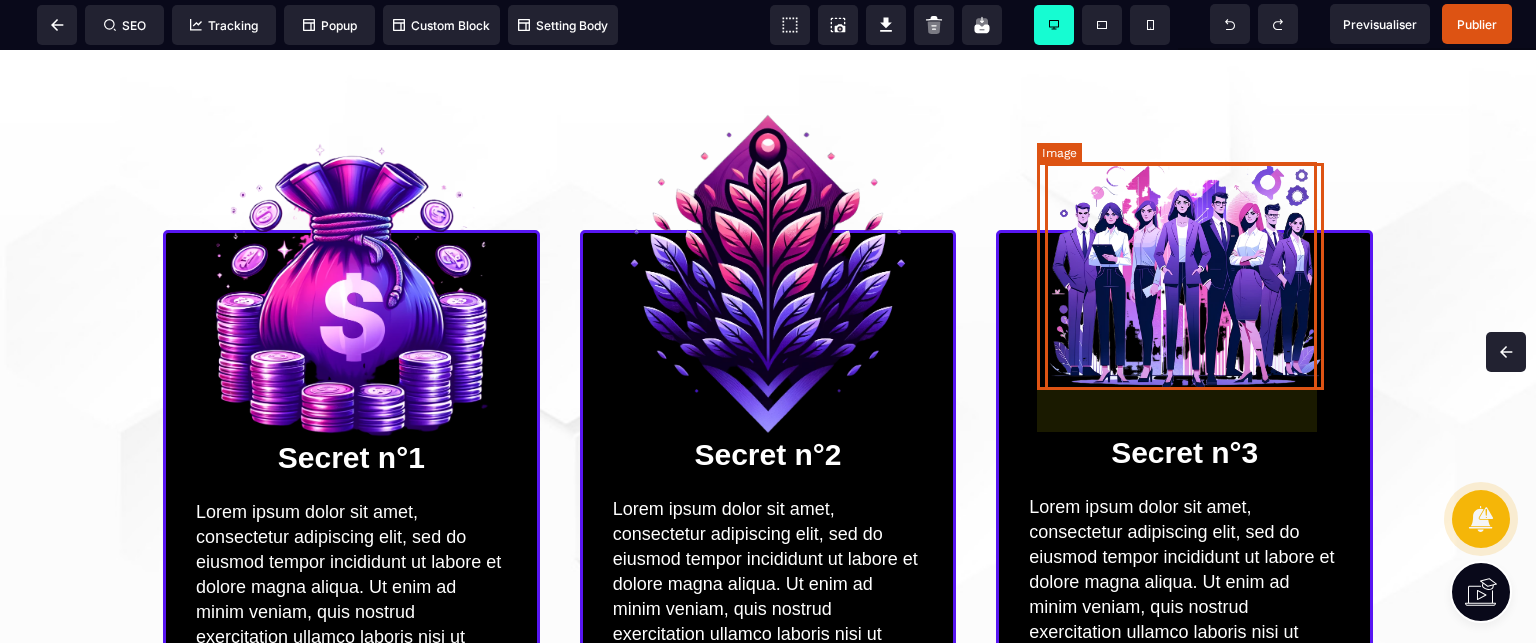 select 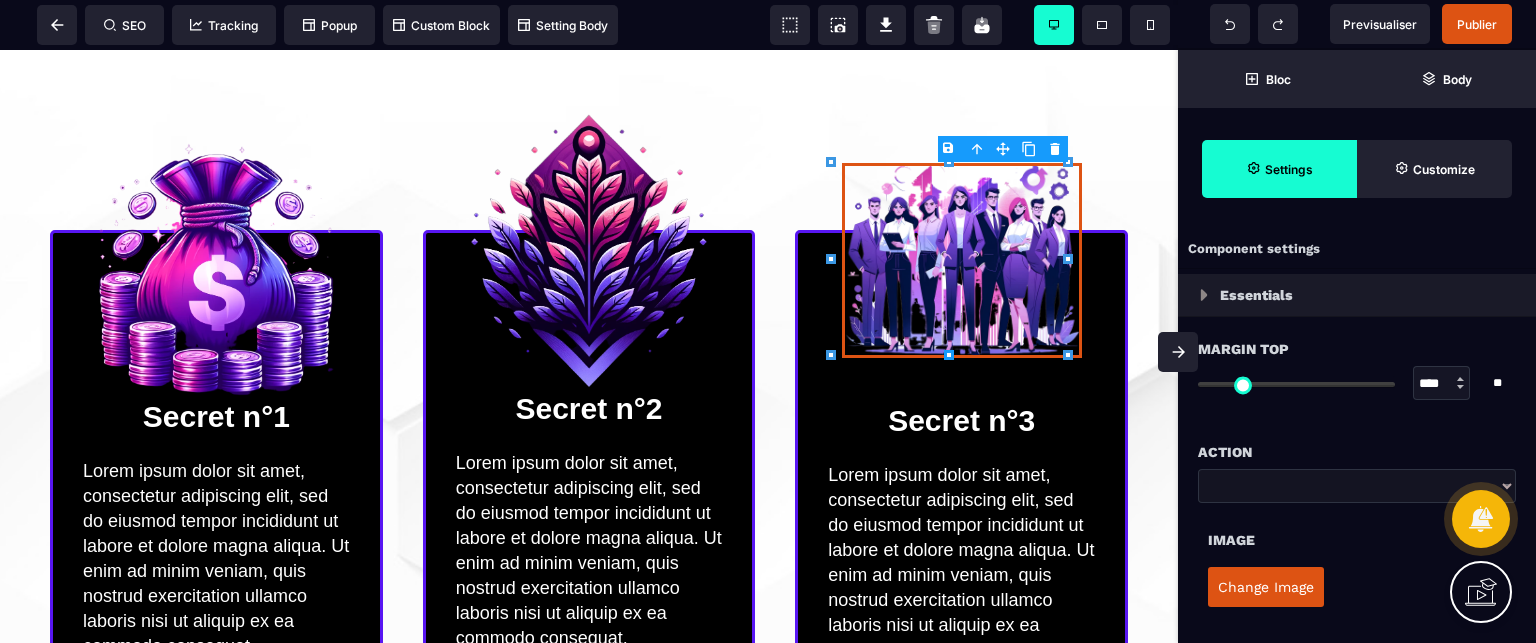 click at bounding box center [1178, 352] 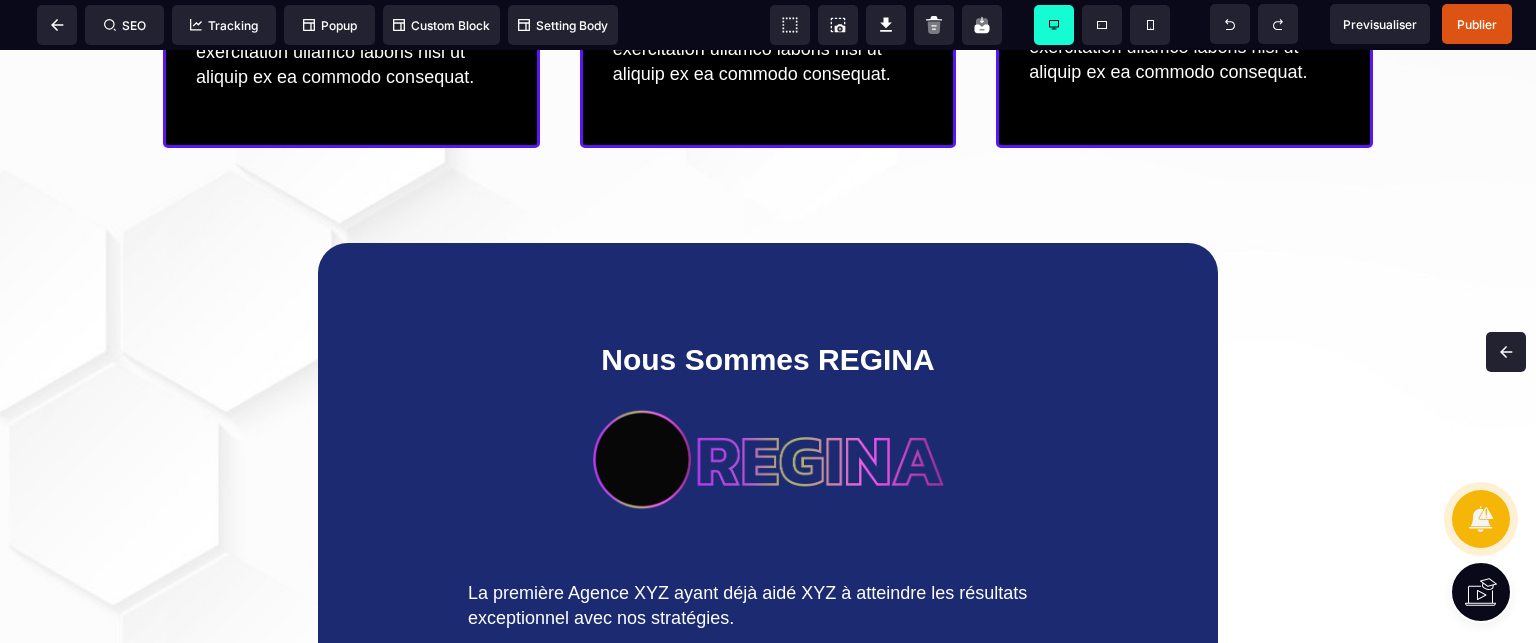 scroll, scrollTop: 529, scrollLeft: 0, axis: vertical 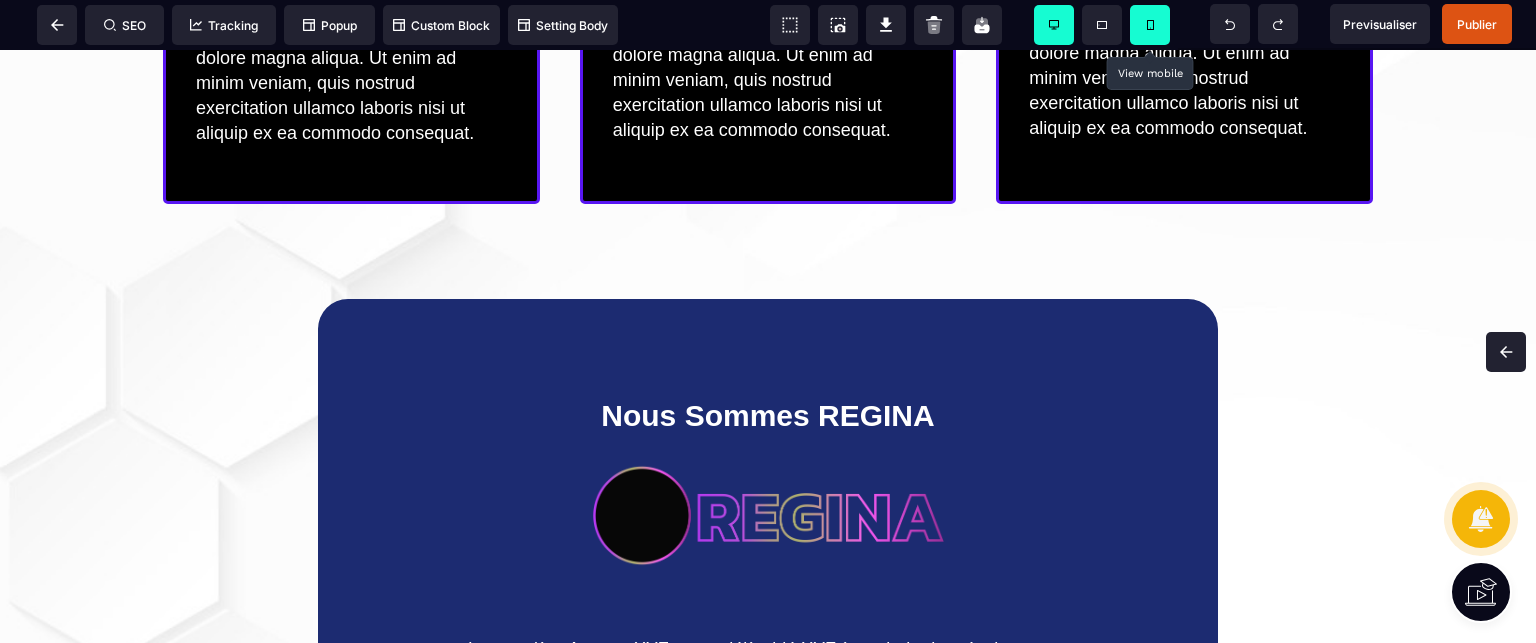 click at bounding box center (1150, 25) 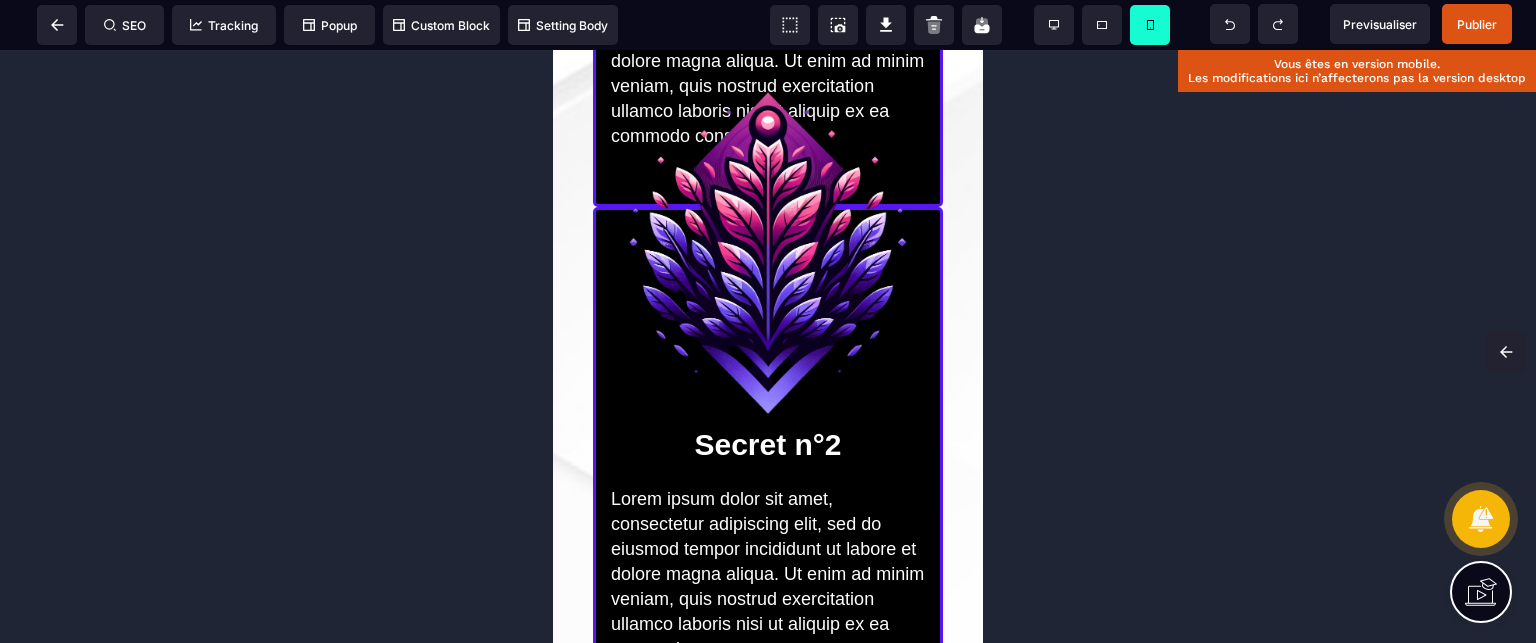 scroll, scrollTop: 0, scrollLeft: 0, axis: both 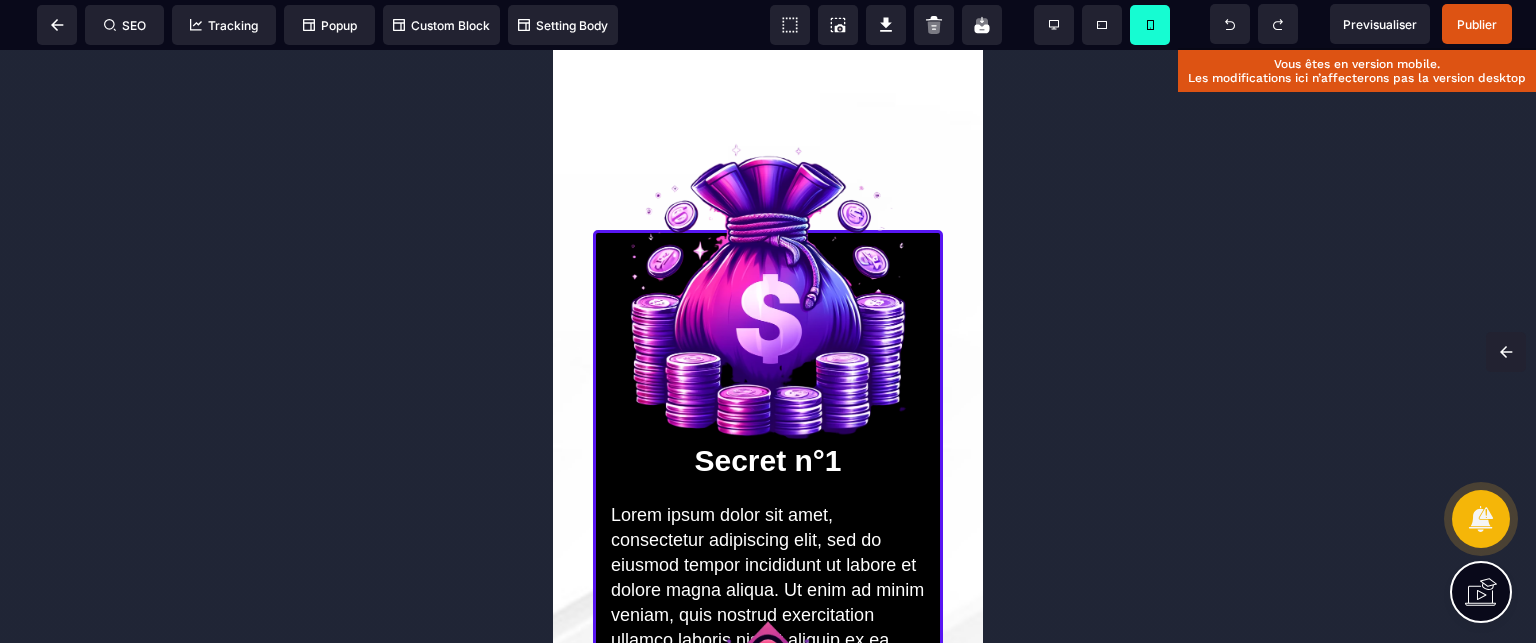 click on "Secret n°1 Lorem ipsum dolor sit amet, consectetur adipiscing elit, sed do eiusmod tempor incididunt ut labore et dolore magna aliqua. Ut enim ad minim veniam, quis nostrud exercitation ullamco laboris nisi ut aliquip ex ea commodo consequat.  Secret n°2 Lorem ipsum dolor sit amet, consectetur adipiscing elit, sed do eiusmod tempor incididunt ut labore et dolore magna aliqua. Ut enim ad minim veniam, quis nostrud exercitation ullamco laboris nisi ut aliquip ex ea commodo consequat.  Secret n°3 Lorem ipsum dolor sit amet, consectetur adipiscing elit, sed do eiusmod tempor incididunt ut labore et dolore magna aliqua. Ut enim ad minim veniam, quis nostrud exercitation ullamco laboris nisi ut aliquip ex ea commodo consequat.  Nous Sommes [PERSON] RESERVEZ VOTRE PLACE" at bounding box center (768, 1448) 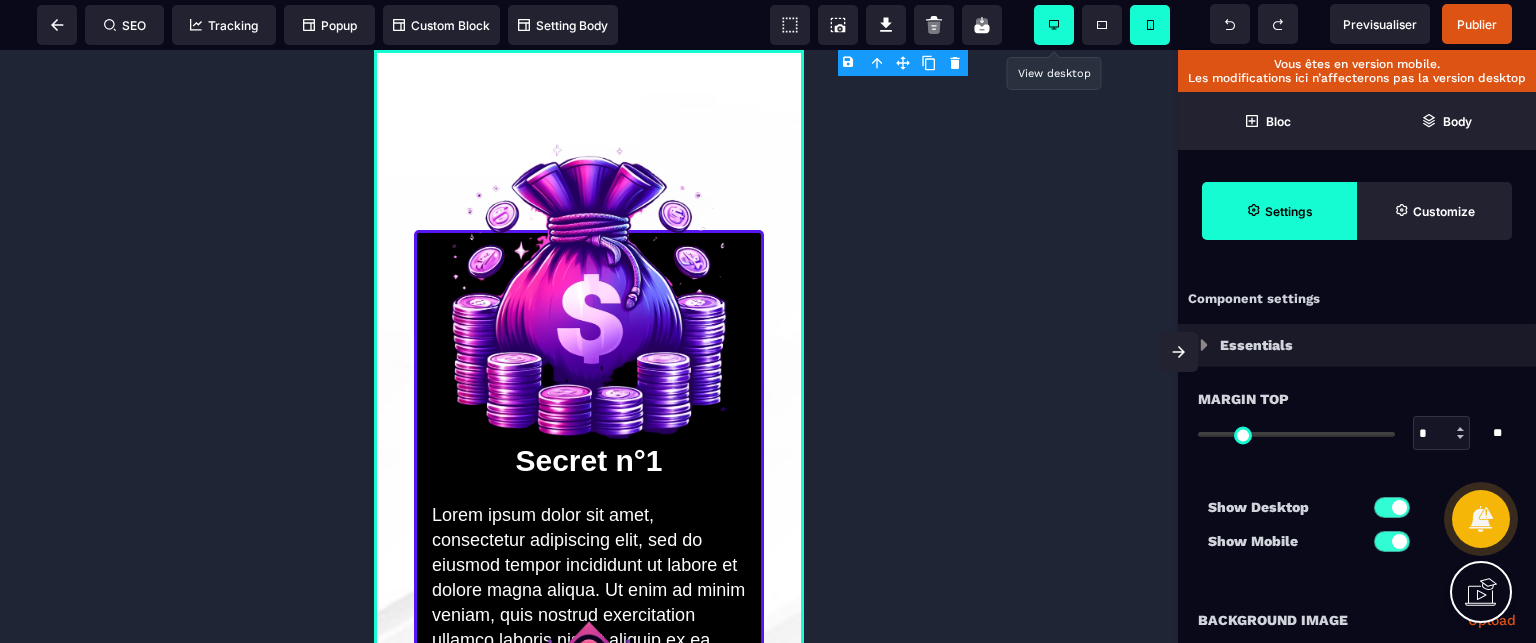 click 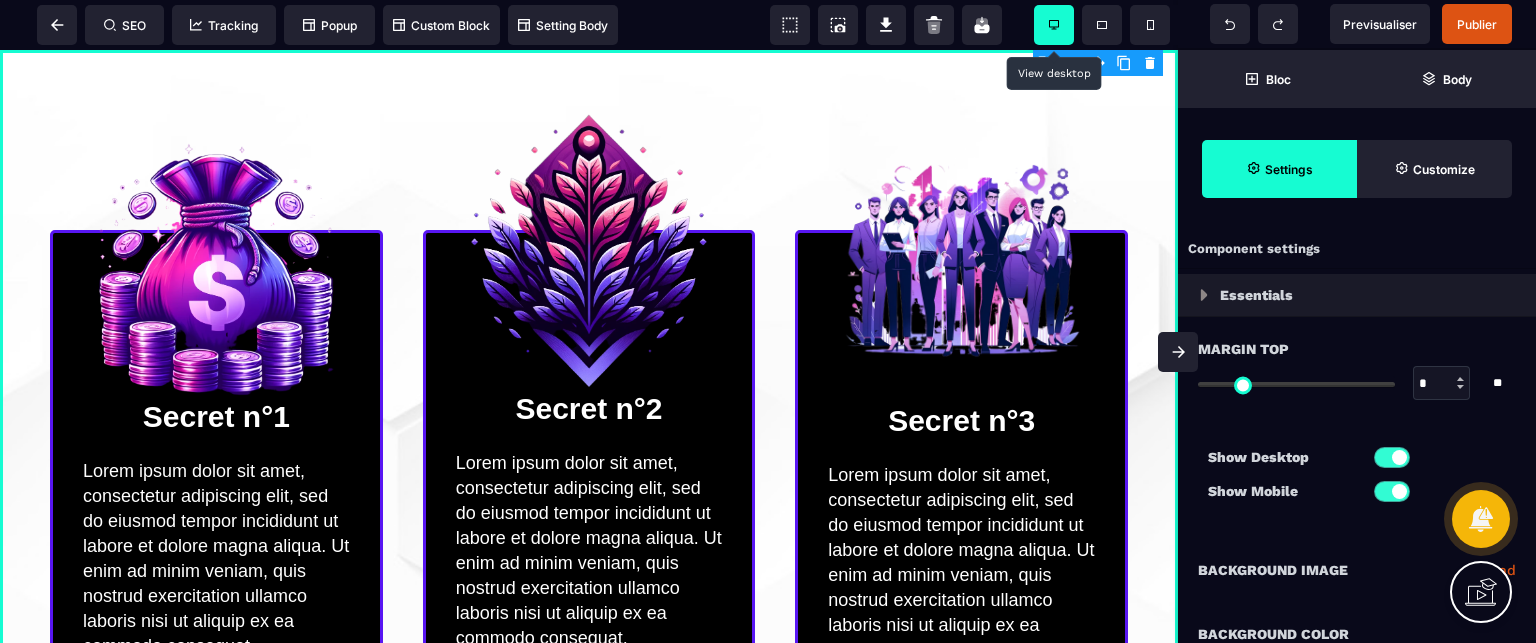 click at bounding box center (1178, 352) 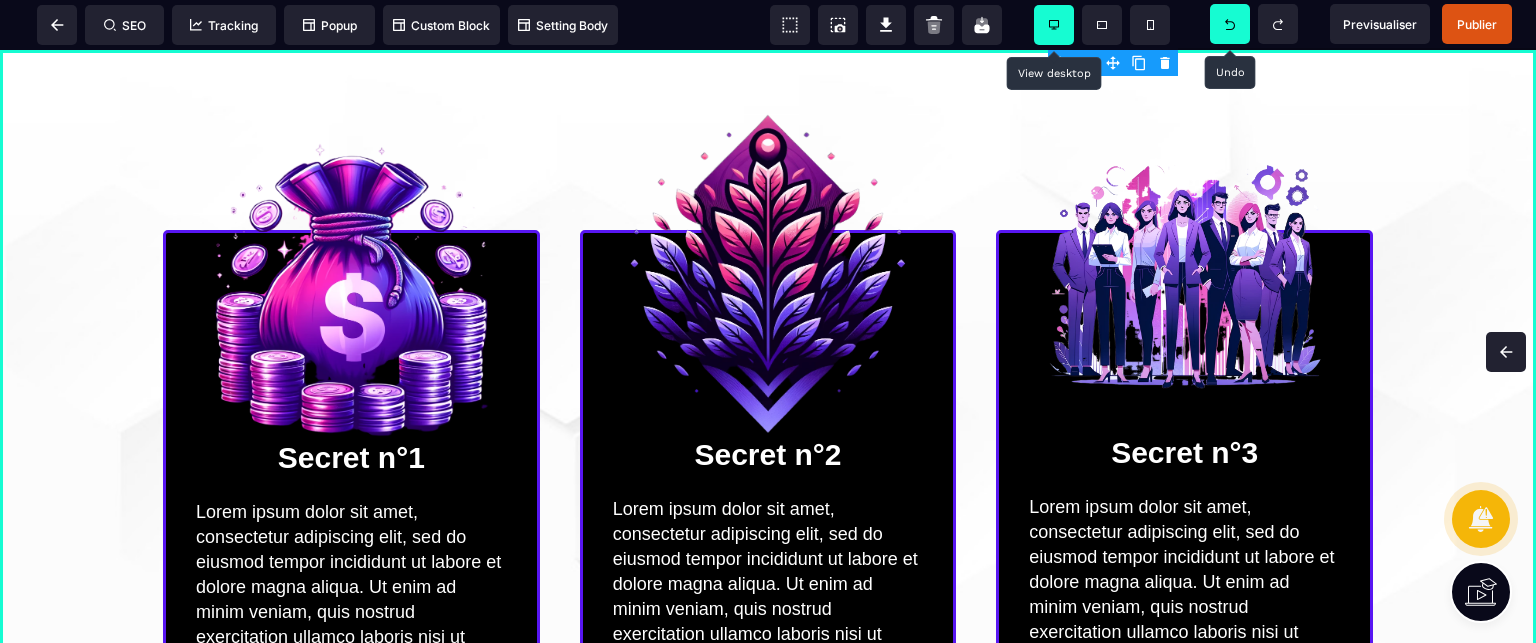 click at bounding box center (1230, 24) 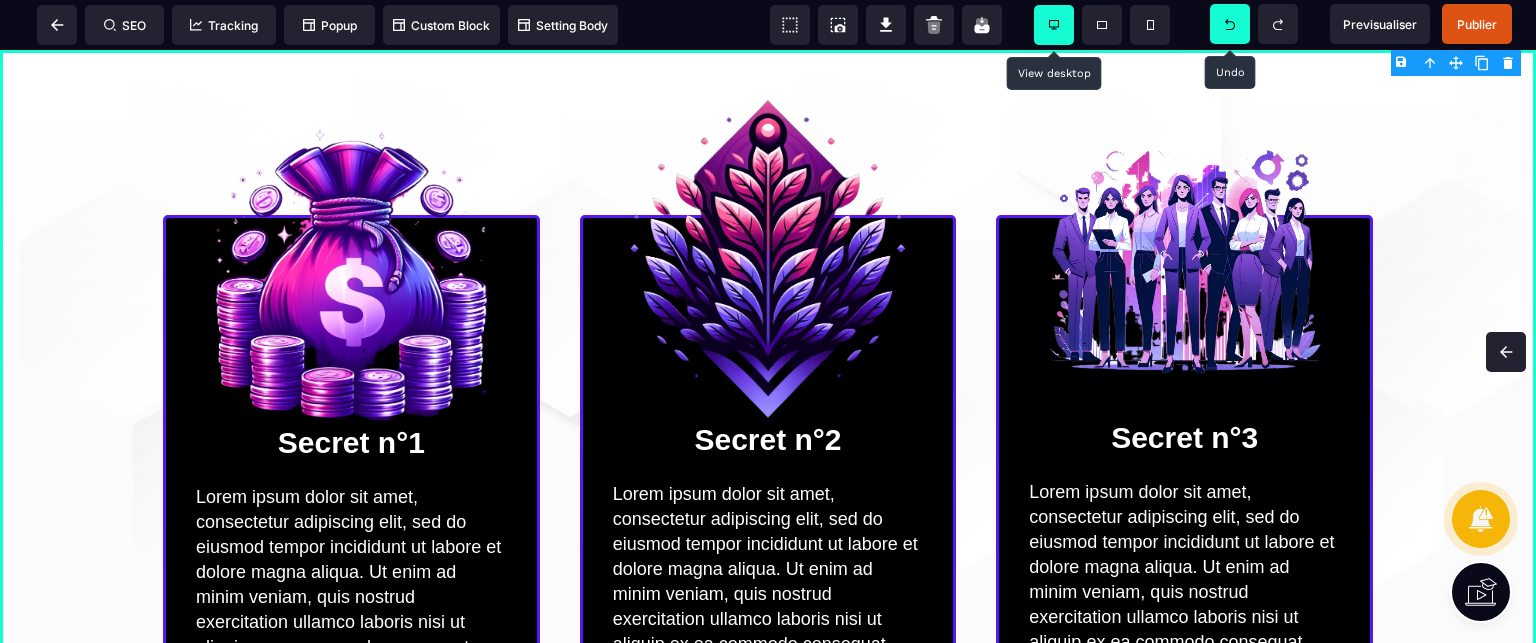 click at bounding box center [1230, 24] 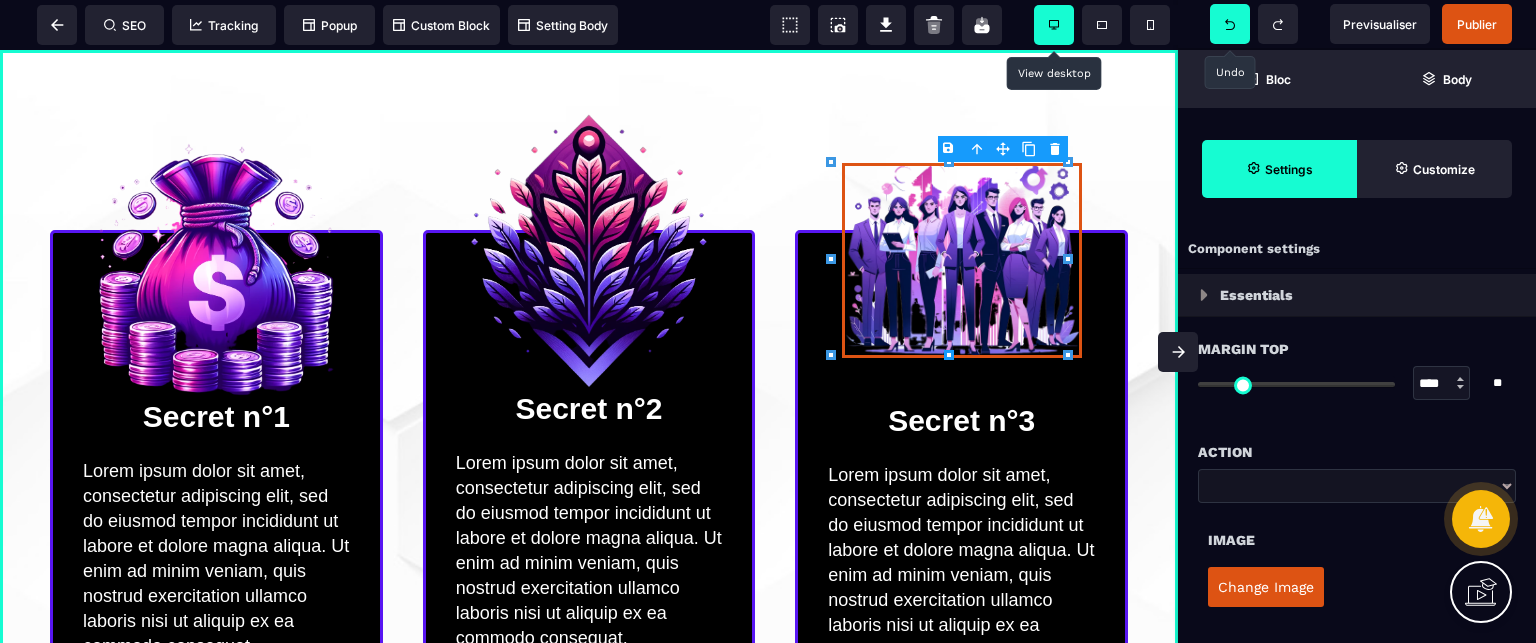 click at bounding box center [1230, 24] 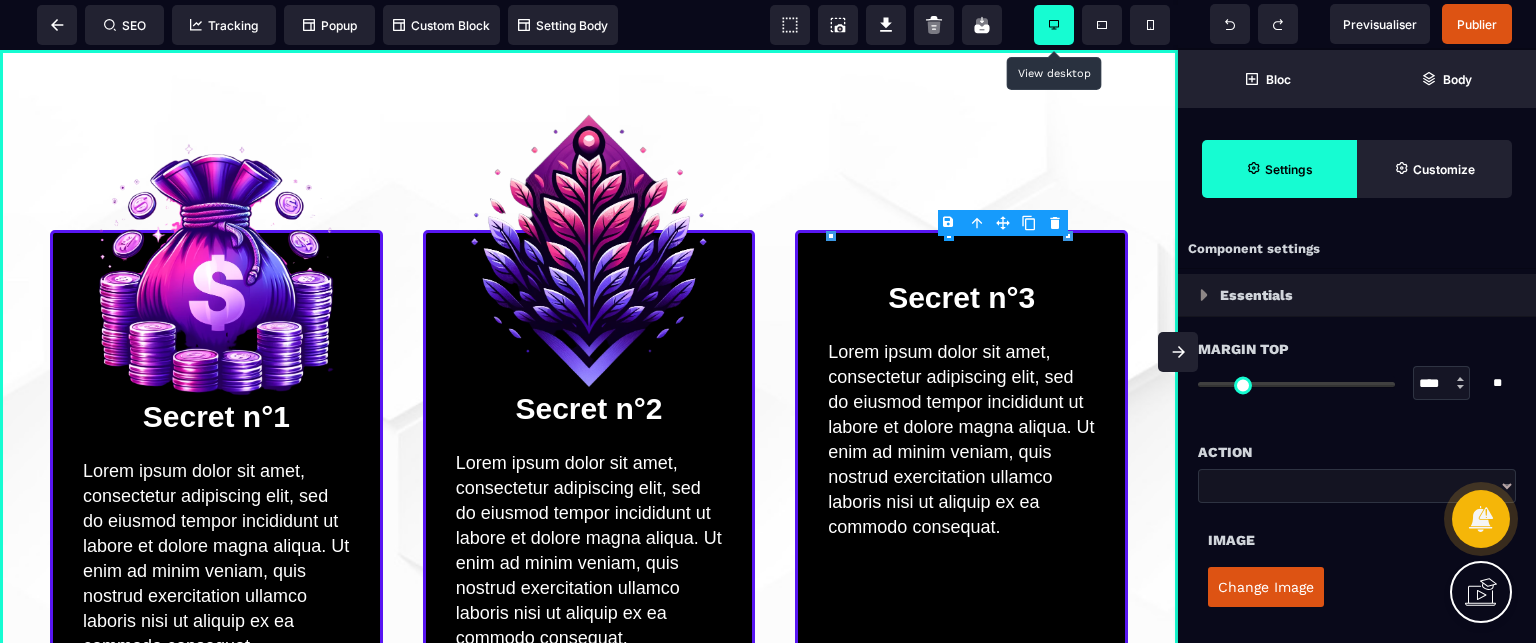 click at bounding box center [1178, 352] 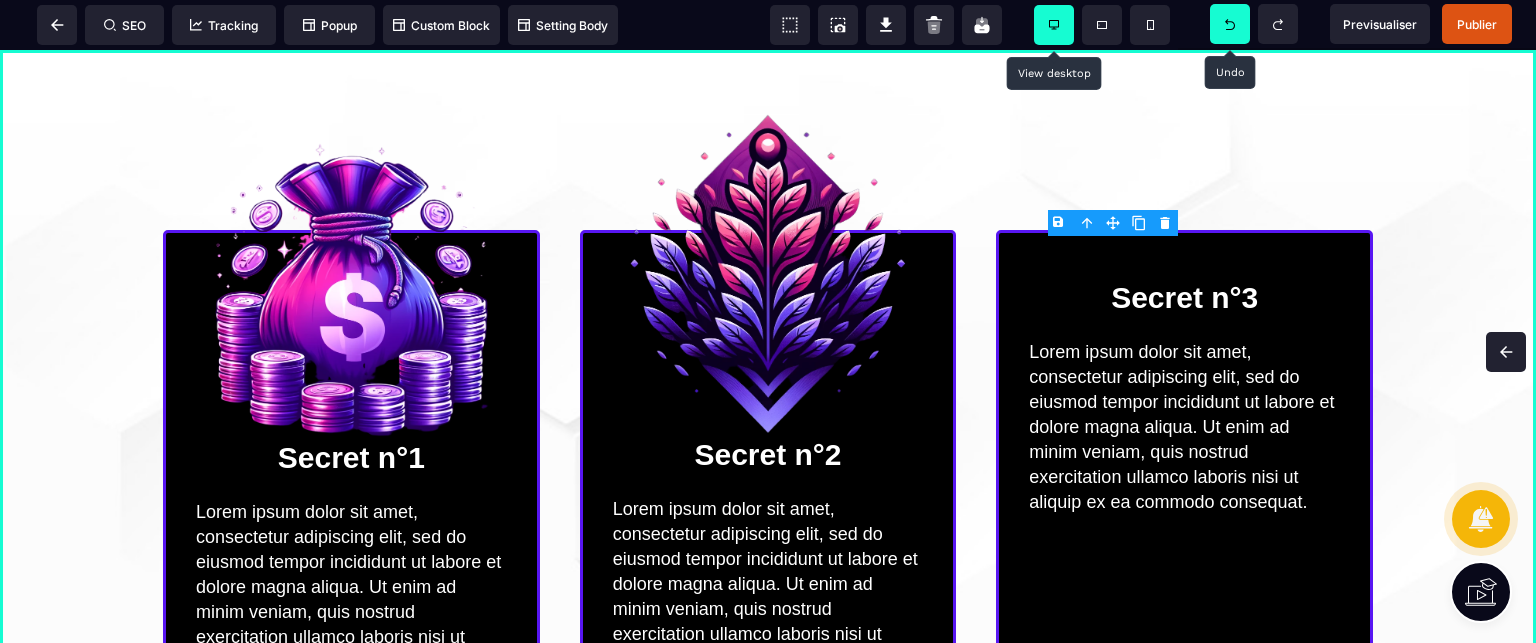 click at bounding box center [1230, 24] 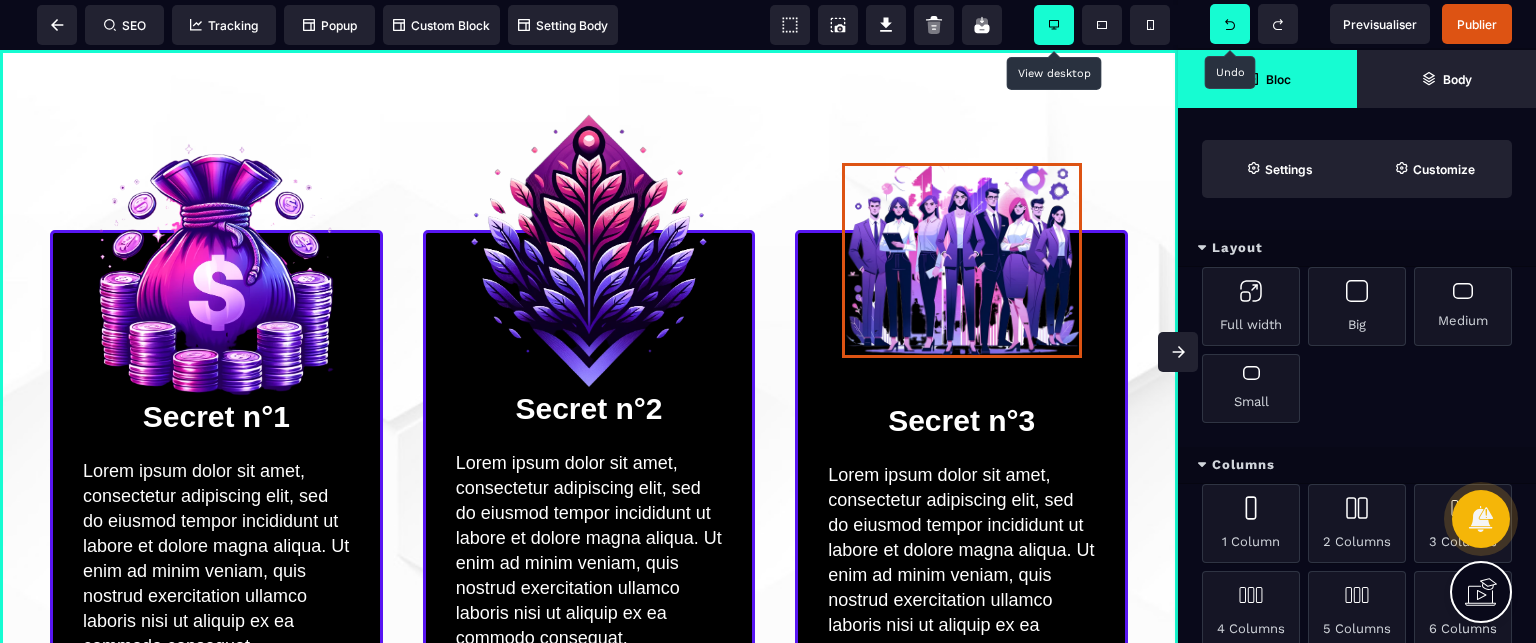 click at bounding box center [1230, 24] 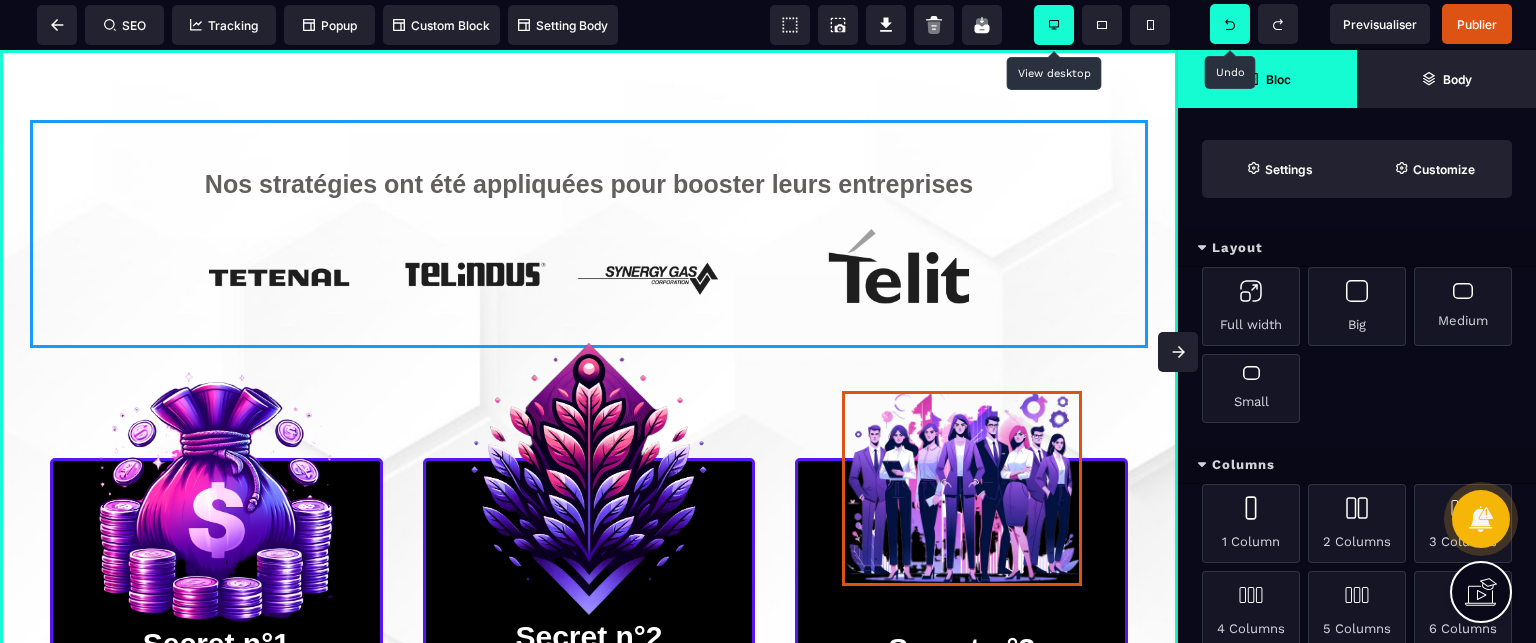 select on "**" 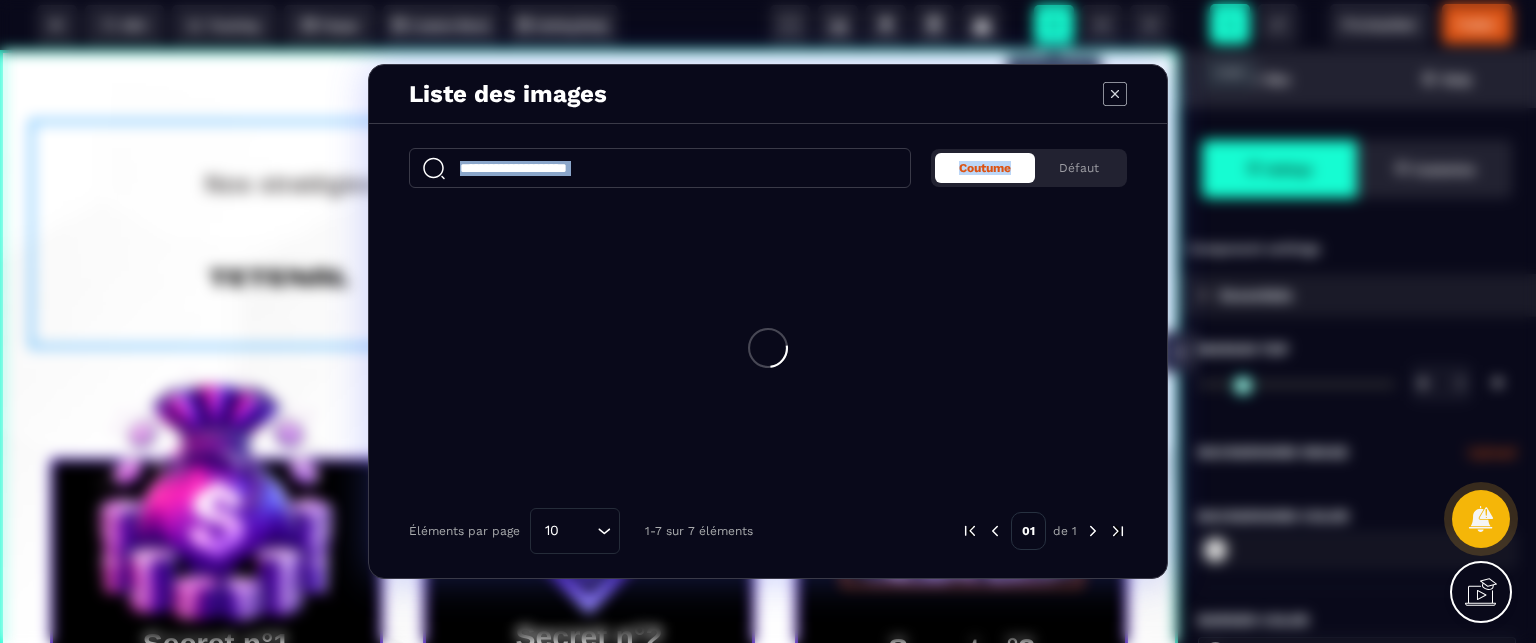 click on "Liste des images Coutume Défaut Éléments par page 10 Loading... 1-7 sur 7 éléments 01 de 1" at bounding box center [768, 321] 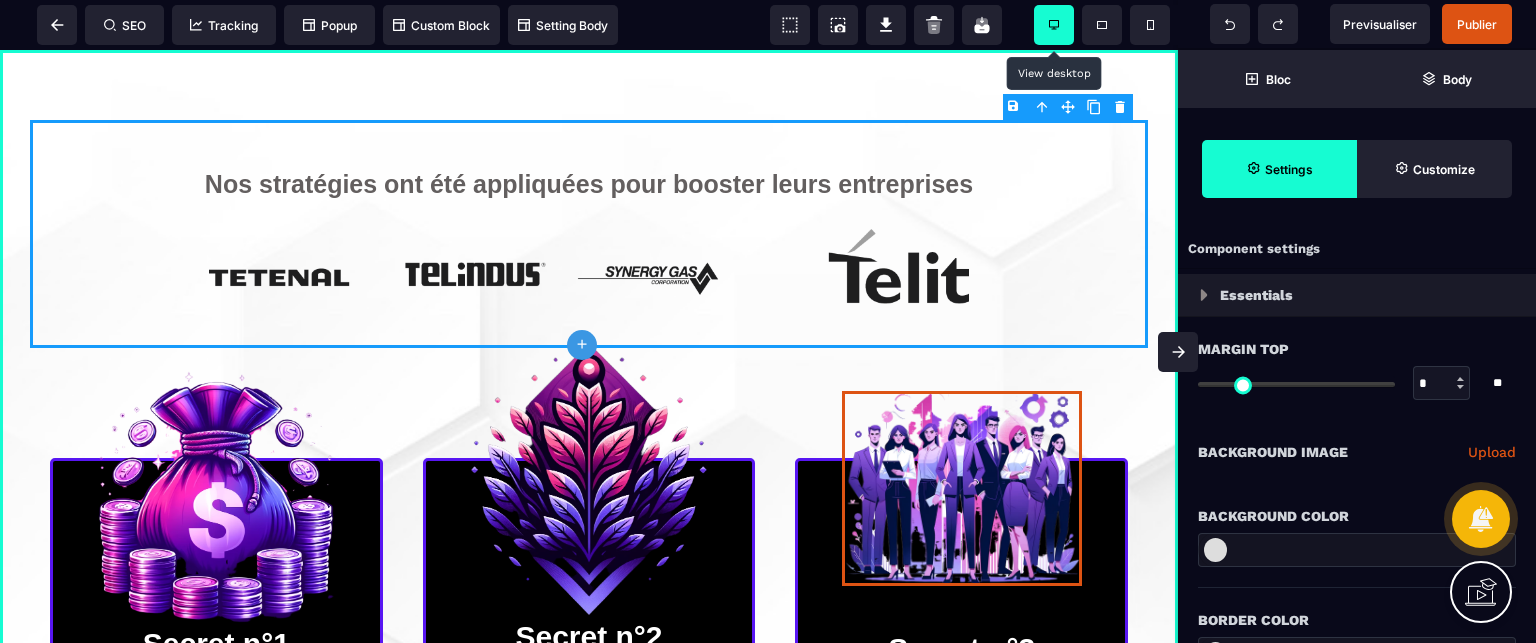 click at bounding box center (1178, 352) 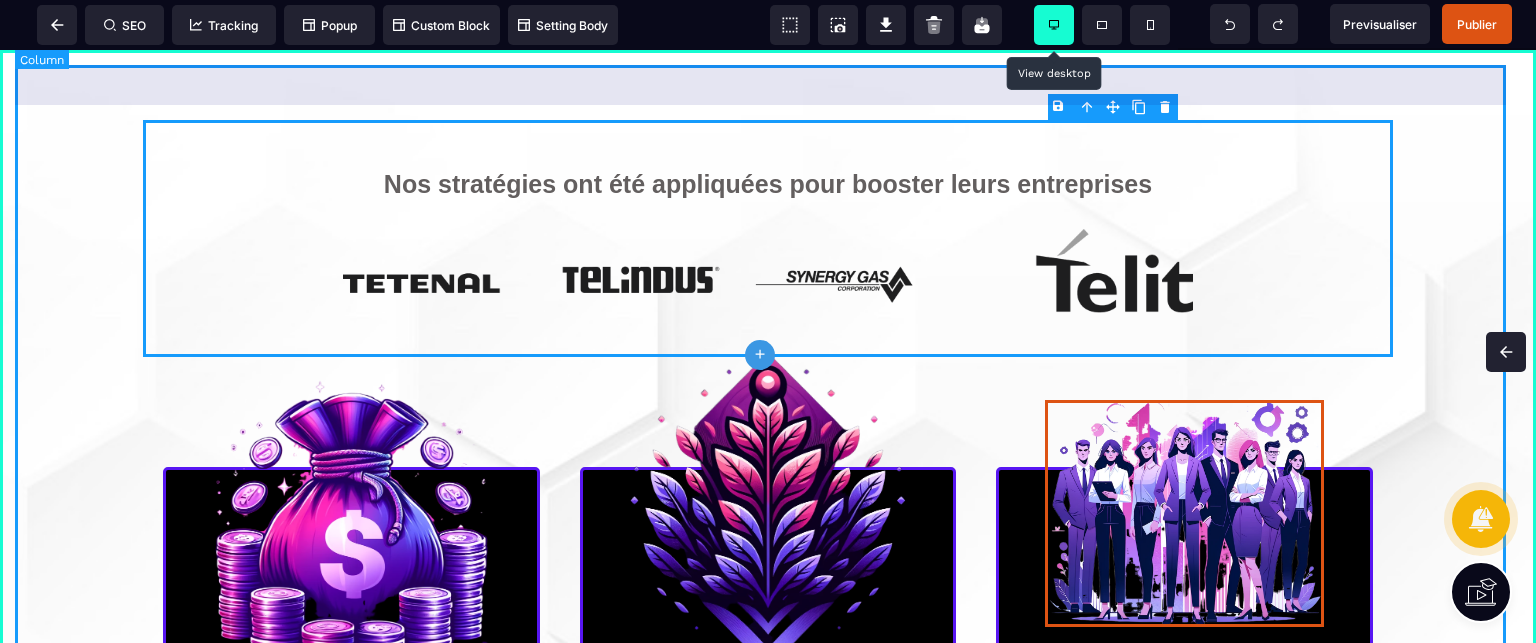 click on "Nos stratégies ont été appliquées pour booster leurs entreprises Secret n°1 Lorem ipsum dolor sit amet, consectetur adipiscing elit, sed do eiusmod tempor incididunt ut labore et dolore magna aliqua. Ut enim ad minim veniam, quis nostrud exercitation ullamco laboris nisi ut aliquip ex ea commodo consequat.  Secret n°2 Lorem ipsum dolor sit amet, consectetur adipiscing elit, sed do eiusmod tempor incididunt ut labore et dolore magna aliqua. Ut enim ad minim veniam, quis nostrud exercitation ullamco laboris nisi ut aliquip ex ea commodo consequat.  Secret n°3 Lorem ipsum dolor sit amet, consectetur adipiscing elit, sed do eiusmod tempor incididunt ut labore et dolore magna aliqua. Ut enim ad minim veniam, quis nostrud exercitation ullamco laboris nisi ut aliquip ex ea commodo consequat.  Nous Sommes [PERSON] RESERVEZ VOTRE PLACE" at bounding box center [768, 988] 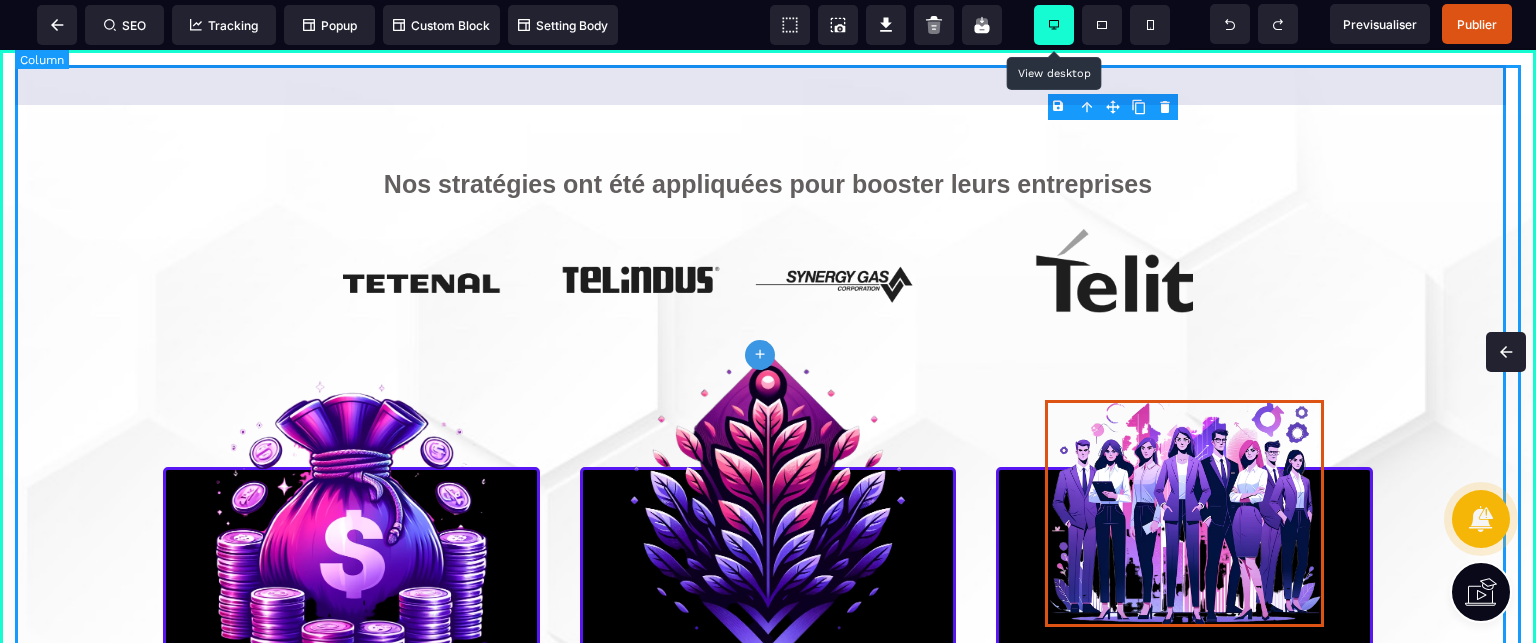 select on "**" 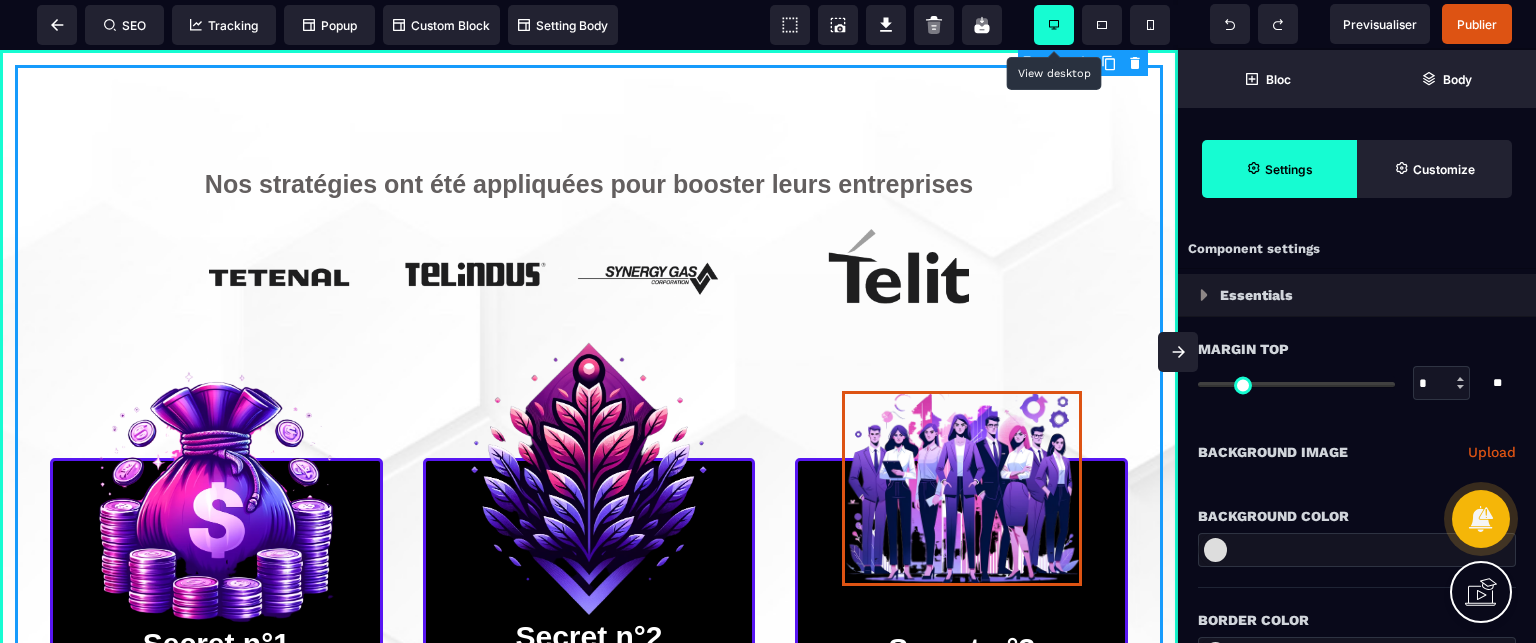 click on "Background Image
Upload" at bounding box center (1357, 452) 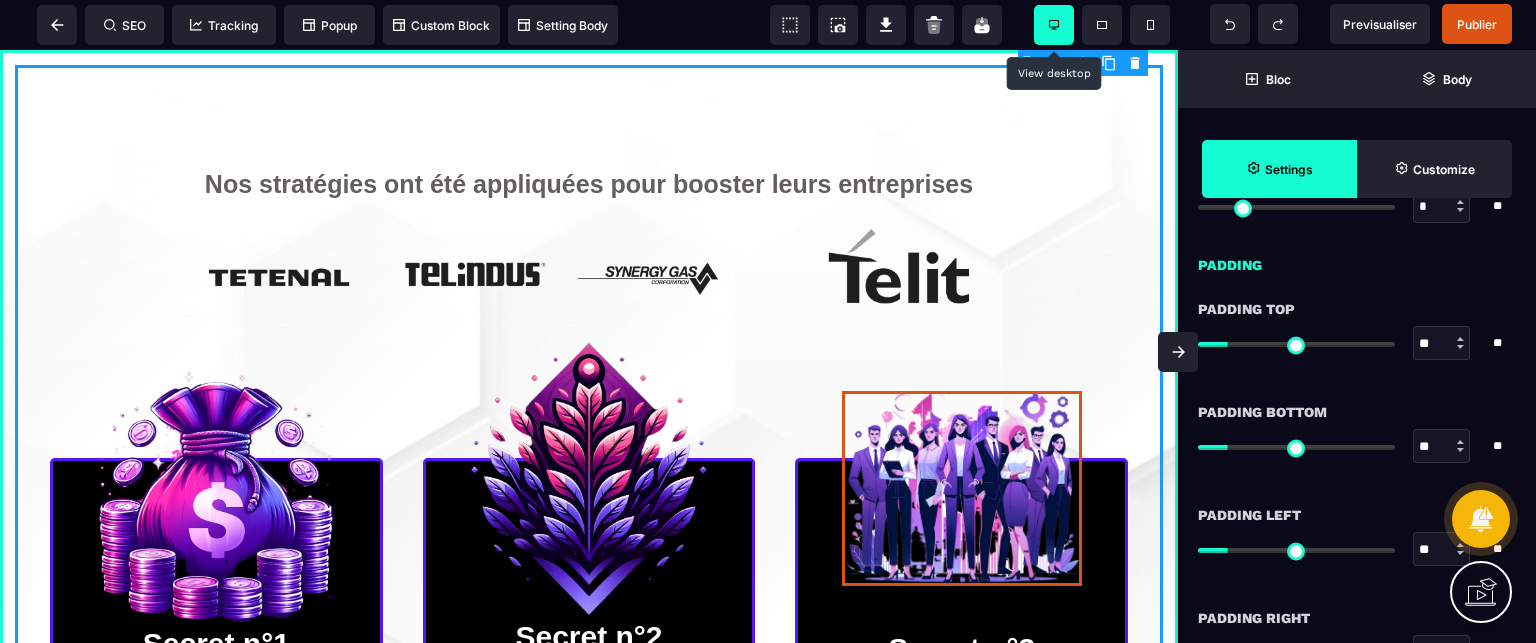 scroll, scrollTop: 1560, scrollLeft: 0, axis: vertical 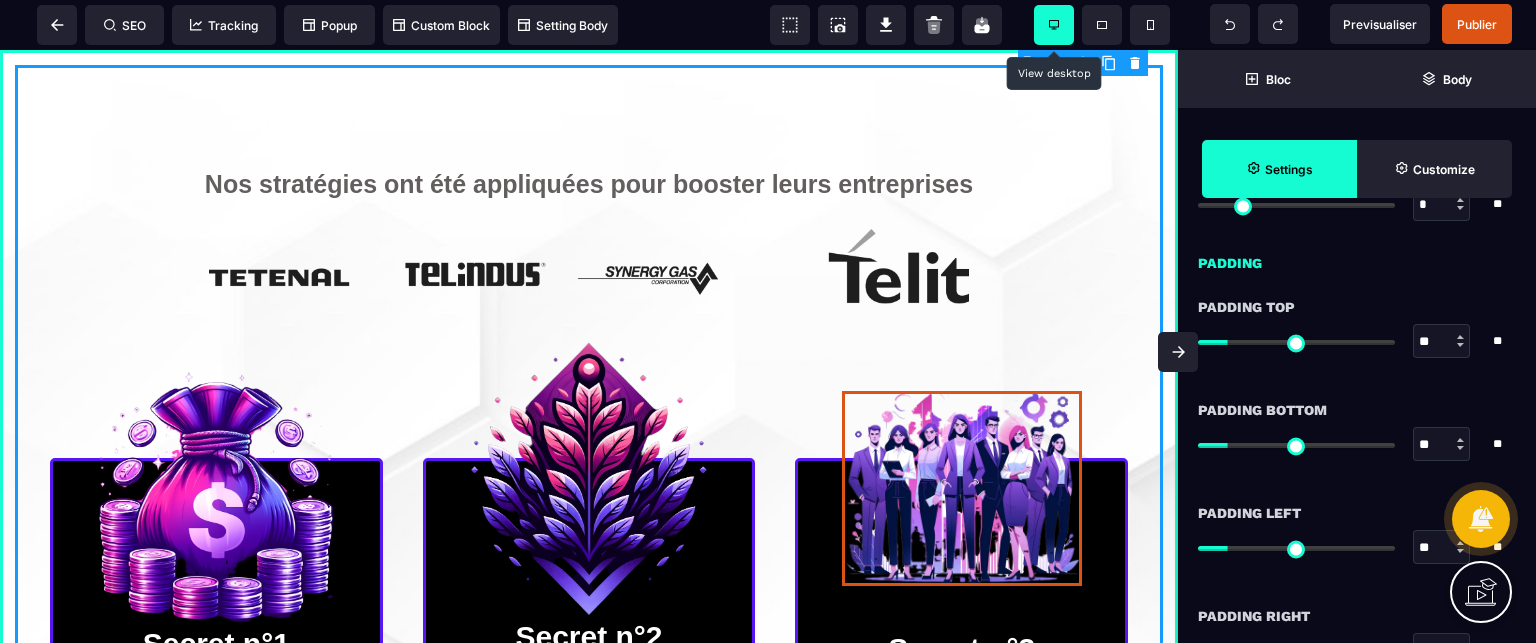 type on "*" 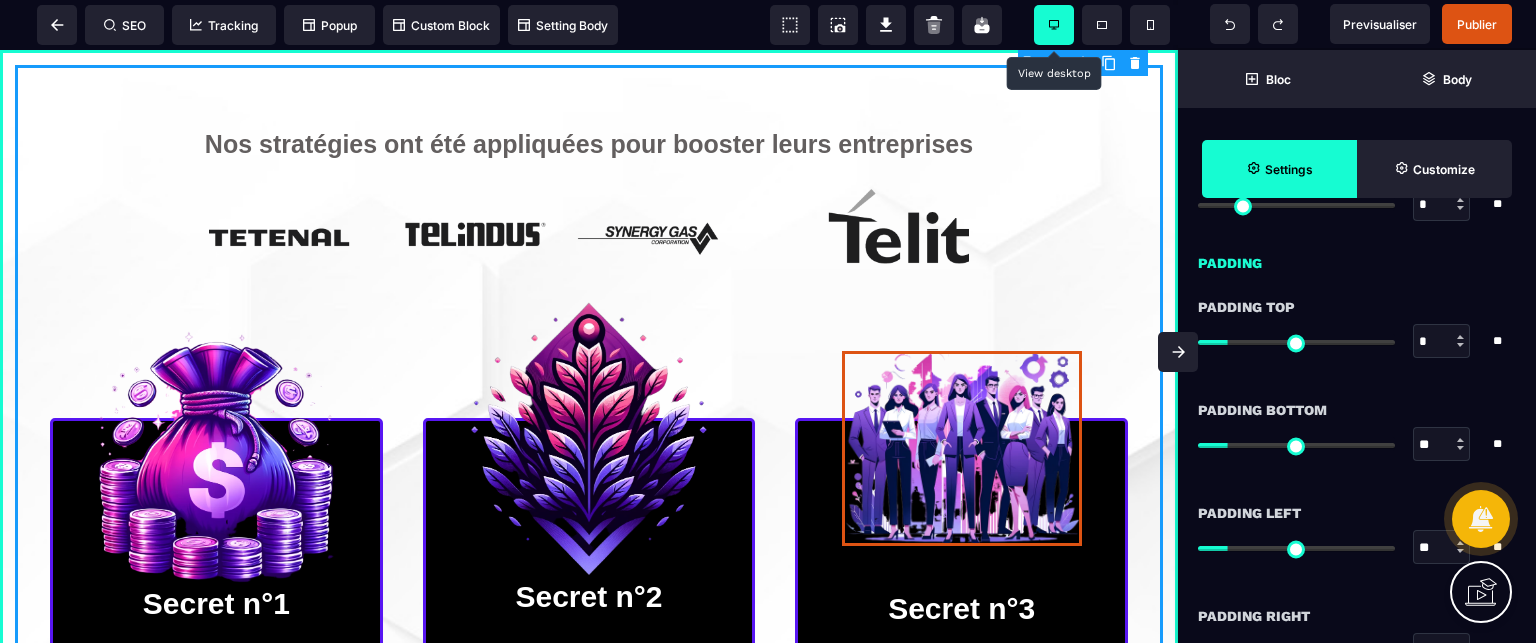 type on "*" 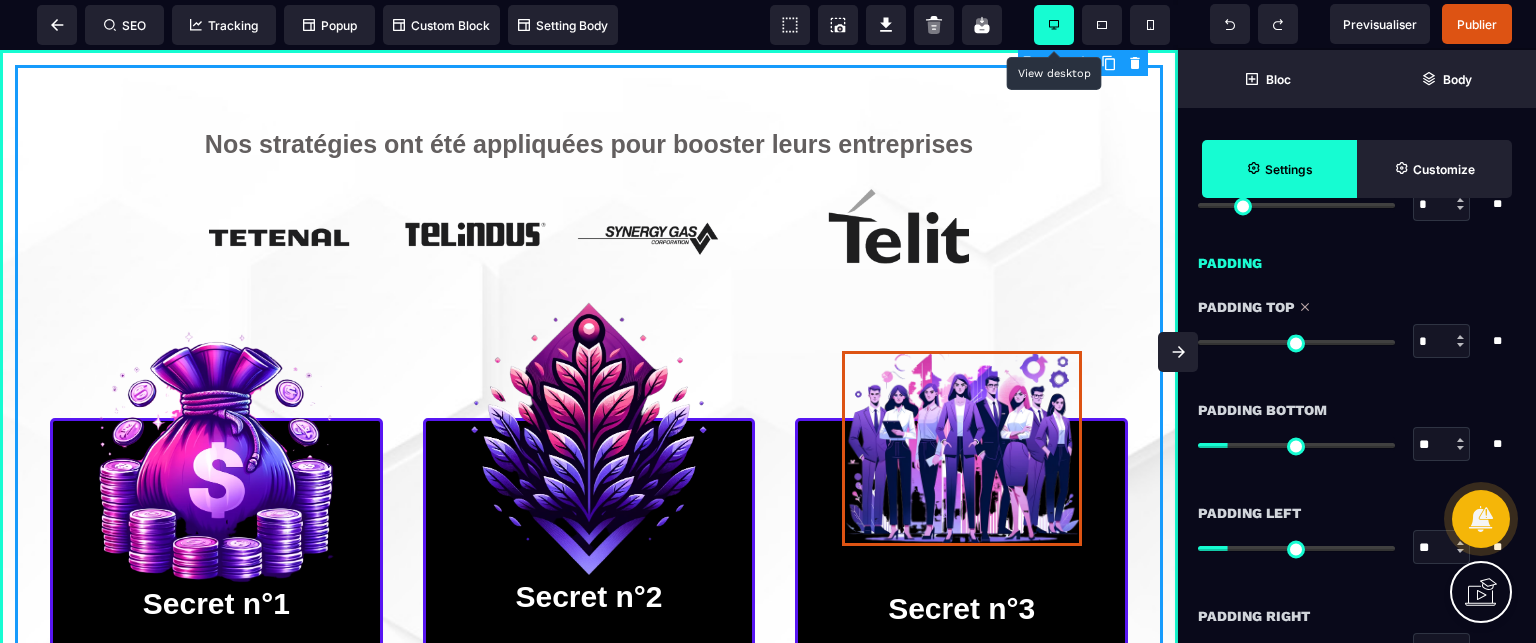 drag, startPoint x: 1239, startPoint y: 341, endPoint x: 1016, endPoint y: 351, distance: 223.2241 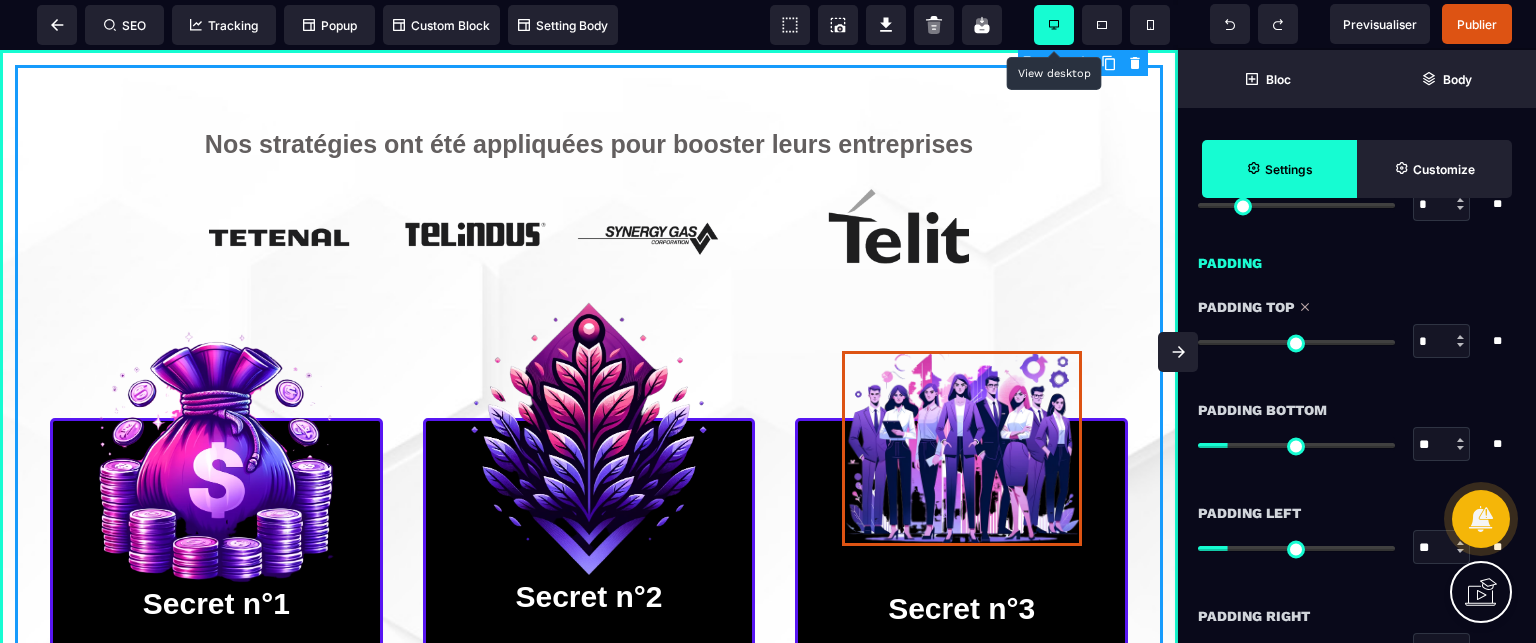 click at bounding box center (1178, 352) 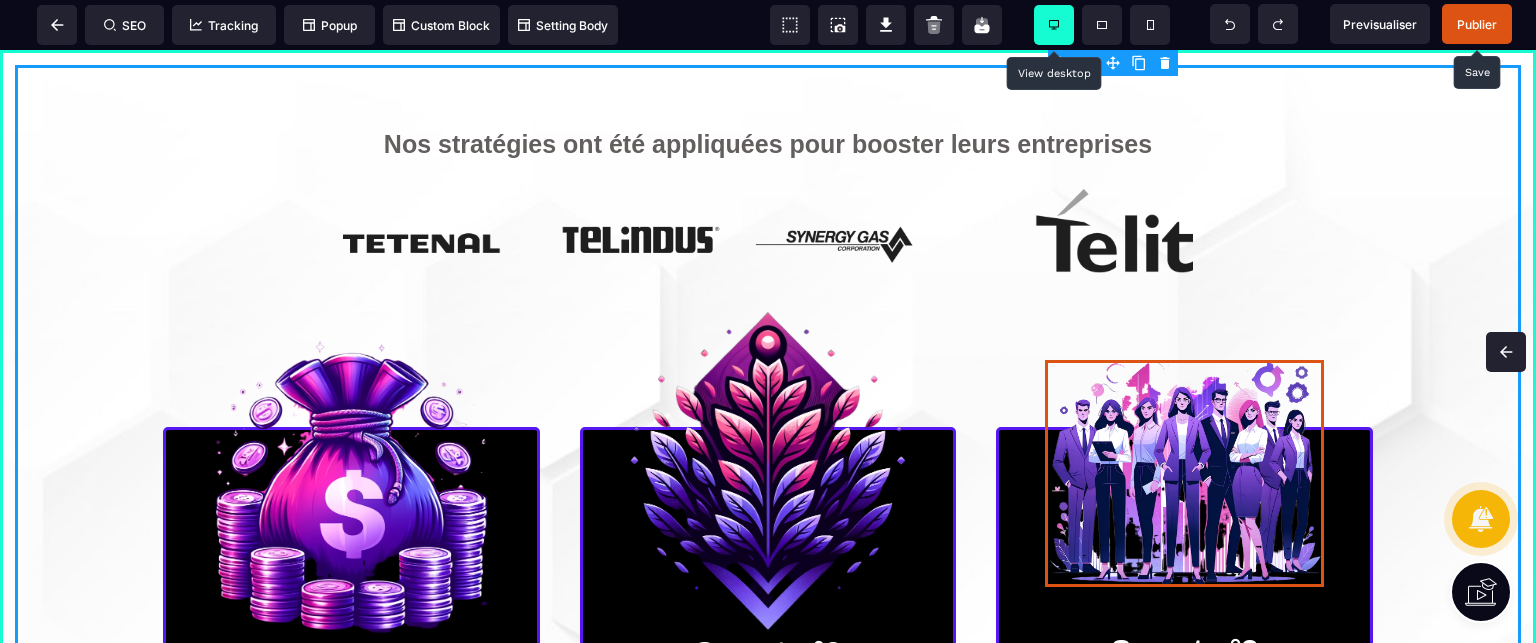 click on "Publier" at bounding box center [1477, 24] 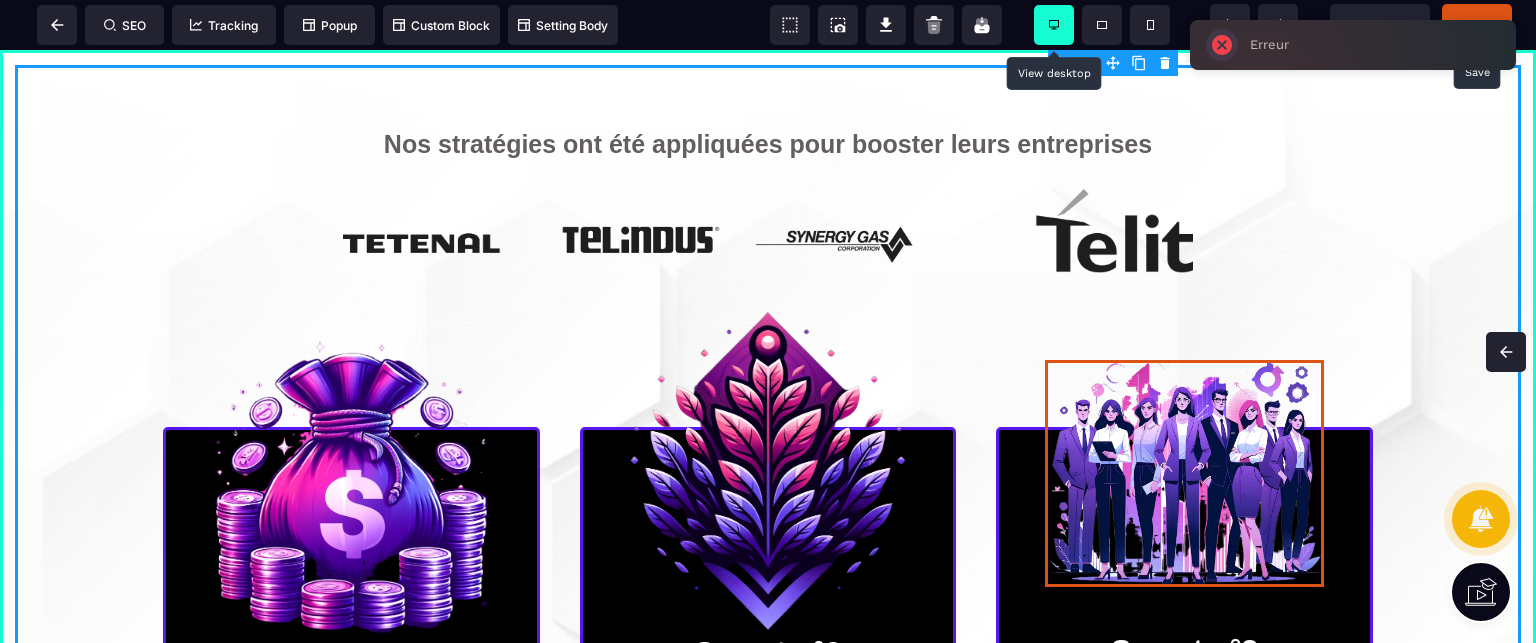 click on "Publier" at bounding box center (1477, 24) 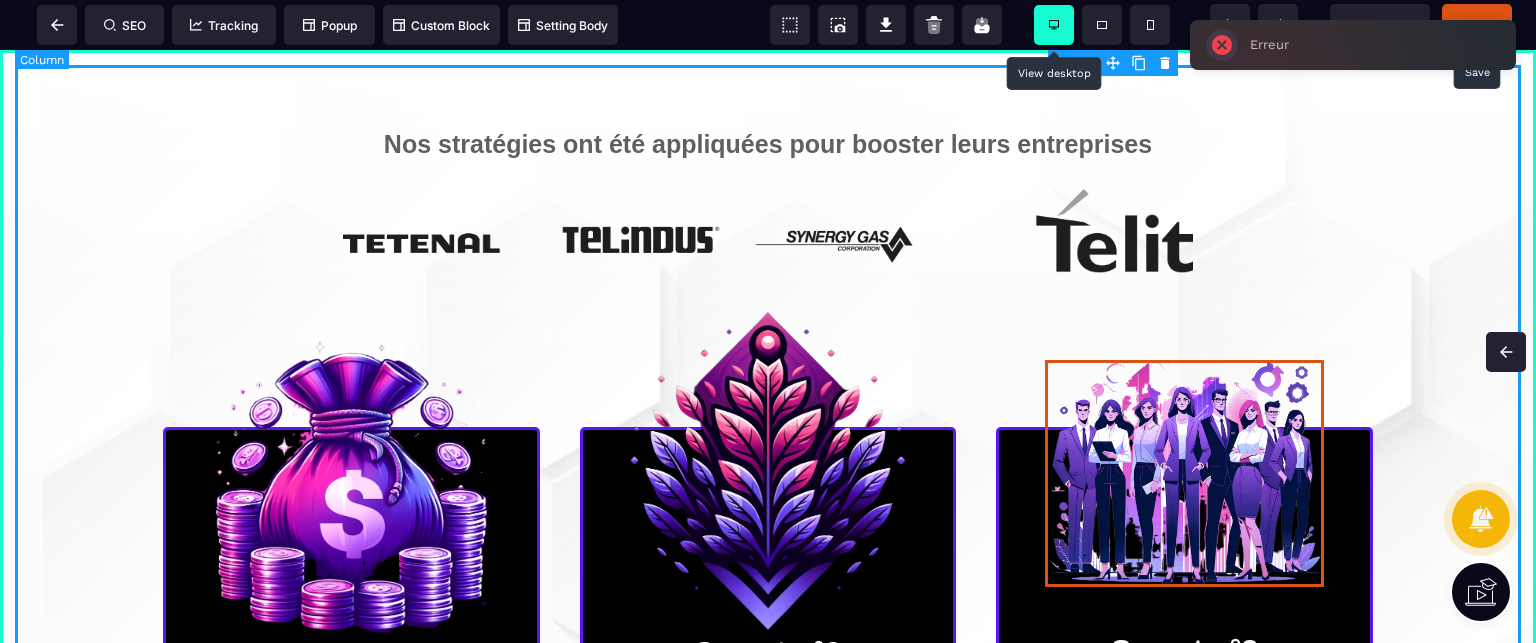 click on "Nos stratégies ont été appliquées pour booster leurs entreprises Secret n°1 Lorem ipsum dolor sit amet, consectetur adipiscing elit, sed do eiusmod tempor incididunt ut labore et dolore magna aliqua. Ut enim ad minim veniam, quis nostrud exercitation ullamco laboris nisi ut aliquip ex ea commodo consequat.  Secret n°2 Lorem ipsum dolor sit amet, consectetur adipiscing elit, sed do eiusmod tempor incididunt ut labore et dolore magna aliqua. Ut enim ad minim veniam, quis nostrud exercitation ullamco laboris nisi ut aliquip ex ea commodo consequat.  Secret n°3 Lorem ipsum dolor sit amet, consectetur adipiscing elit, sed do eiusmod tempor incididunt ut labore et dolore magna aliqua. Ut enim ad minim veniam, quis nostrud exercitation ullamco laboris nisi ut aliquip ex ea commodo consequat.  Nous Sommes [PERSON] RESERVEZ VOTRE PLACE" at bounding box center (768, 968) 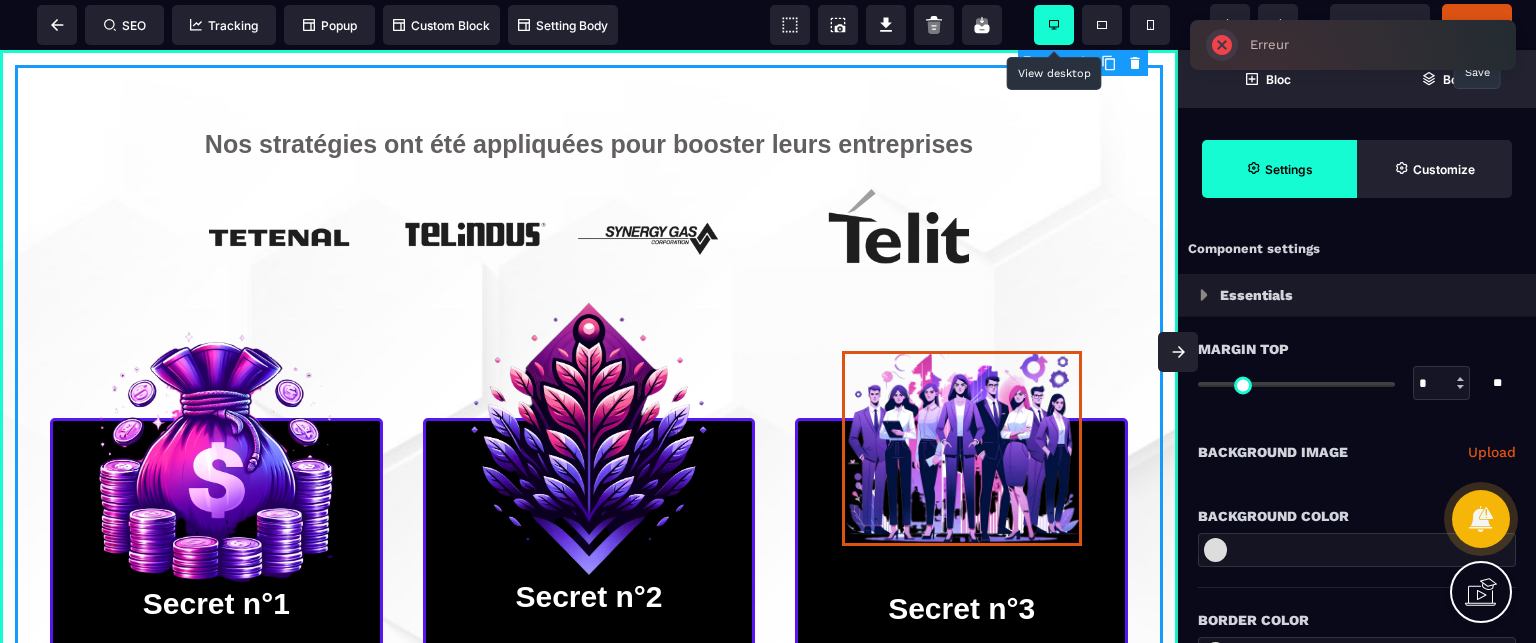 click 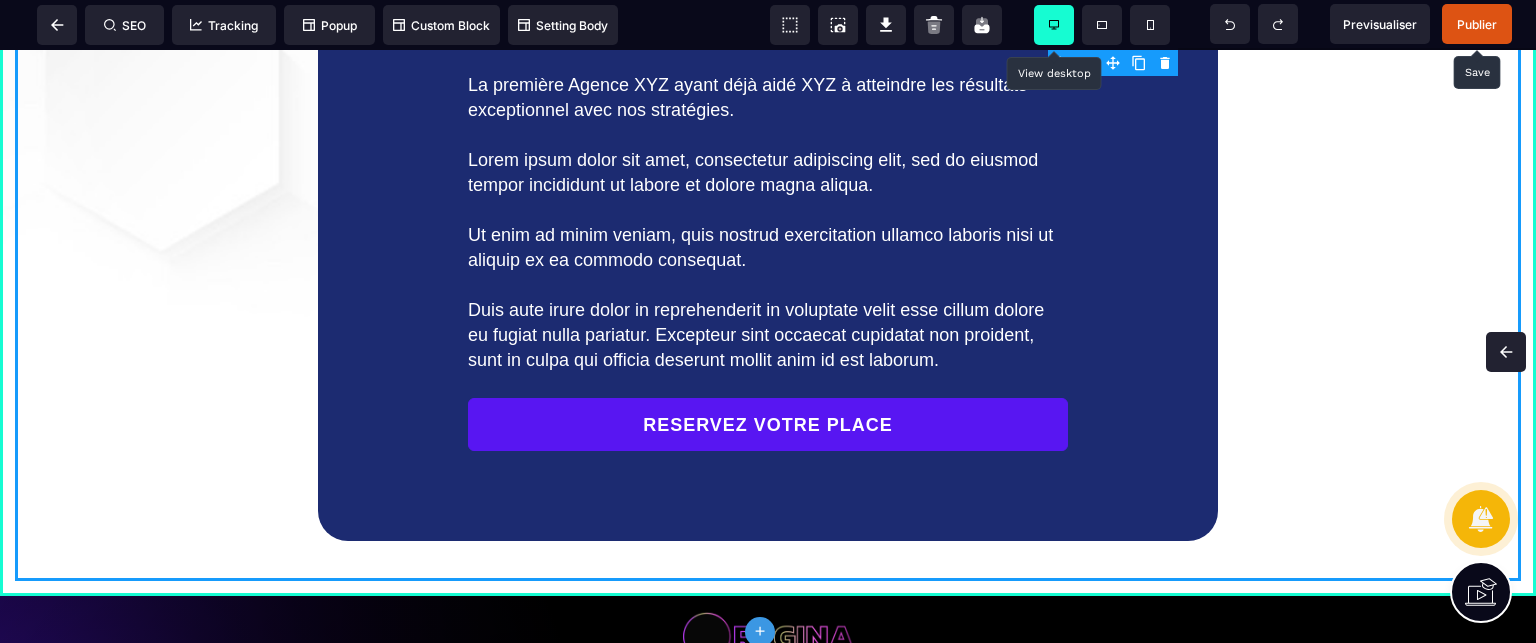 scroll, scrollTop: 1242, scrollLeft: 0, axis: vertical 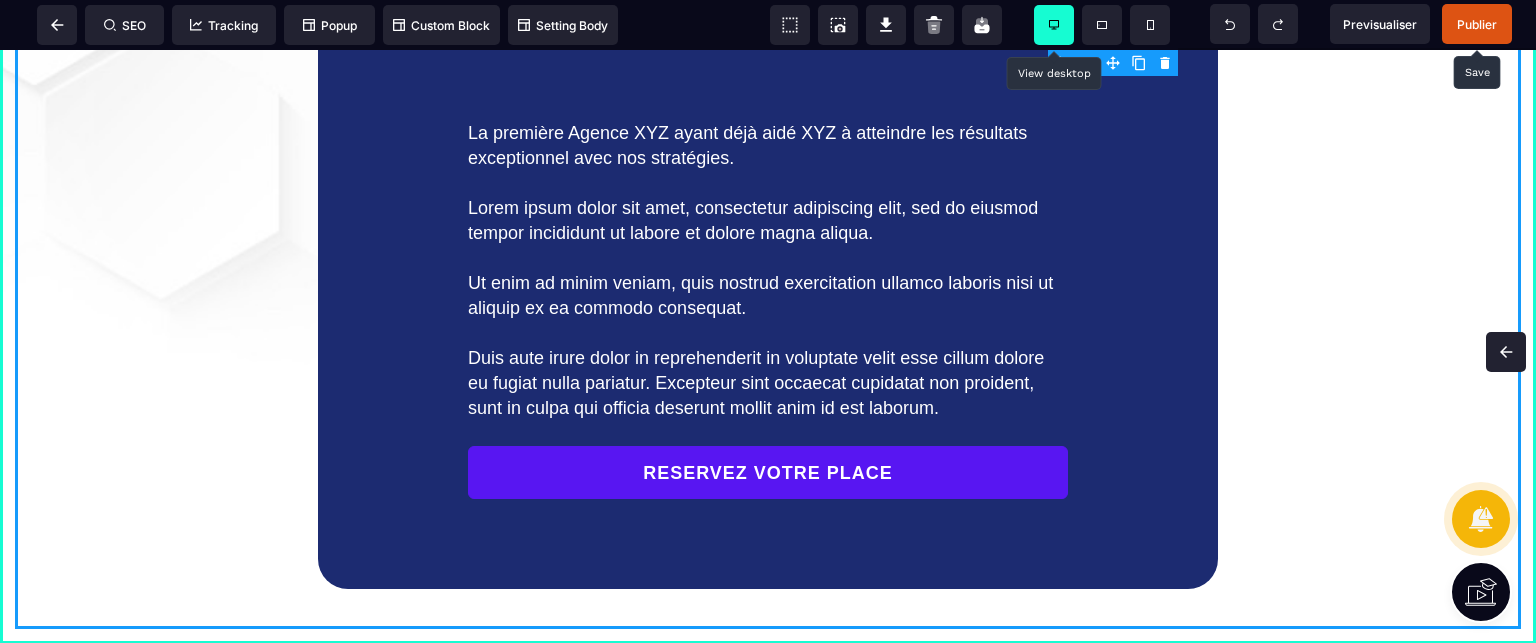 click on "Publier" at bounding box center (1477, 24) 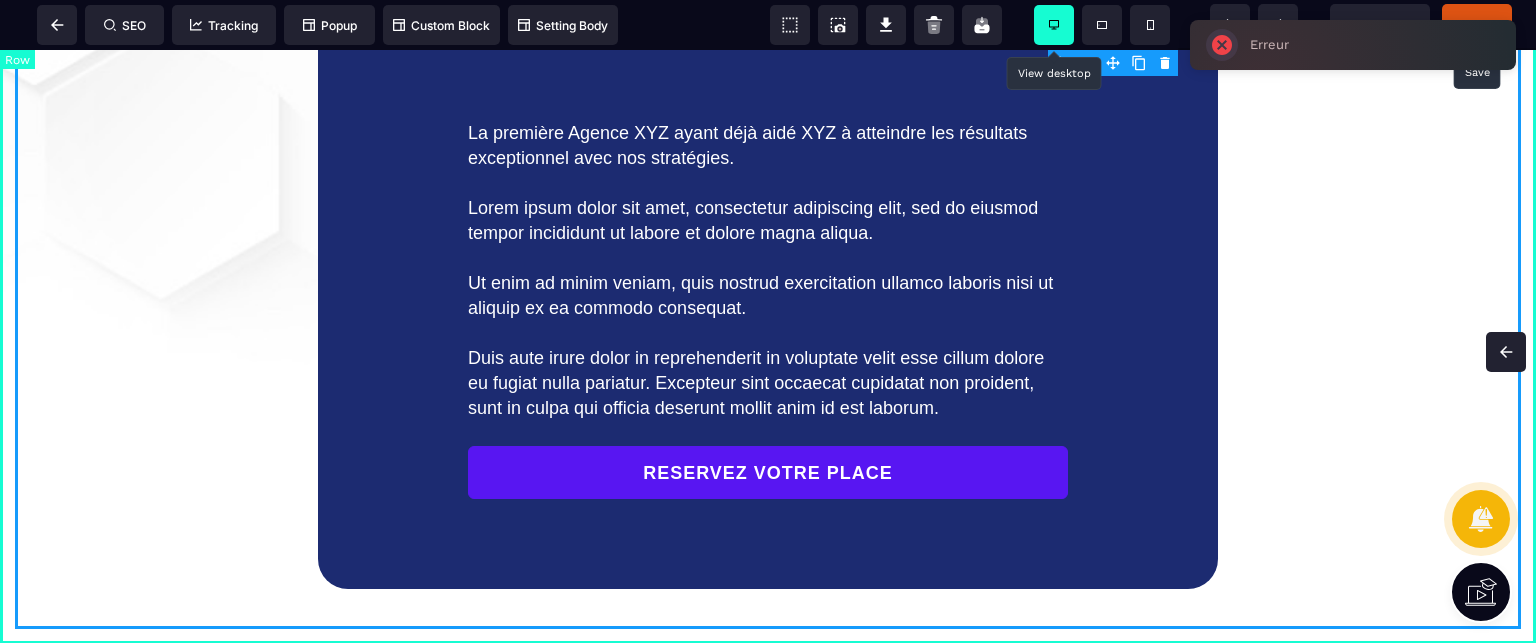 drag, startPoint x: 1528, startPoint y: 349, endPoint x: 1511, endPoint y: 193, distance: 156.92355 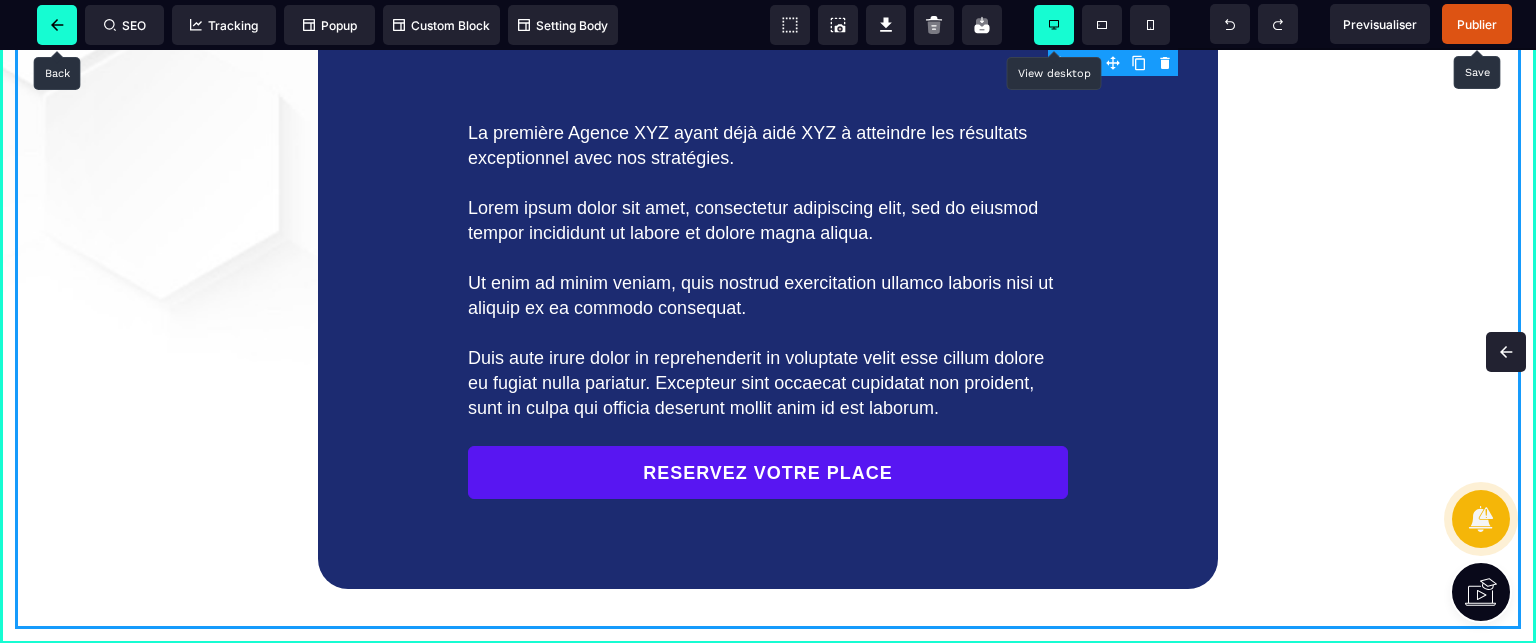 click 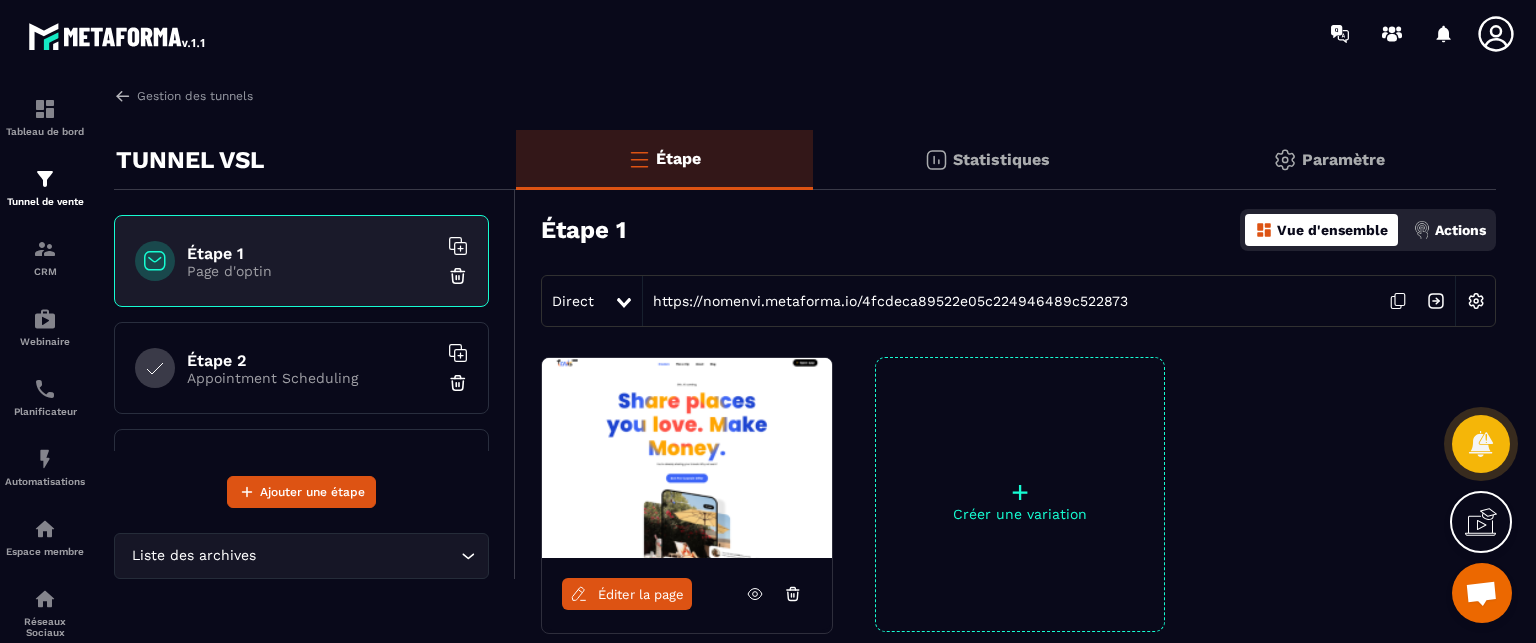 click on "Étape 2" at bounding box center (312, 360) 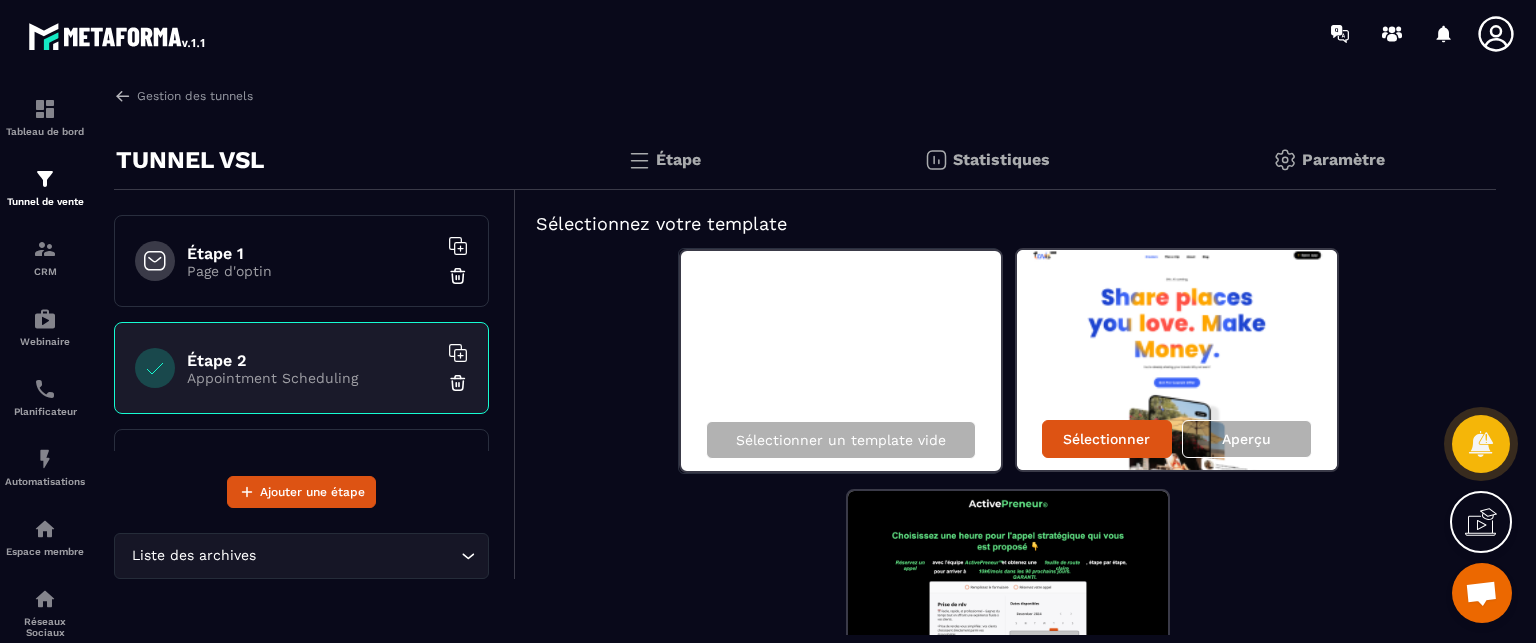 scroll, scrollTop: 84, scrollLeft: 0, axis: vertical 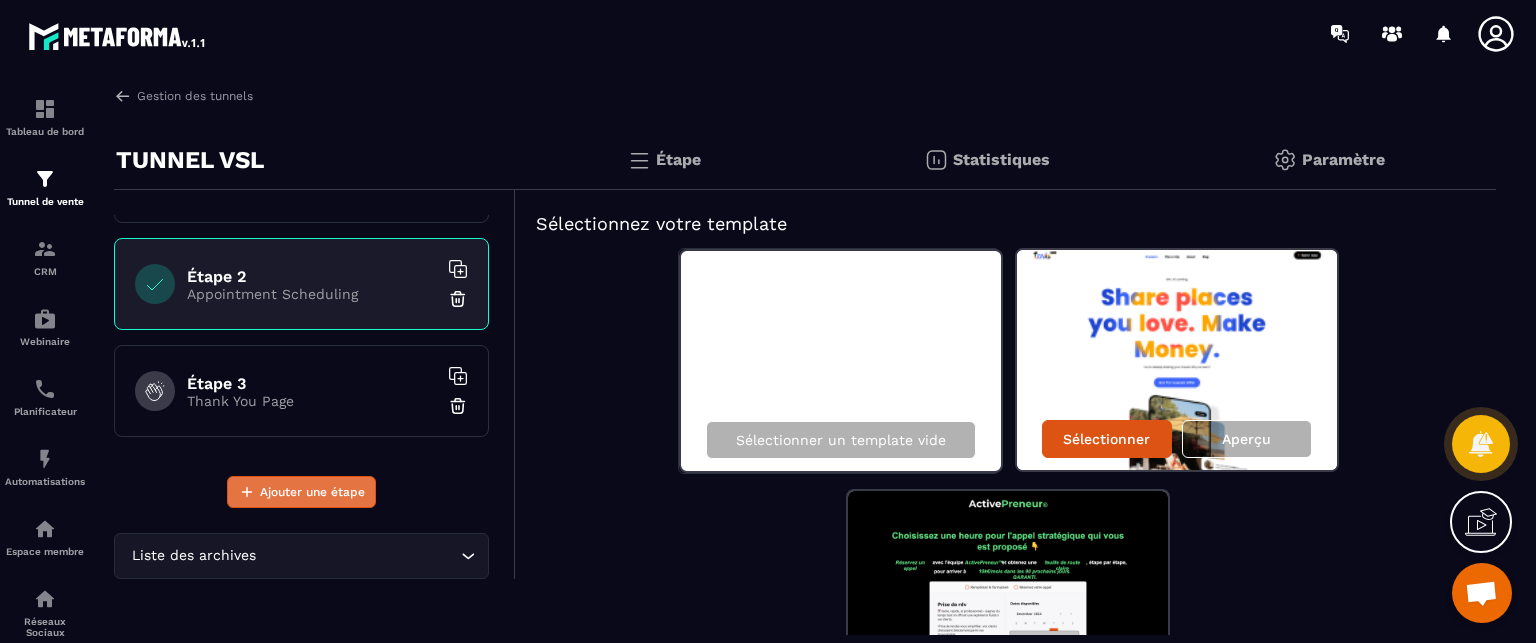 click on "Ajouter une étape" at bounding box center (312, 492) 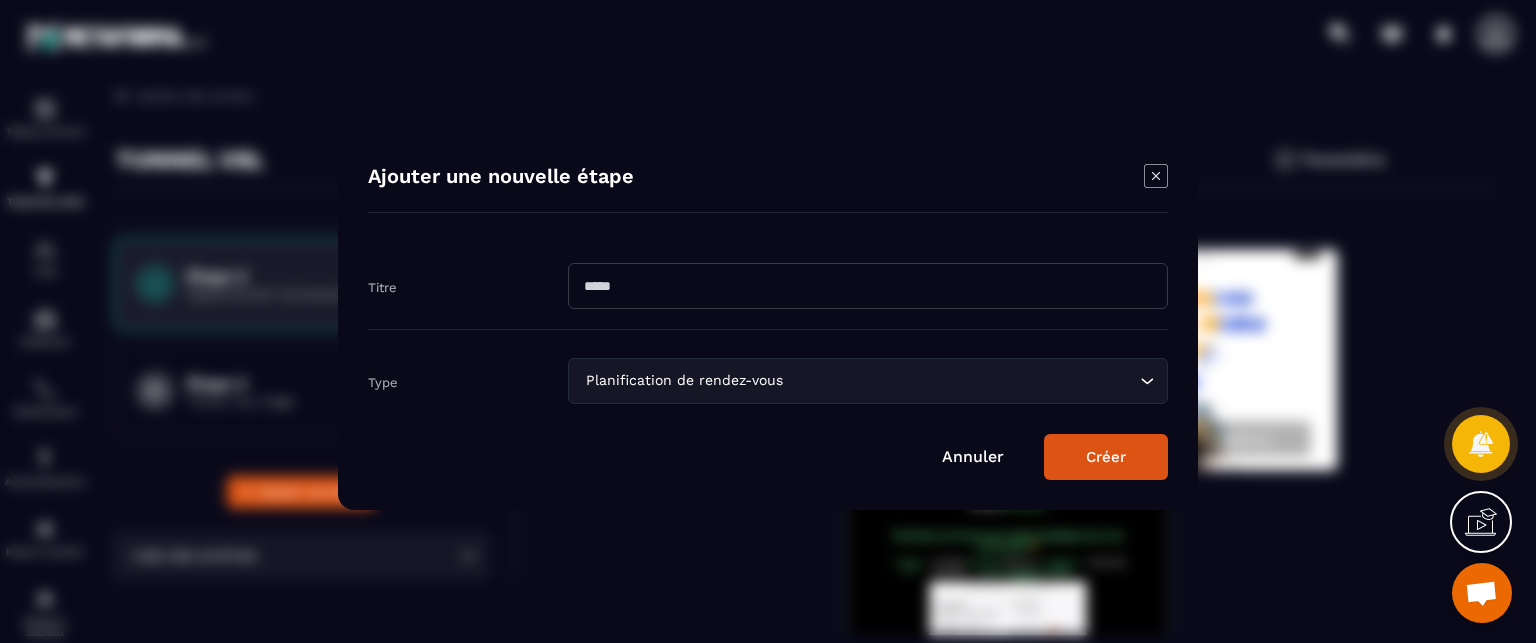 click at bounding box center (868, 286) 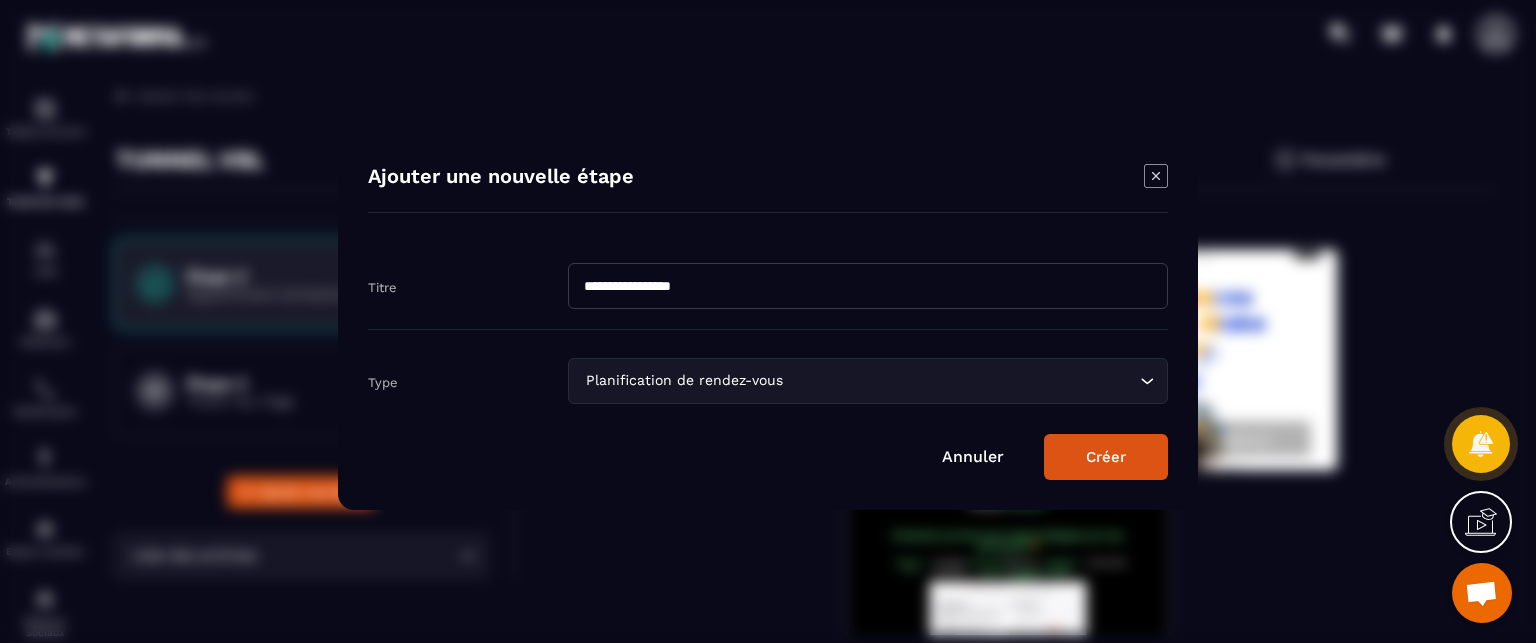 click on "Planification de rendez-vous Loading..." 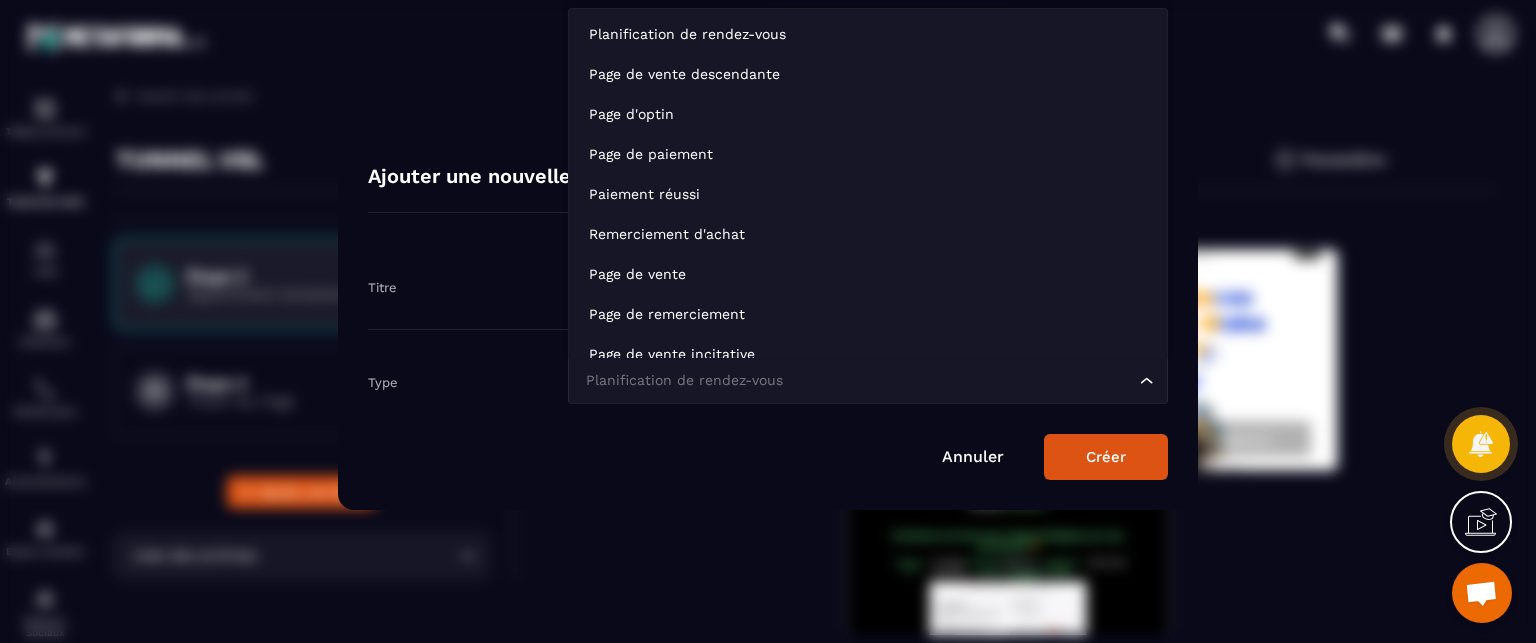 scroll, scrollTop: 15, scrollLeft: 0, axis: vertical 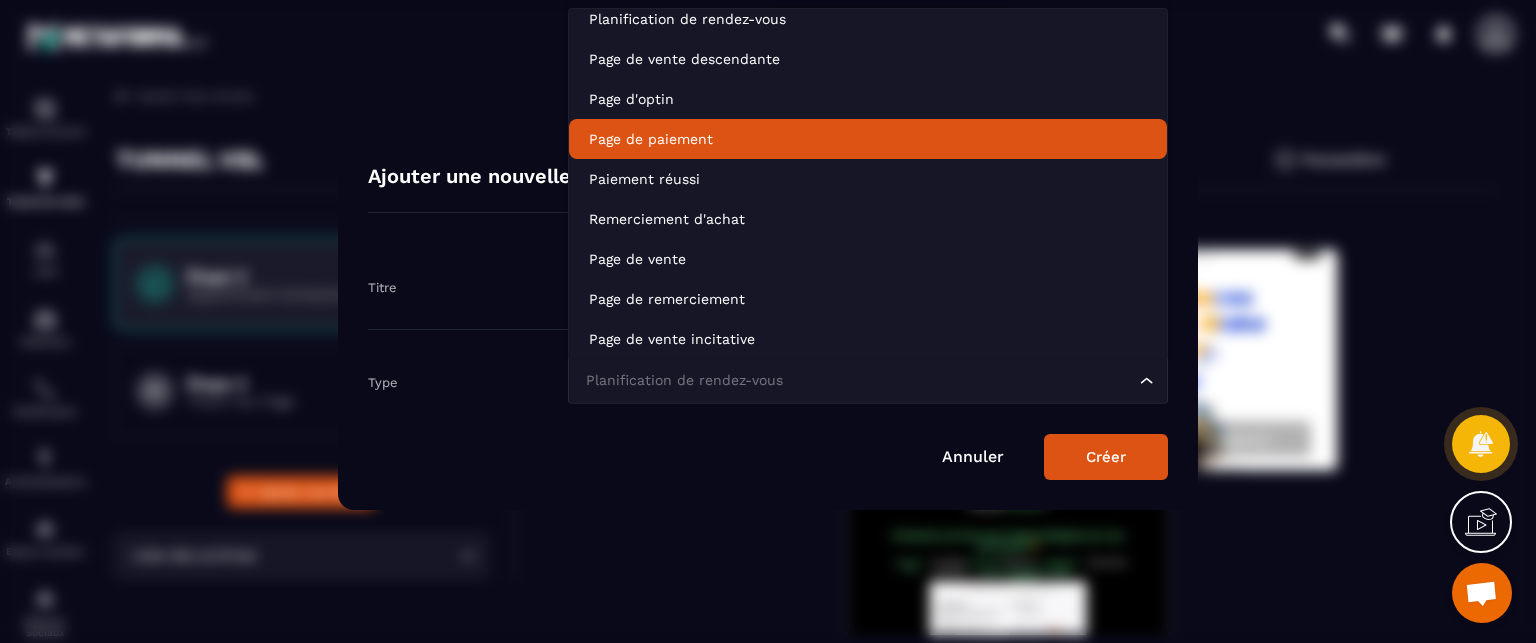 click on "Page de paiement" 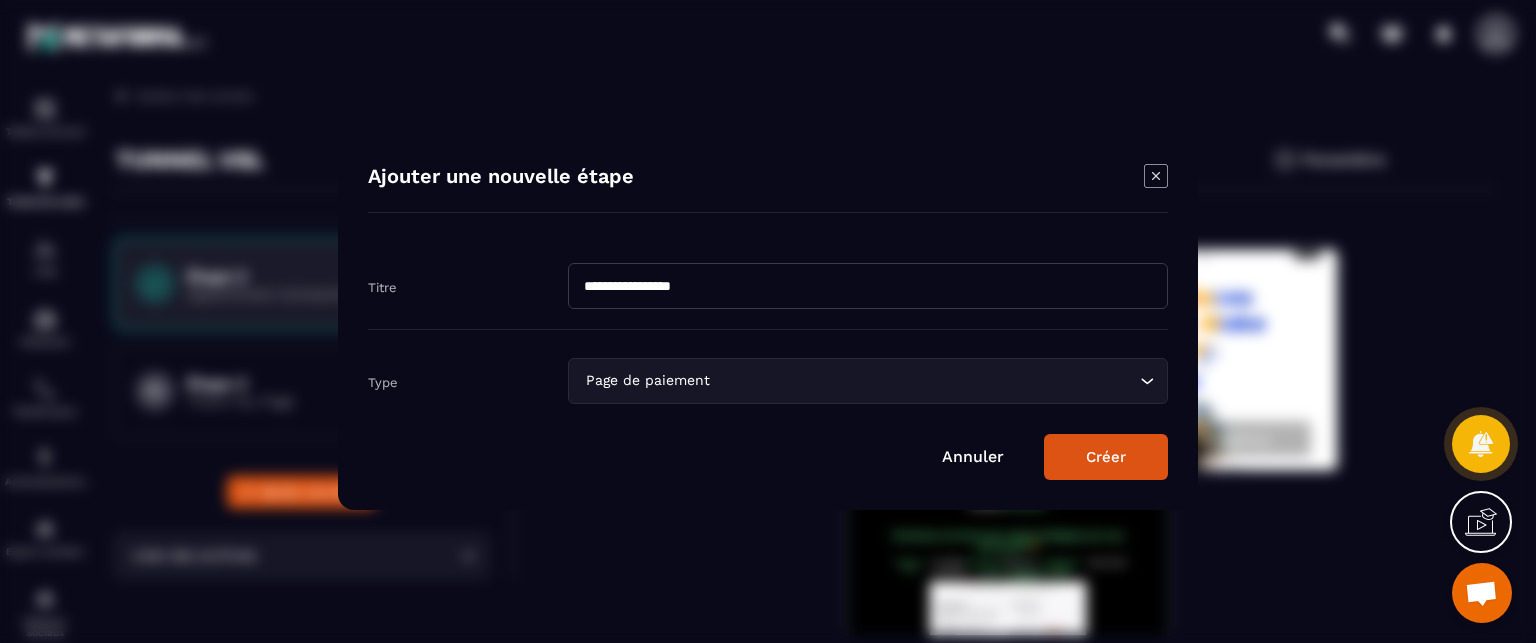 click on "Créer" at bounding box center (1106, 457) 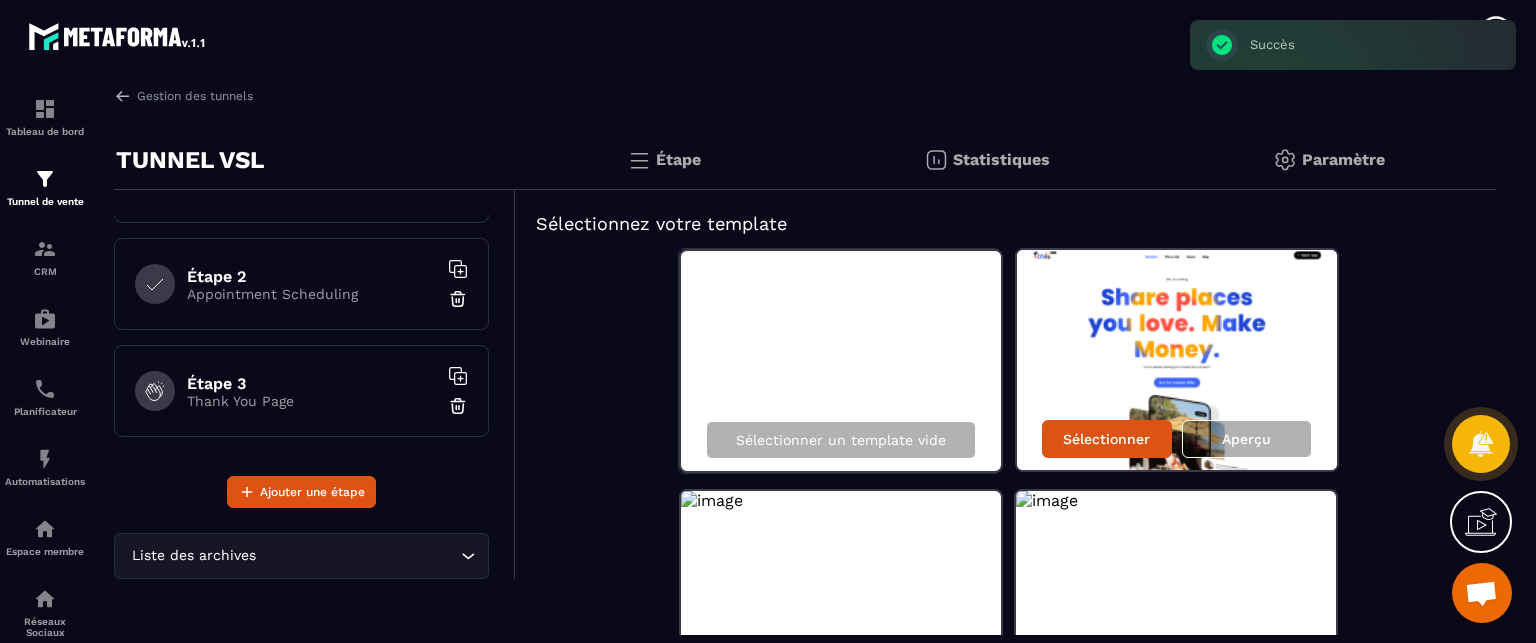 click on "Sélectionner un template vide Sélectionner Aperçu Sélectionner Aperçu Sélectionner Aperçu Sélectionner Aperçu Sélectionner Aperçu Sélectionner Aperçu Sélectionner Aperçu Sélectionner Aperçu Sélectionner Aperçu Sélectionner Aperçu Sélectionner Aperçu Sélectionner Aperçu Sélectionner Aperçu" at bounding box center [1006, 1078] 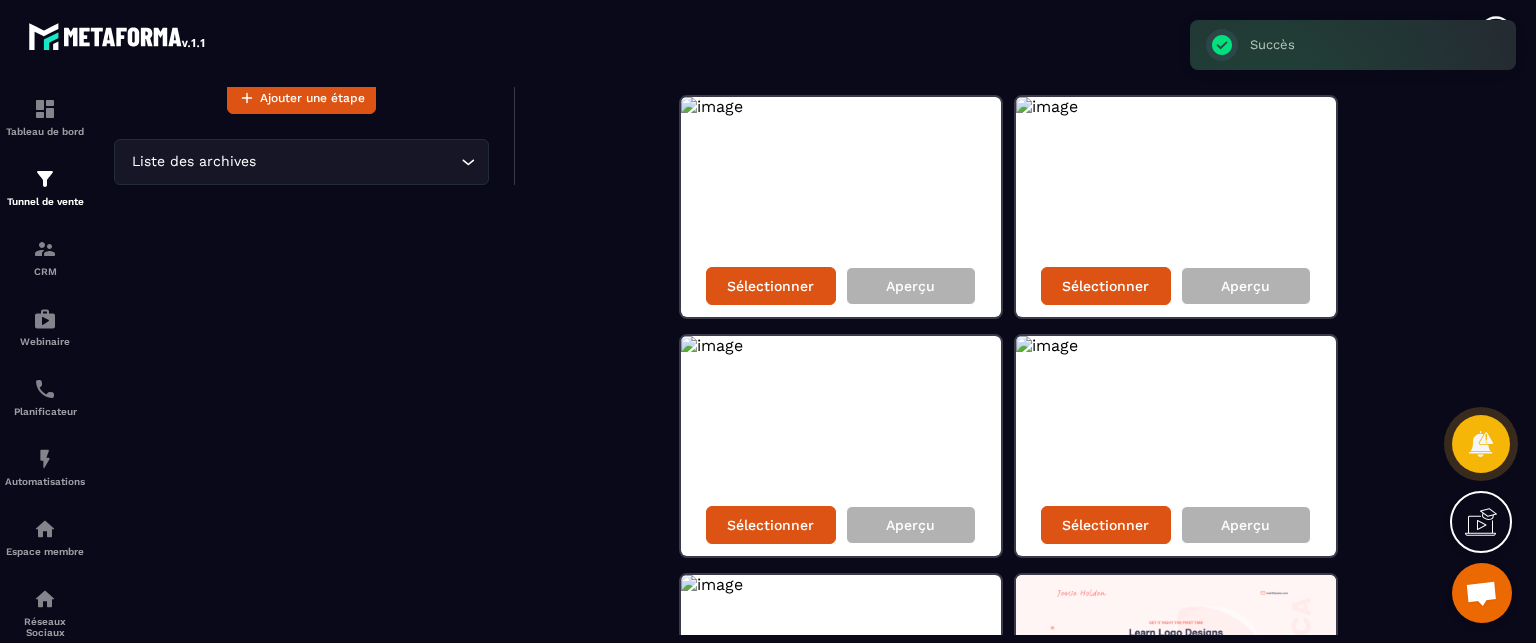 scroll, scrollTop: 440, scrollLeft: 0, axis: vertical 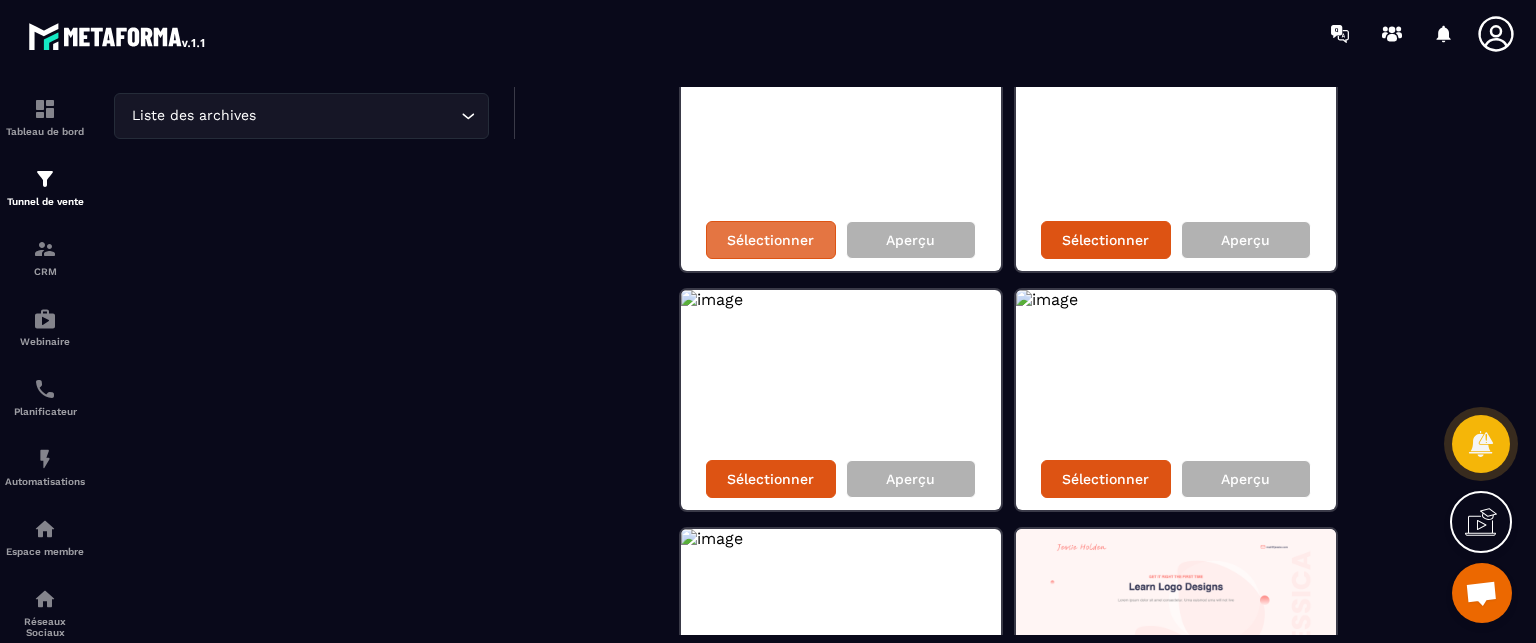 click on "Sélectionner" at bounding box center (770, 240) 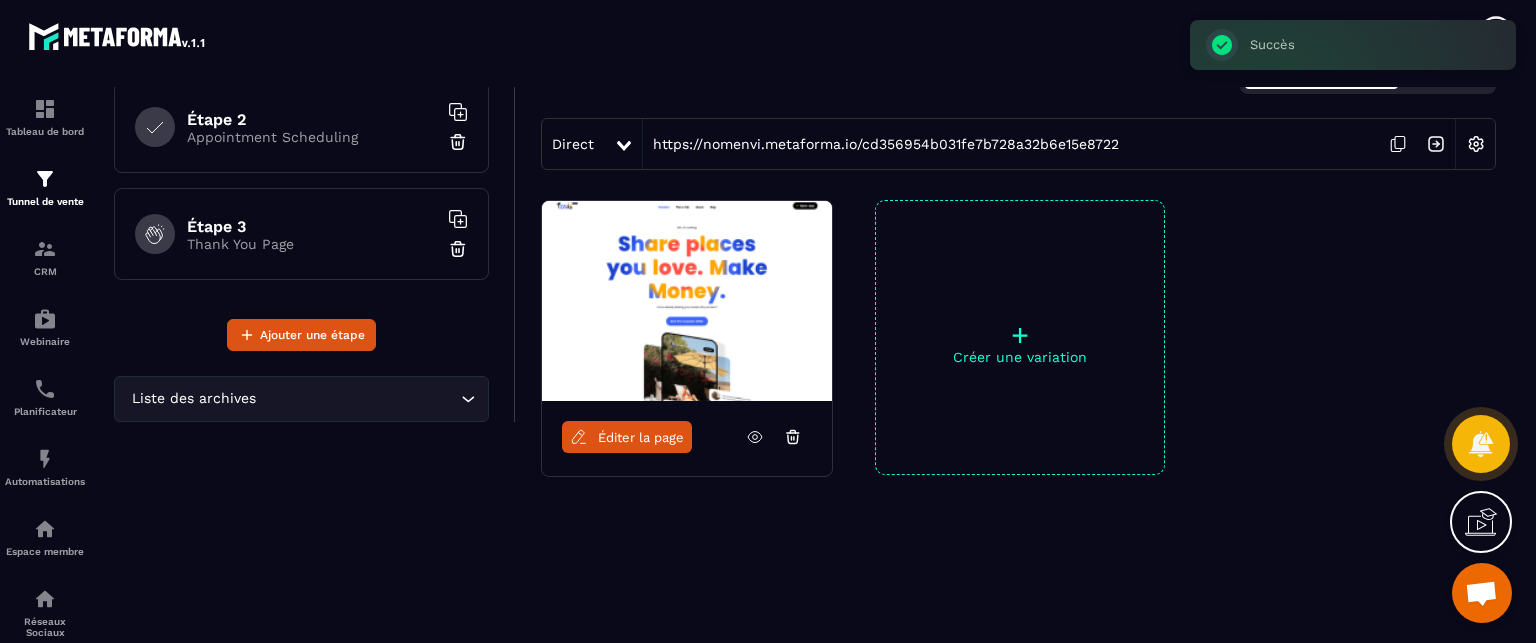 scroll, scrollTop: 156, scrollLeft: 0, axis: vertical 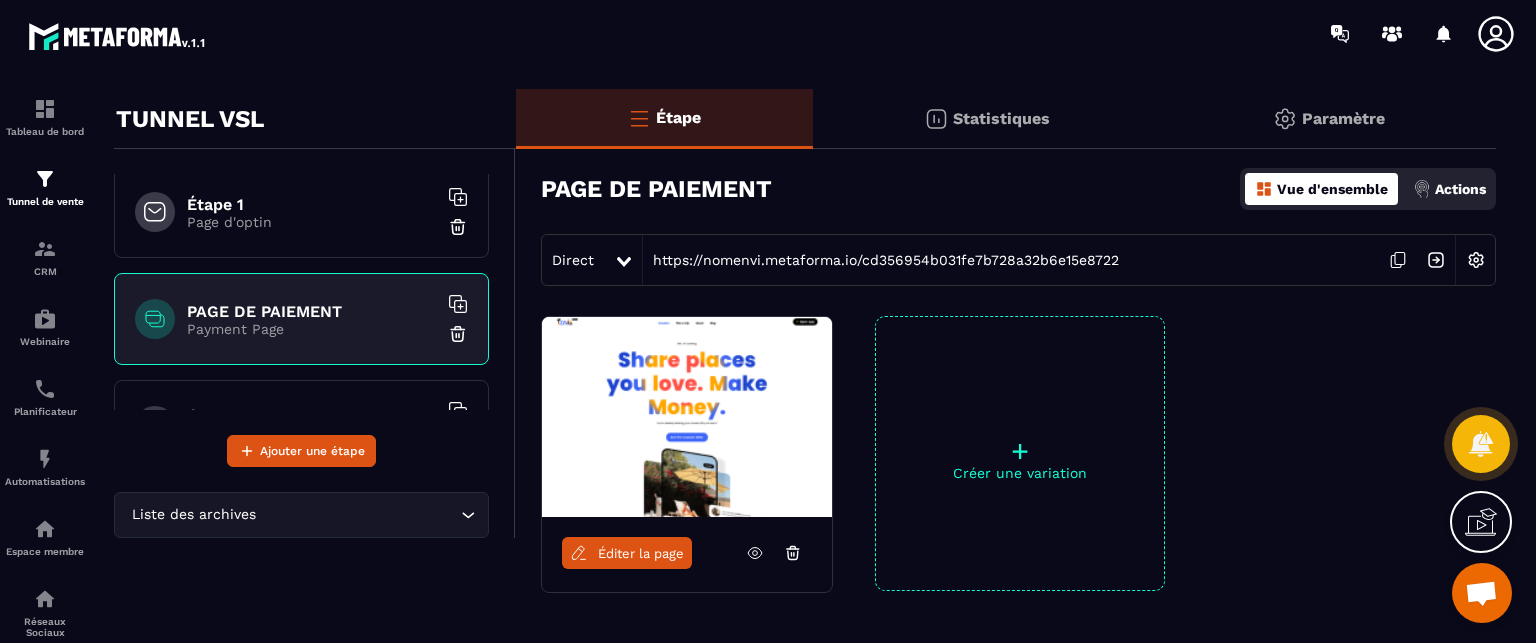 click on "Page d'optin" at bounding box center (312, 222) 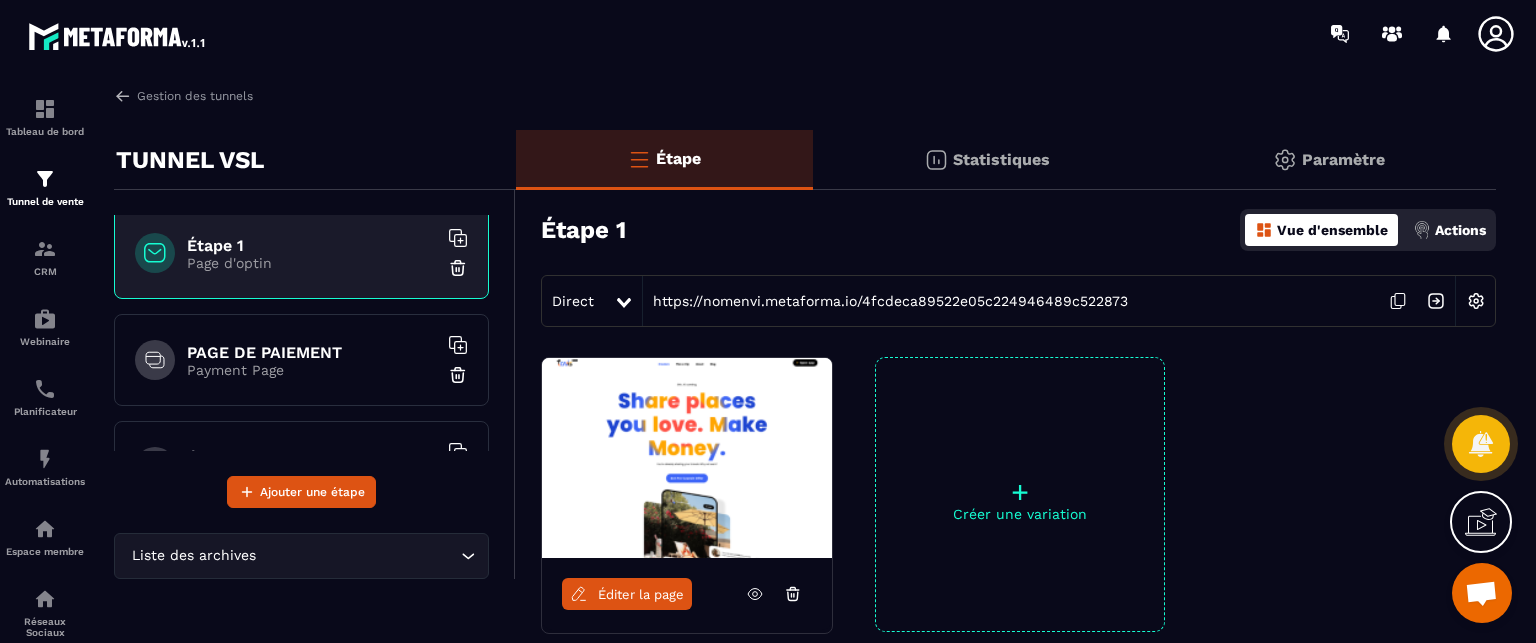 click on "PAGE DE PAIEMENT" at bounding box center (312, 352) 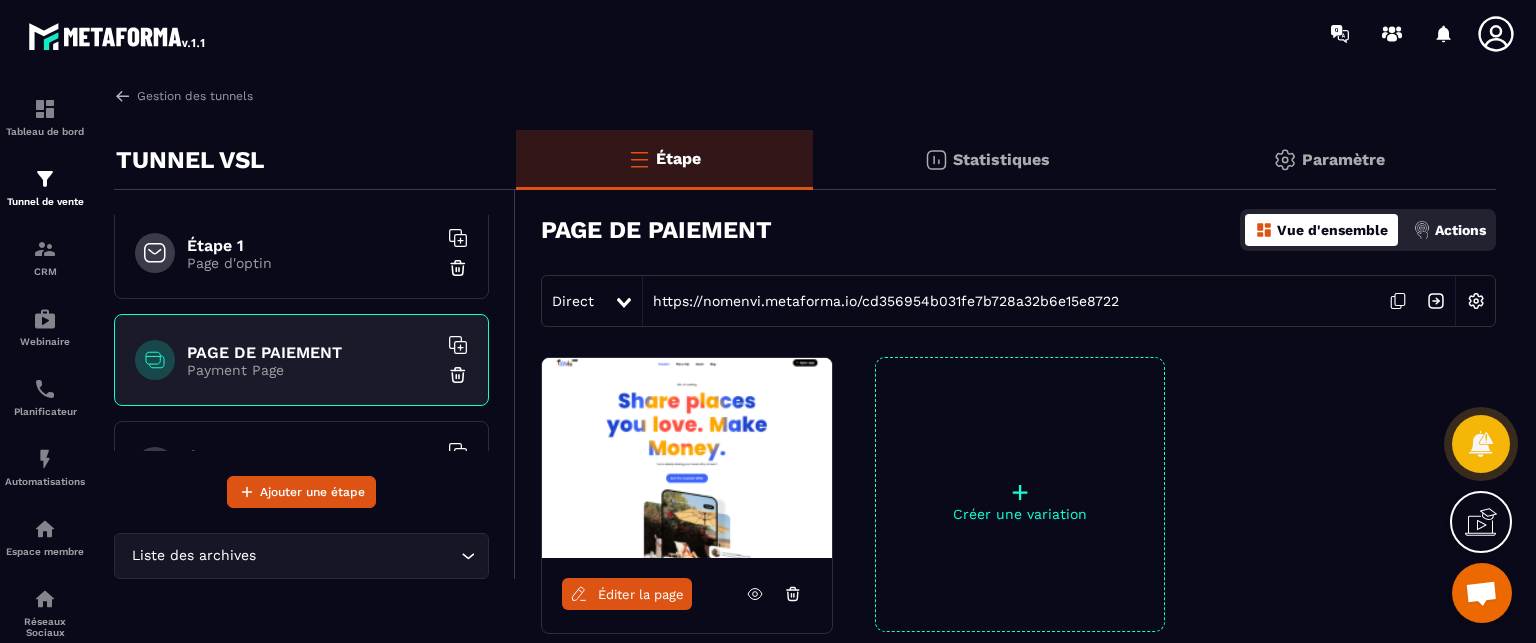 click on "Page d'optin" at bounding box center [312, 263] 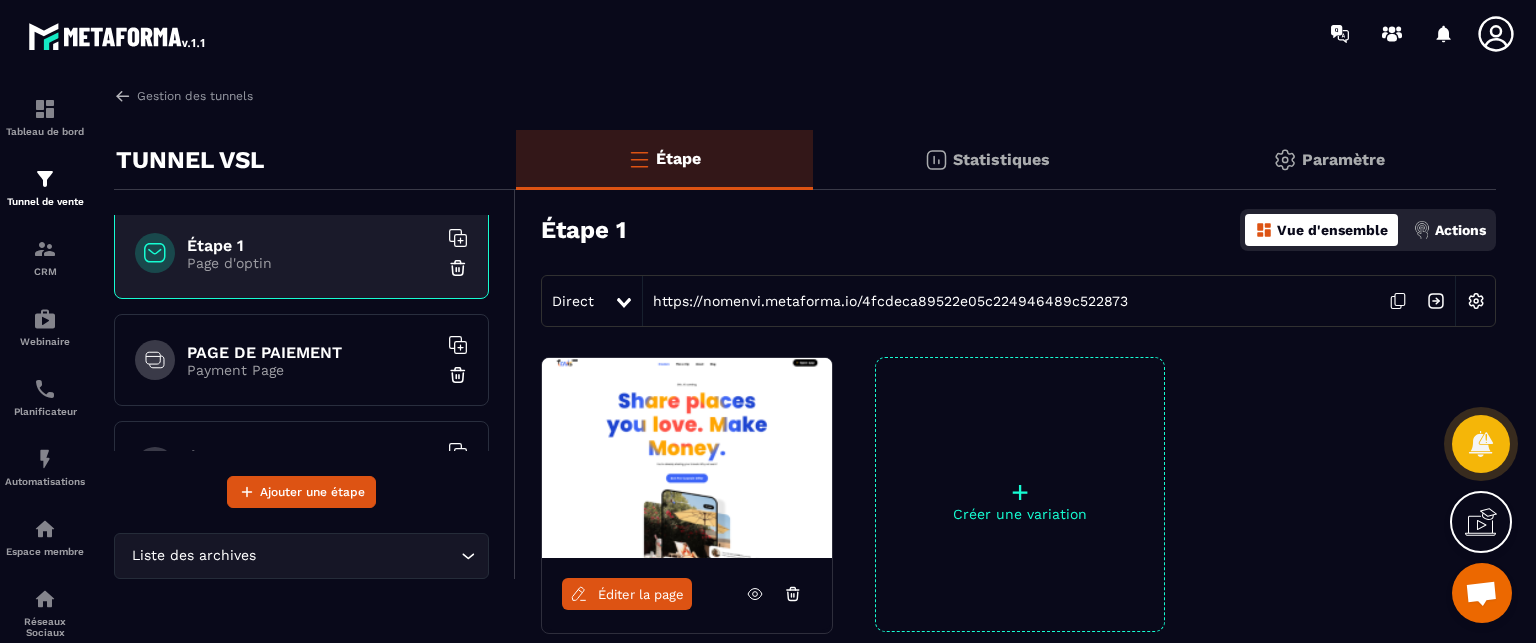 scroll, scrollTop: 0, scrollLeft: 0, axis: both 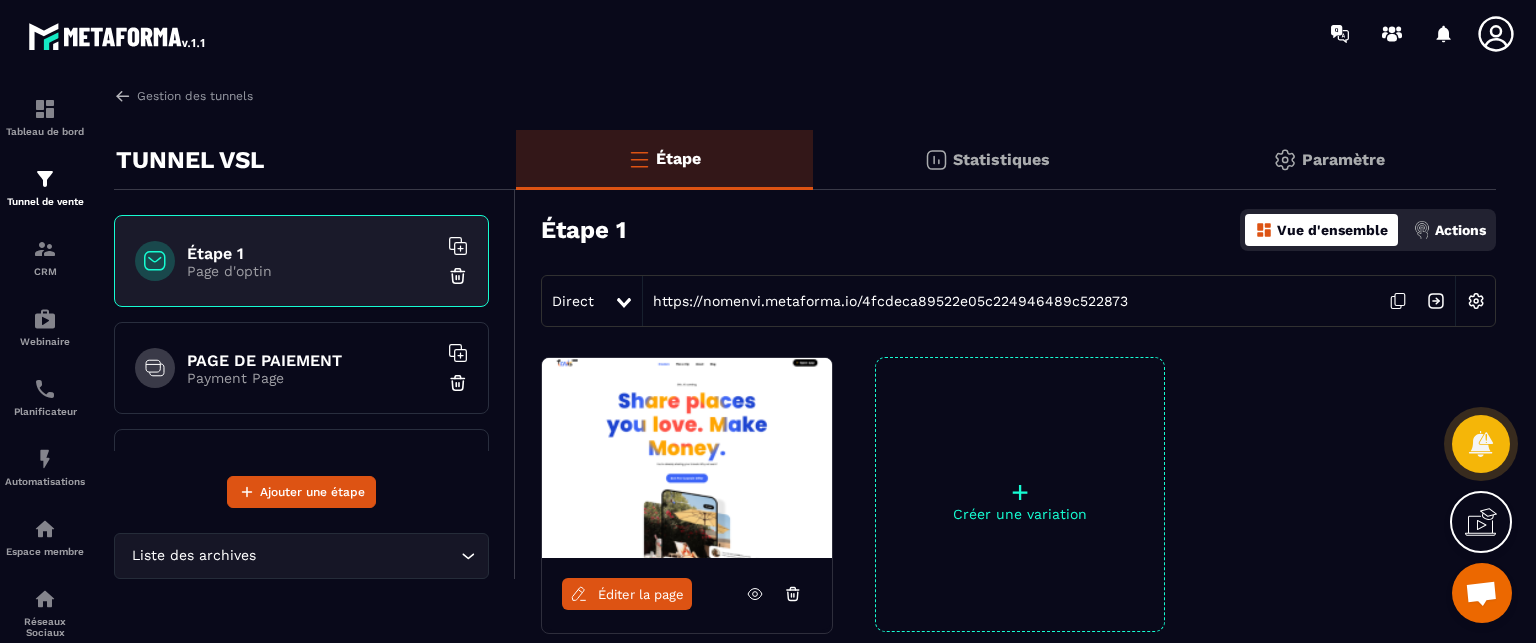 click on "PAGE DE PAIEMENT" at bounding box center [312, 360] 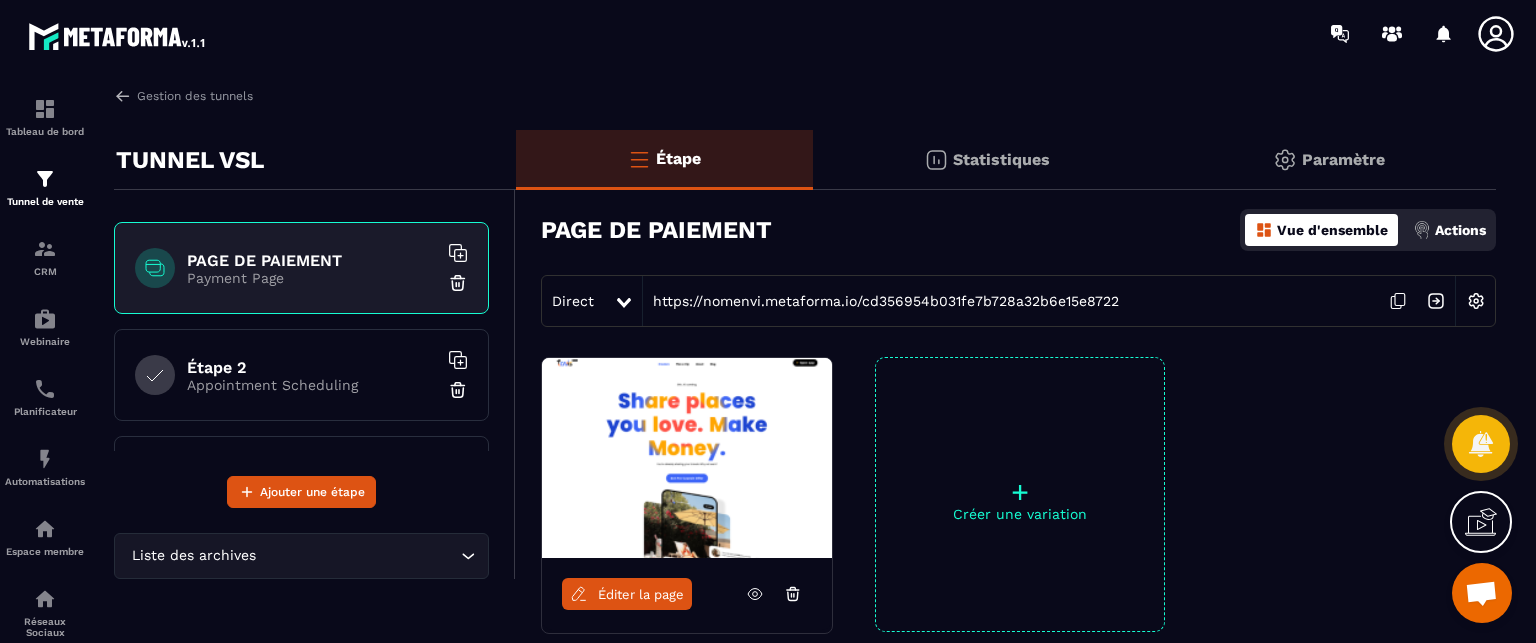 scroll, scrollTop: 104, scrollLeft: 0, axis: vertical 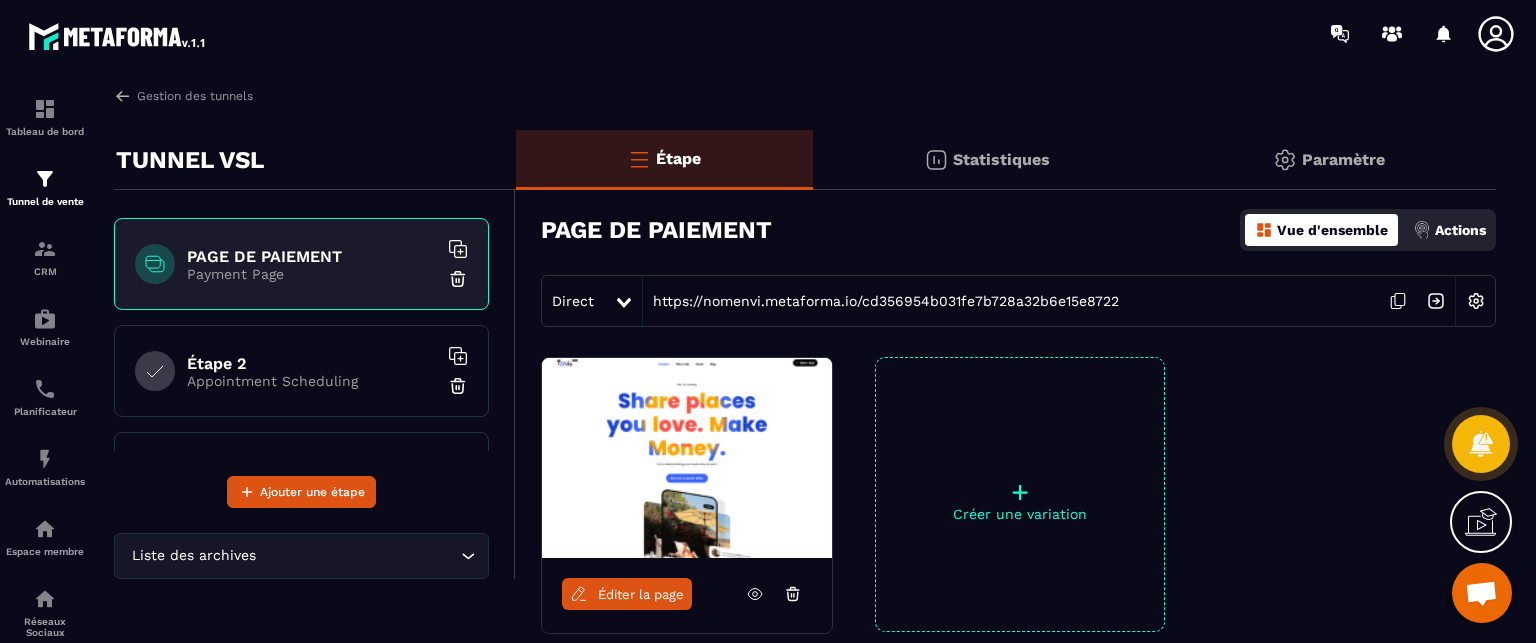 click on "Étape 2" at bounding box center (312, 363) 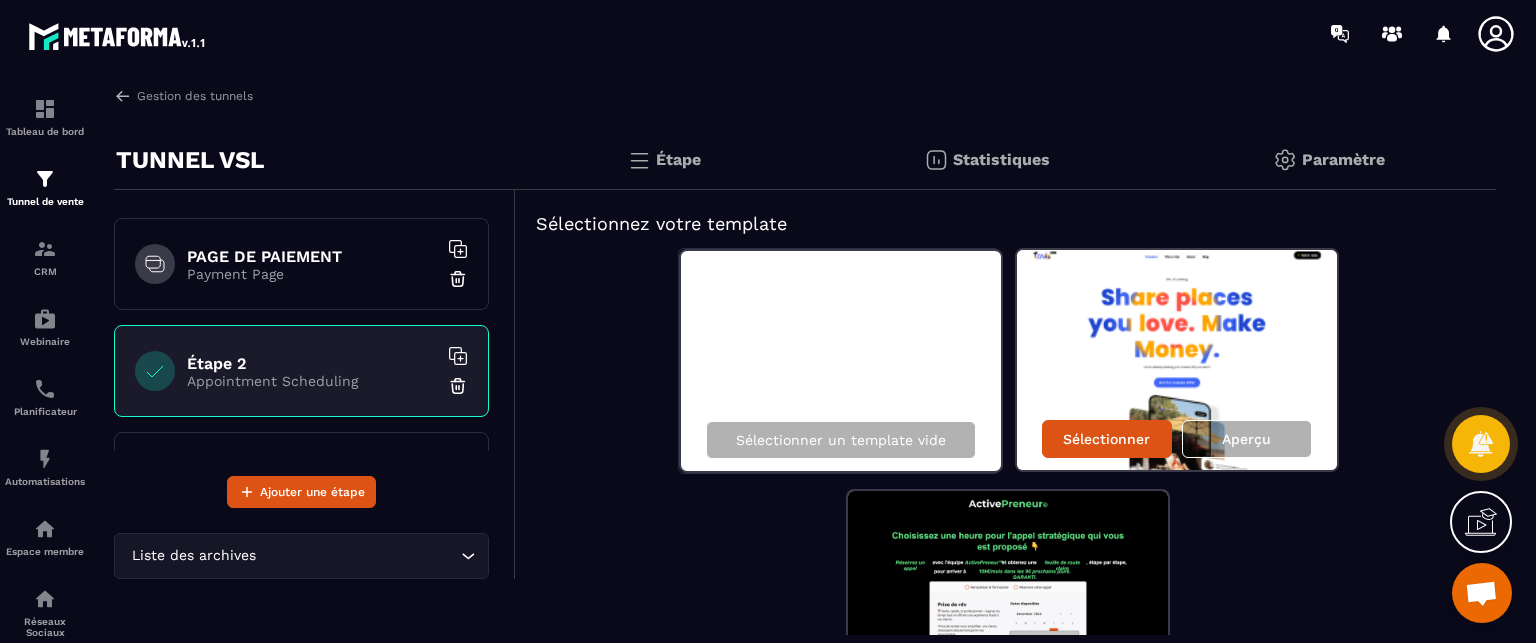 click on "Sélectionner un template vide Sélectionner Aperçu Sélectionner Aperçu" at bounding box center [1006, 480] 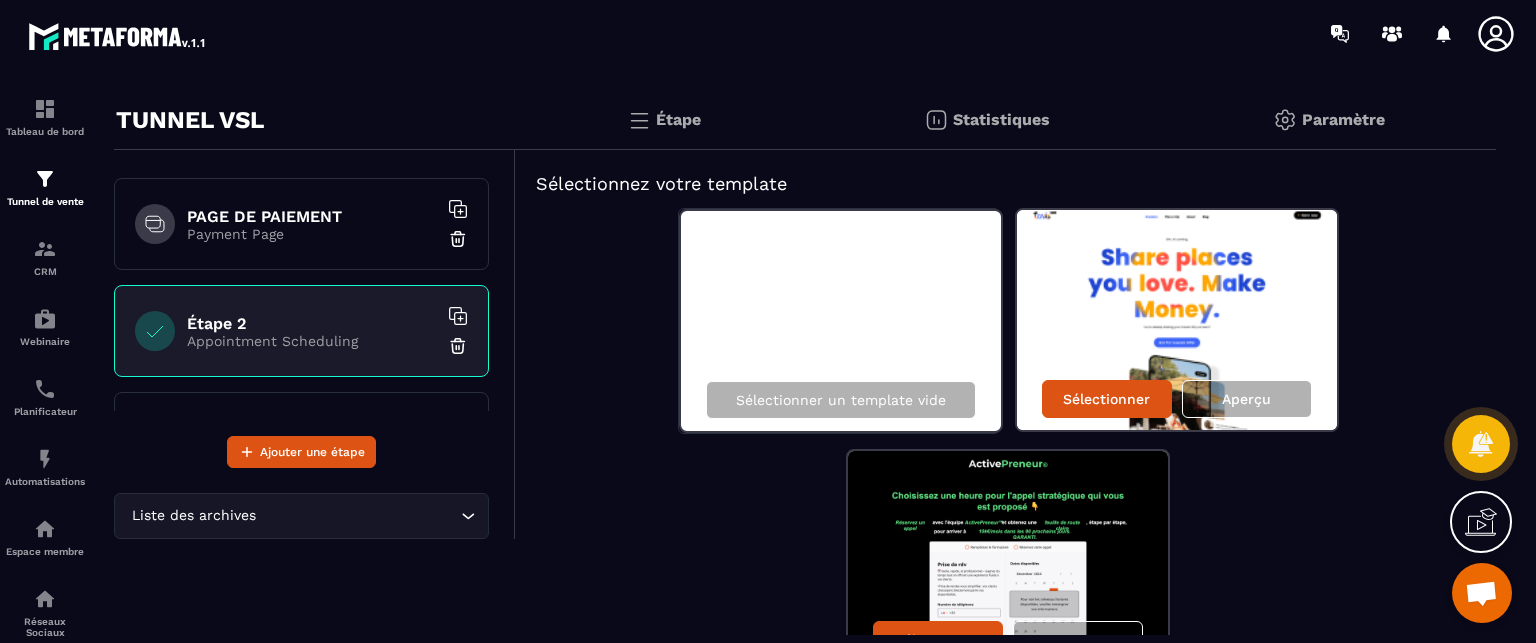 scroll, scrollTop: 156, scrollLeft: 0, axis: vertical 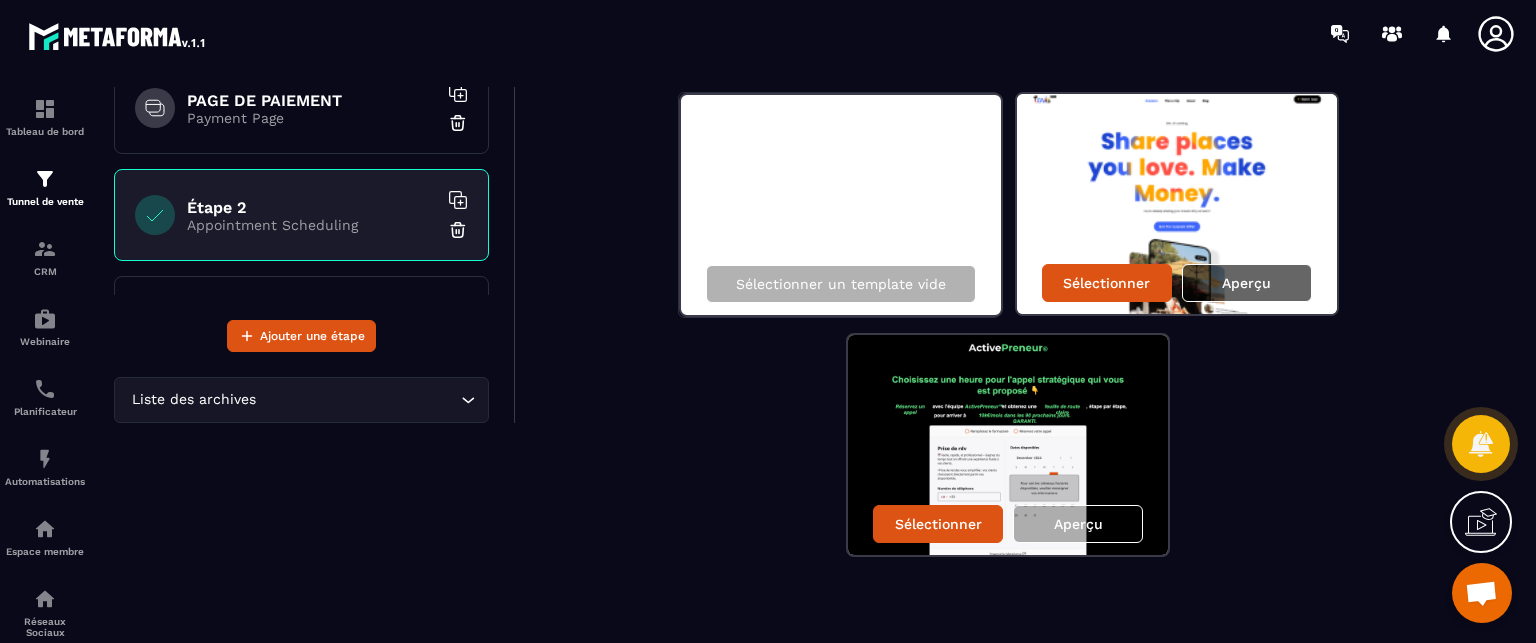 click on "Aperçu" at bounding box center (1247, 283) 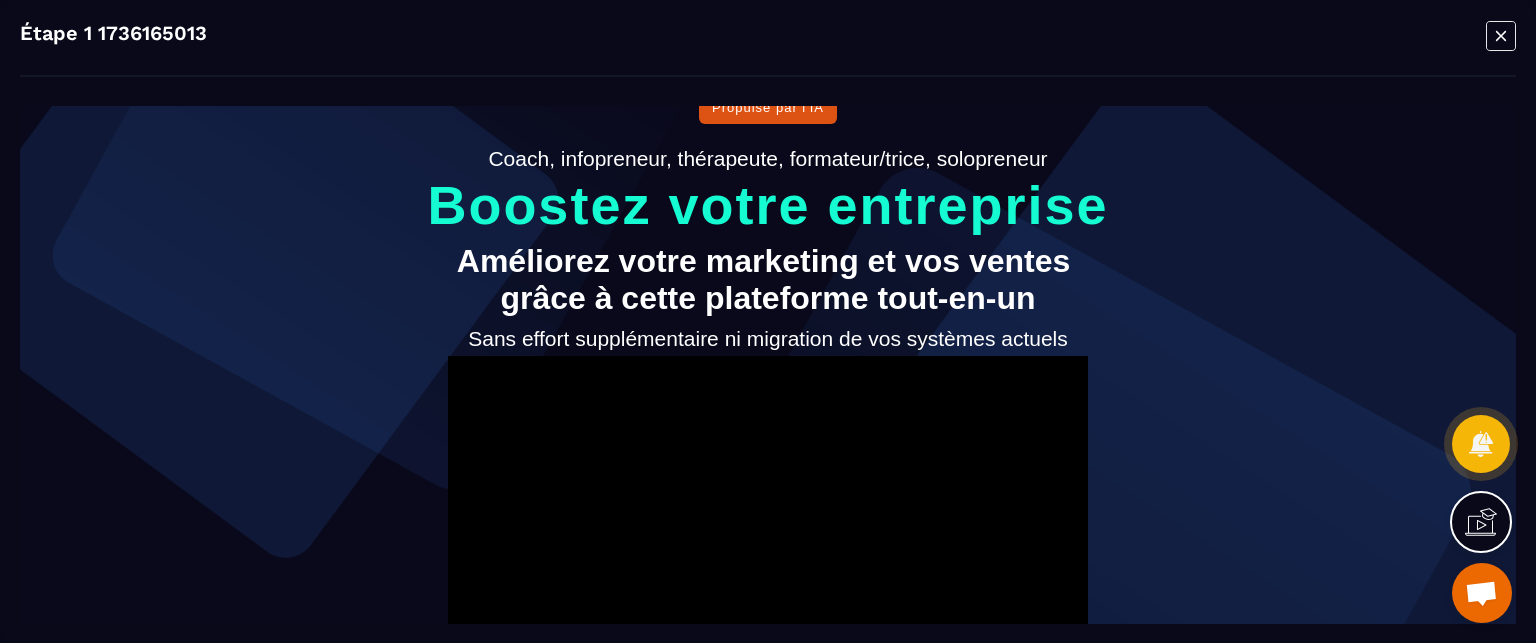 scroll, scrollTop: 15, scrollLeft: 0, axis: vertical 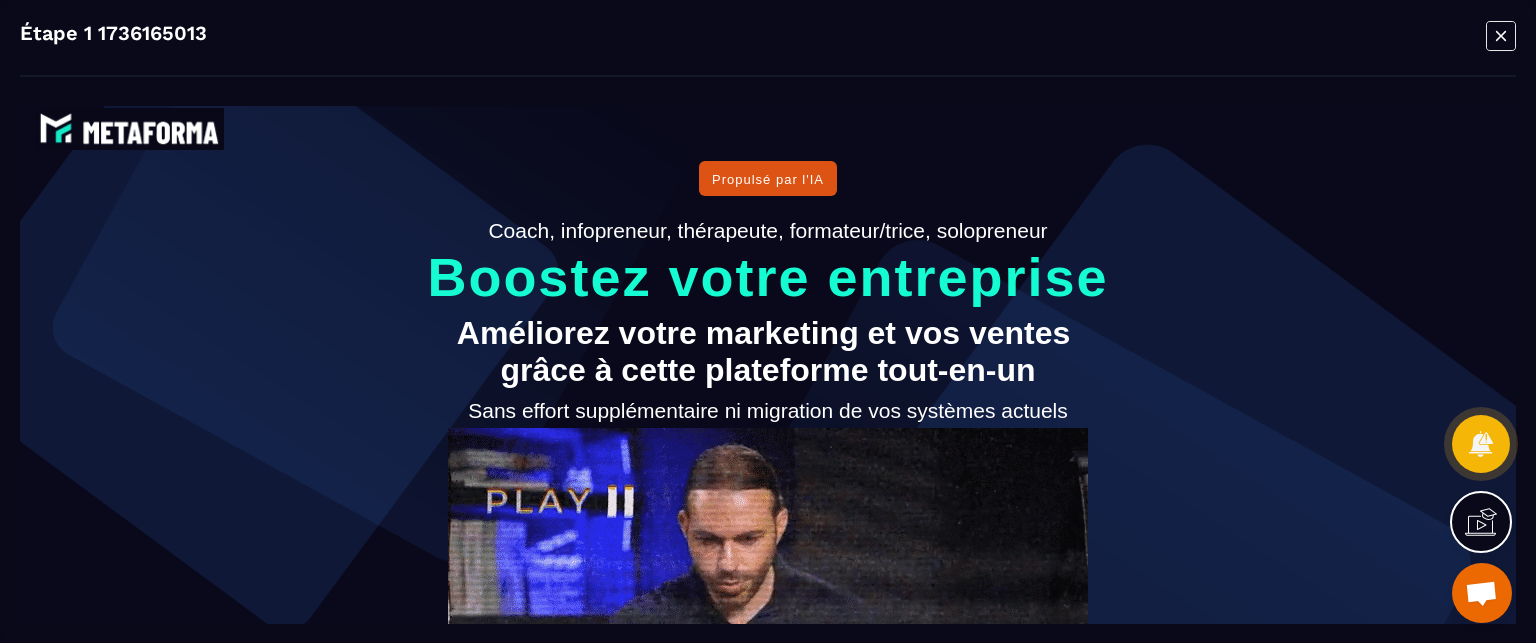 drag, startPoint x: 1505, startPoint y: 143, endPoint x: 1547, endPoint y: 254, distance: 118.680244 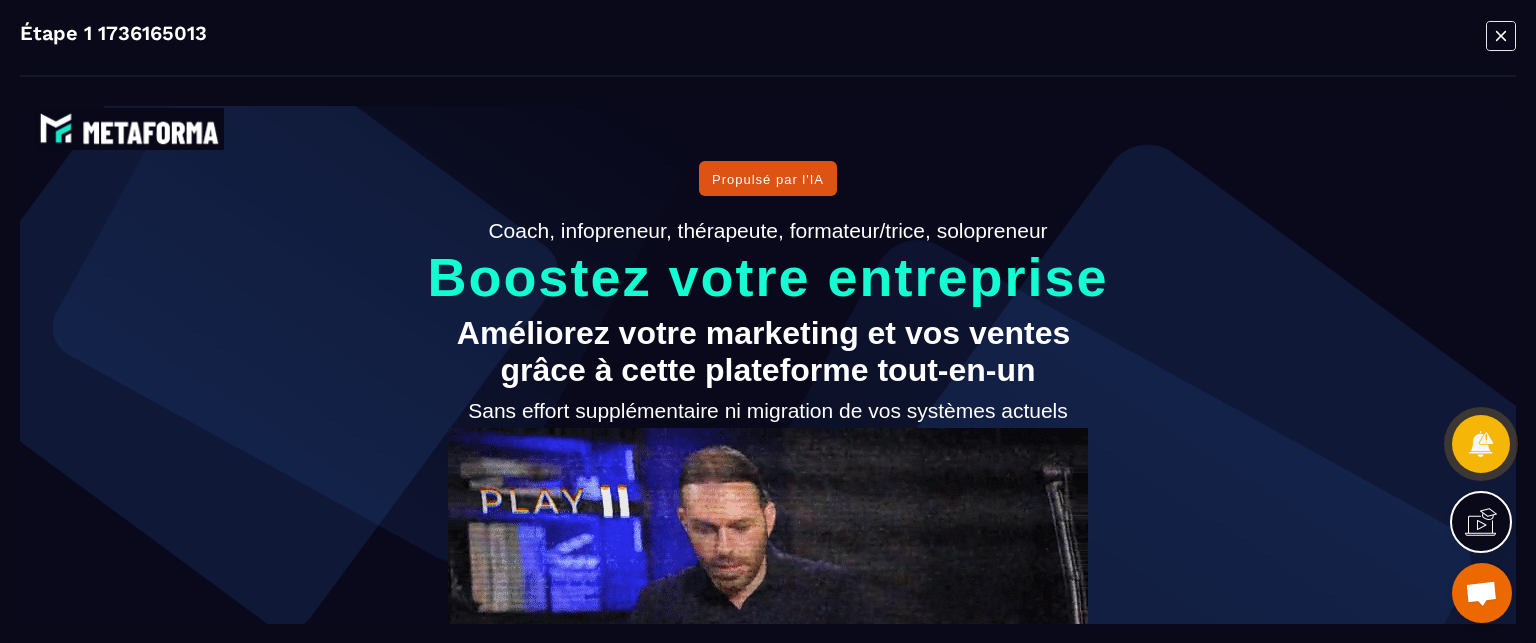 click 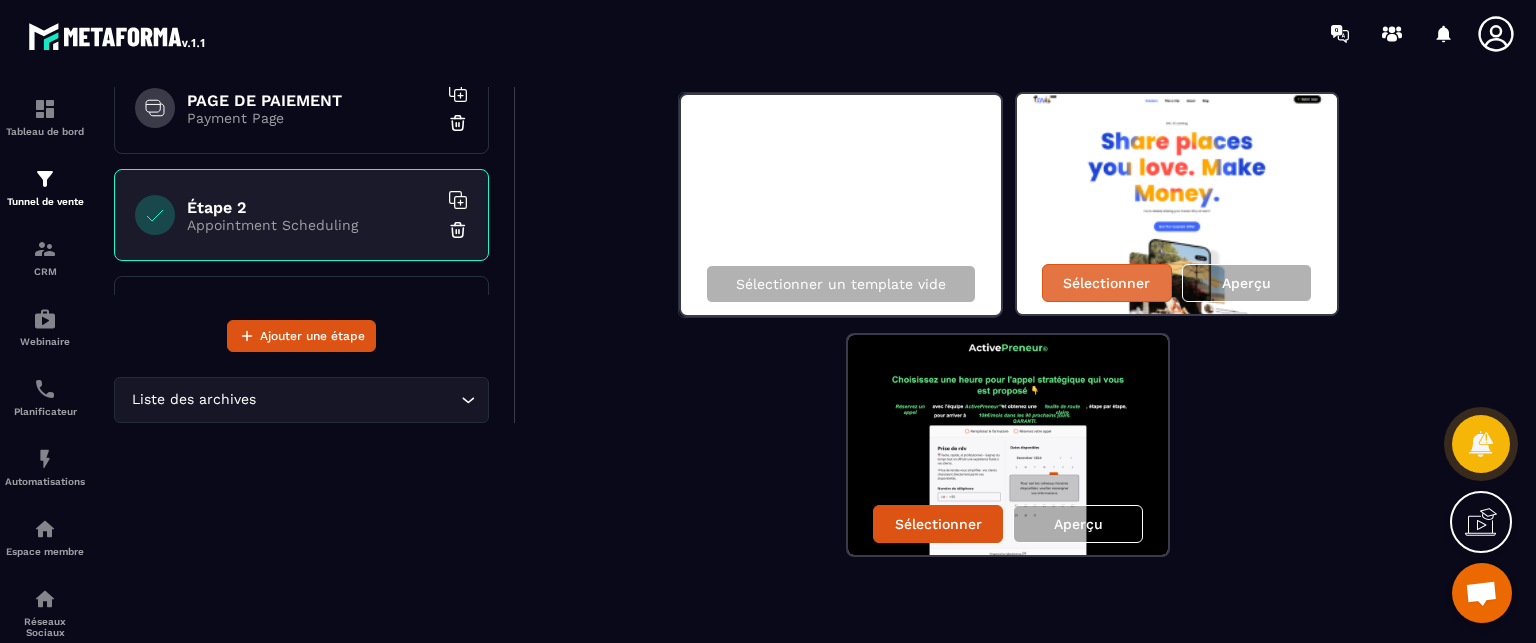 click on "Sélectionner" at bounding box center (1106, 283) 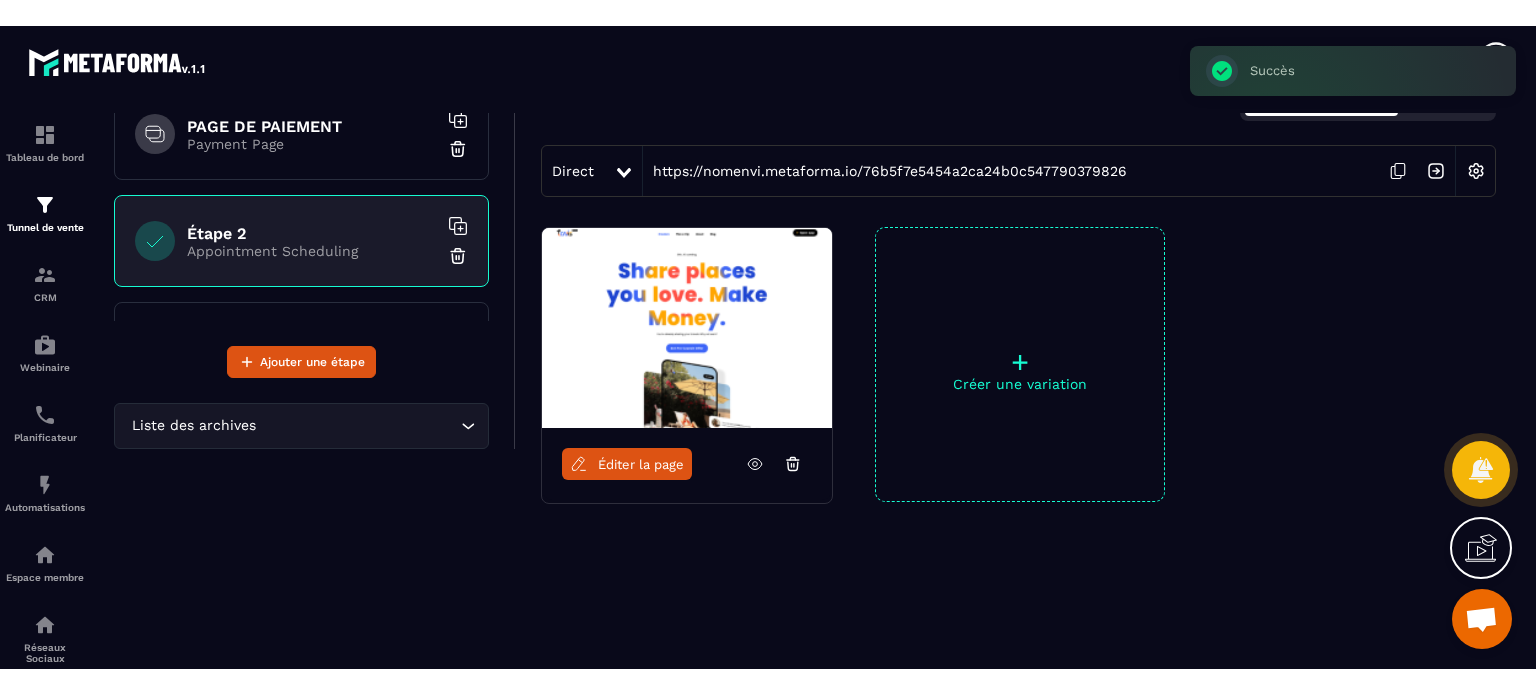 scroll, scrollTop: 0, scrollLeft: 0, axis: both 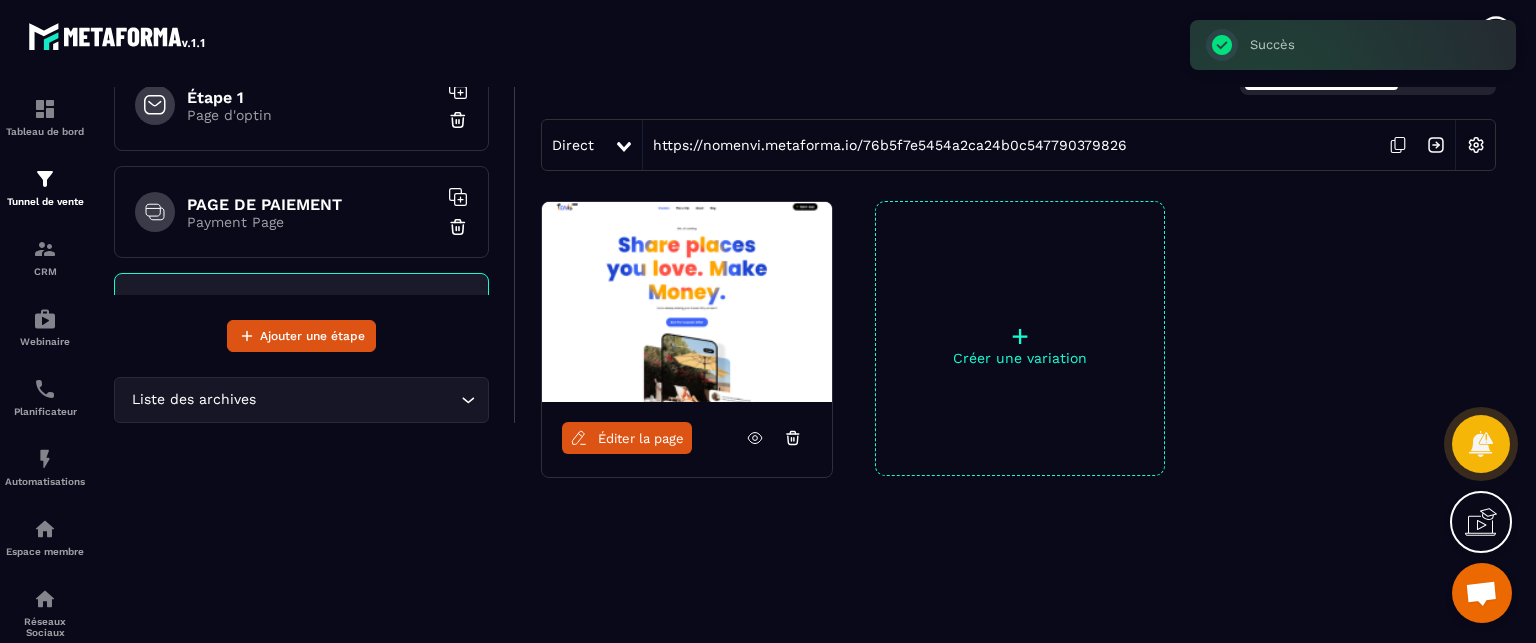 click on "Tableau de bord Tunnel de vente CRM Webinaire Planificateur Automatisations Espace membre Réseaux Sociaux E-mailing Comptabilité  Gestion des tunnels TUNNEL VSL Étape 1 Page d'optin PAGE DE PAIEMENT Payment Page Étape 2 Appointment Scheduling Étape 3 Thank You Page Ajouter une étape Liste des archives Loading... Étape Statistiques Paramètre Étape 2 Vue d'ensemble Actions Direct https://nomenvi.metaforma.io/76b5f7e5454a2ca24b0c547790379826 Éditer la page  +  Créer une variation" at bounding box center [768, 361] 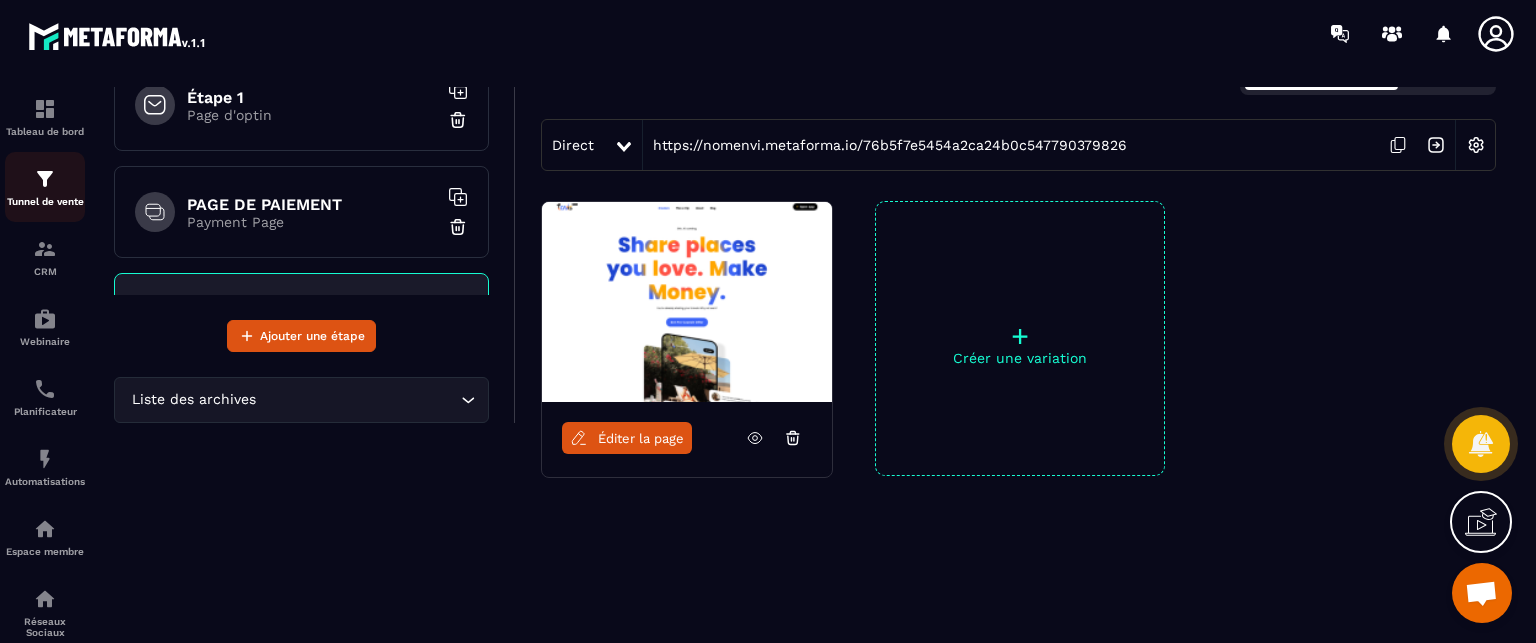 click on "Tunnel de vente" at bounding box center (45, 187) 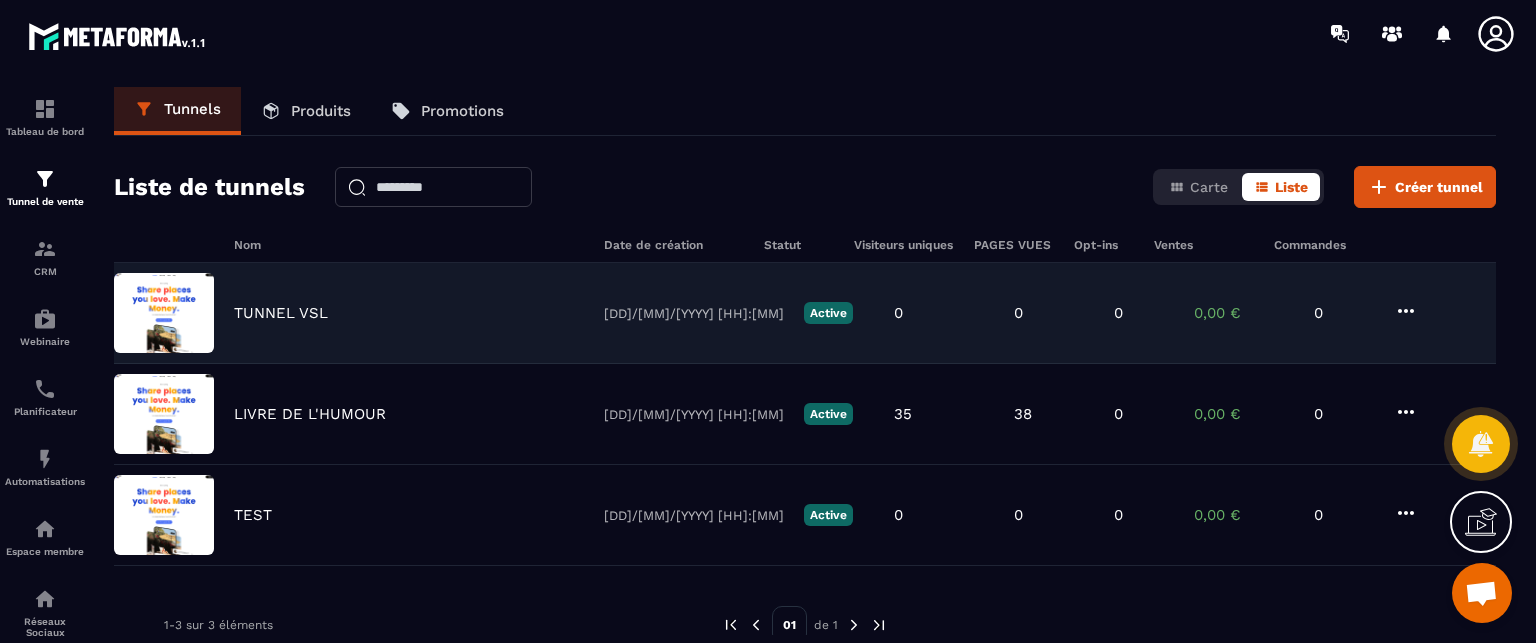 click on "TUNNEL VSL [DD]/[MM]/[YYYY] [HH]:[MM] Active 0 0 0 0,00 € 0" 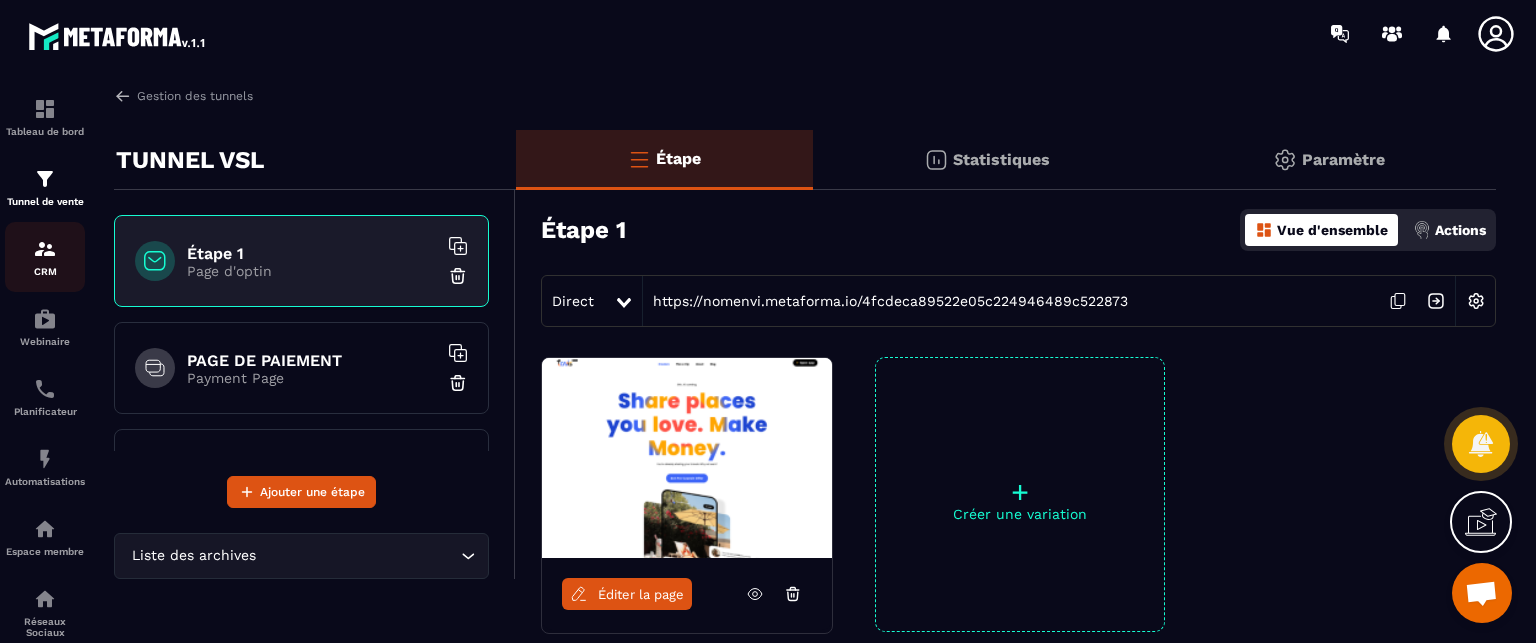 click on "CRM" at bounding box center [45, 257] 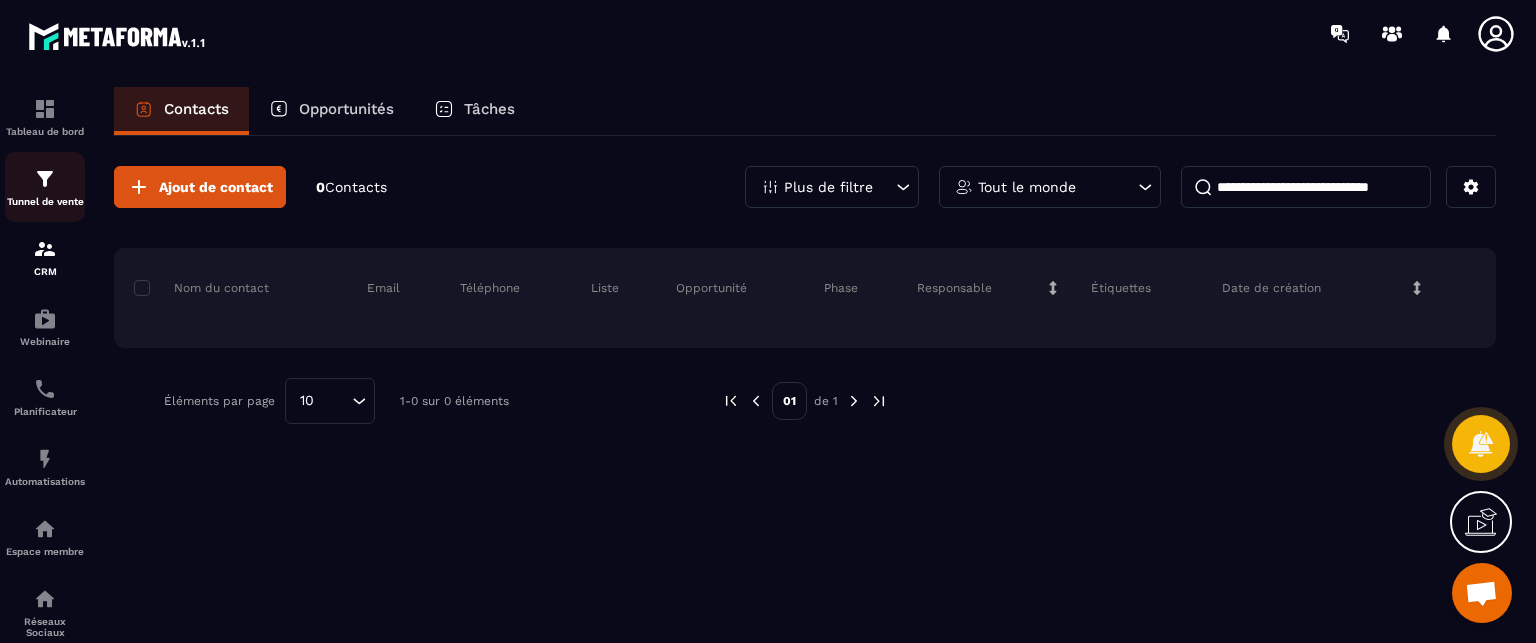 click on "Tunnel de vente" at bounding box center [45, 187] 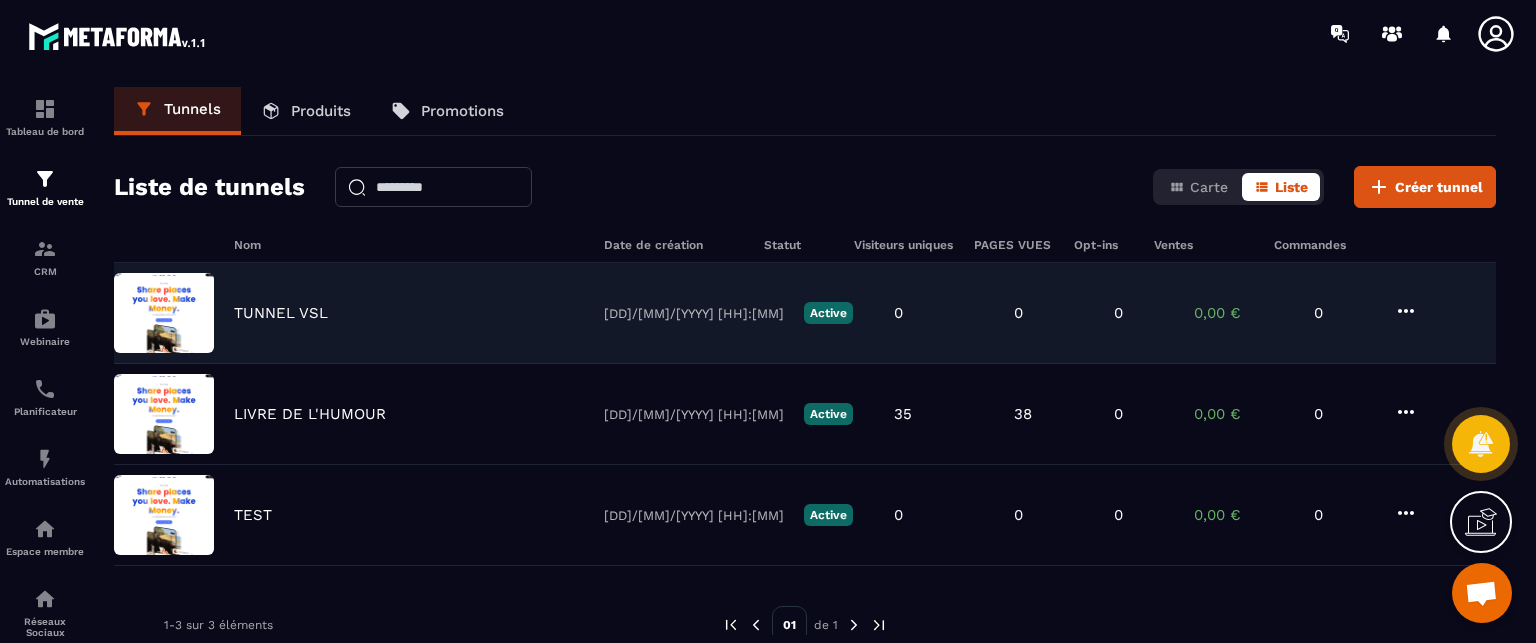 click on "TUNNEL VSL" at bounding box center [281, 313] 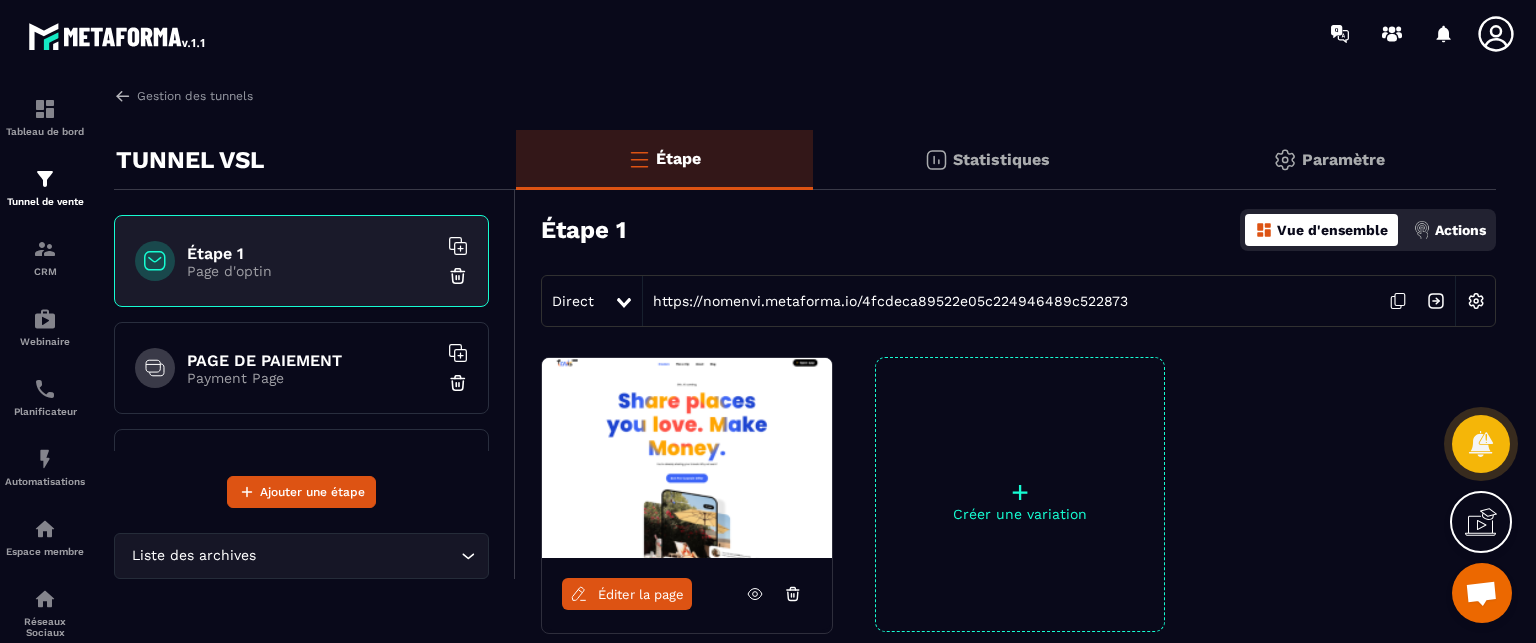click on "Page d'optin" at bounding box center (312, 271) 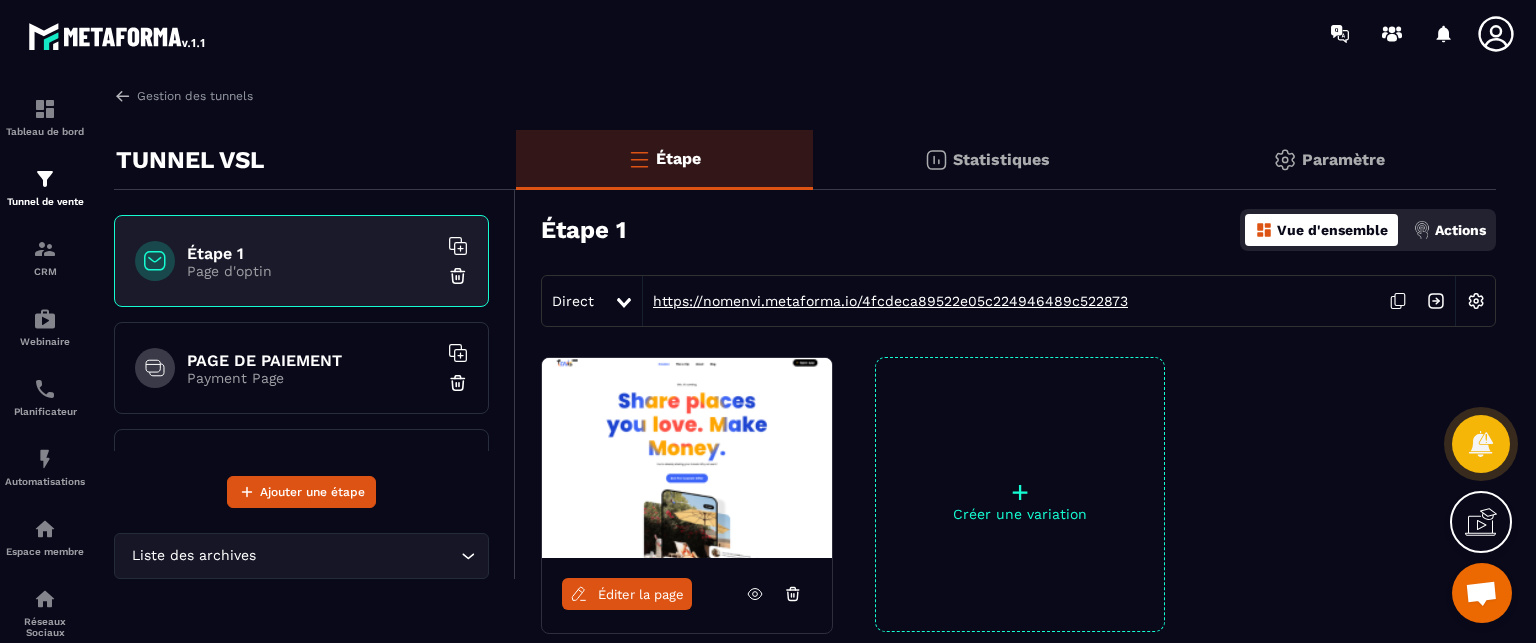 click on "https://nomenvi.metaforma.io/4fcdeca89522e05c224946489c522873" at bounding box center (885, 301) 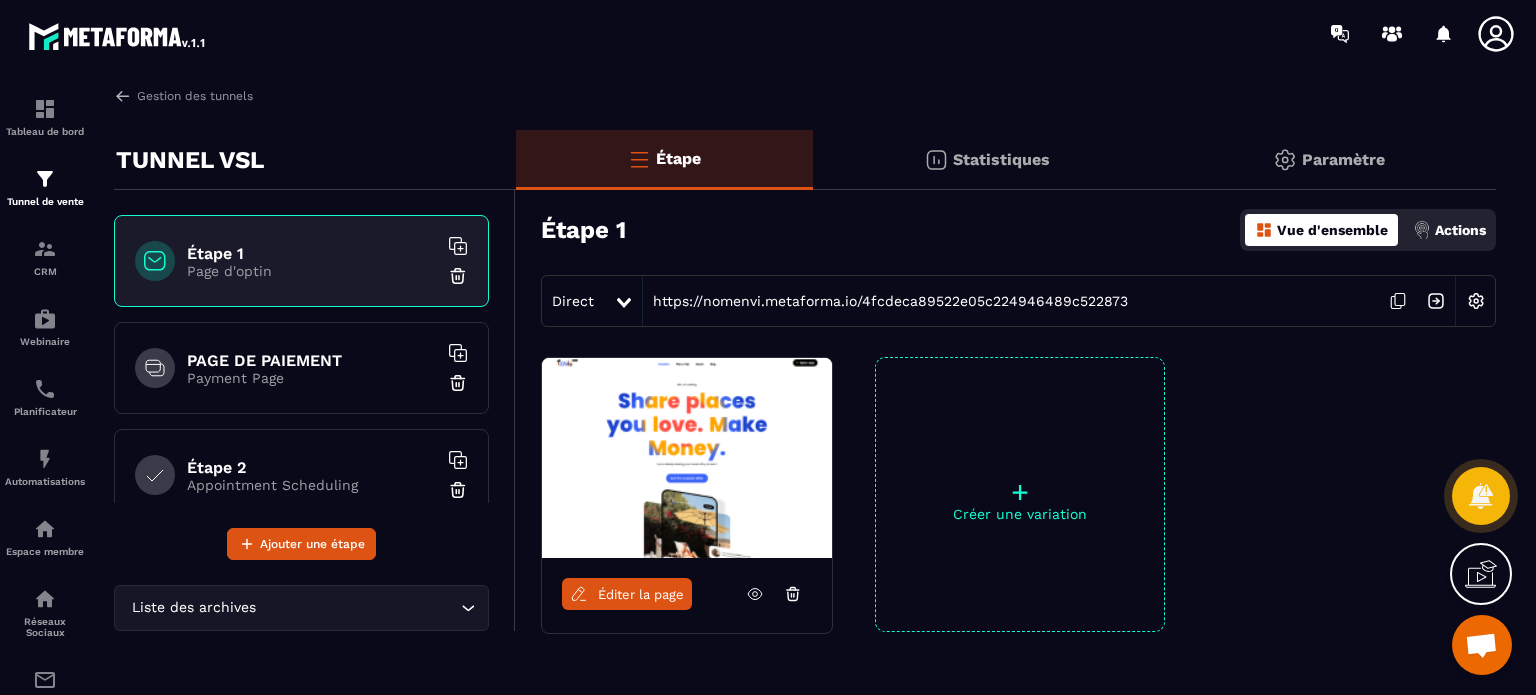 click on "Étape 1" at bounding box center [312, 253] 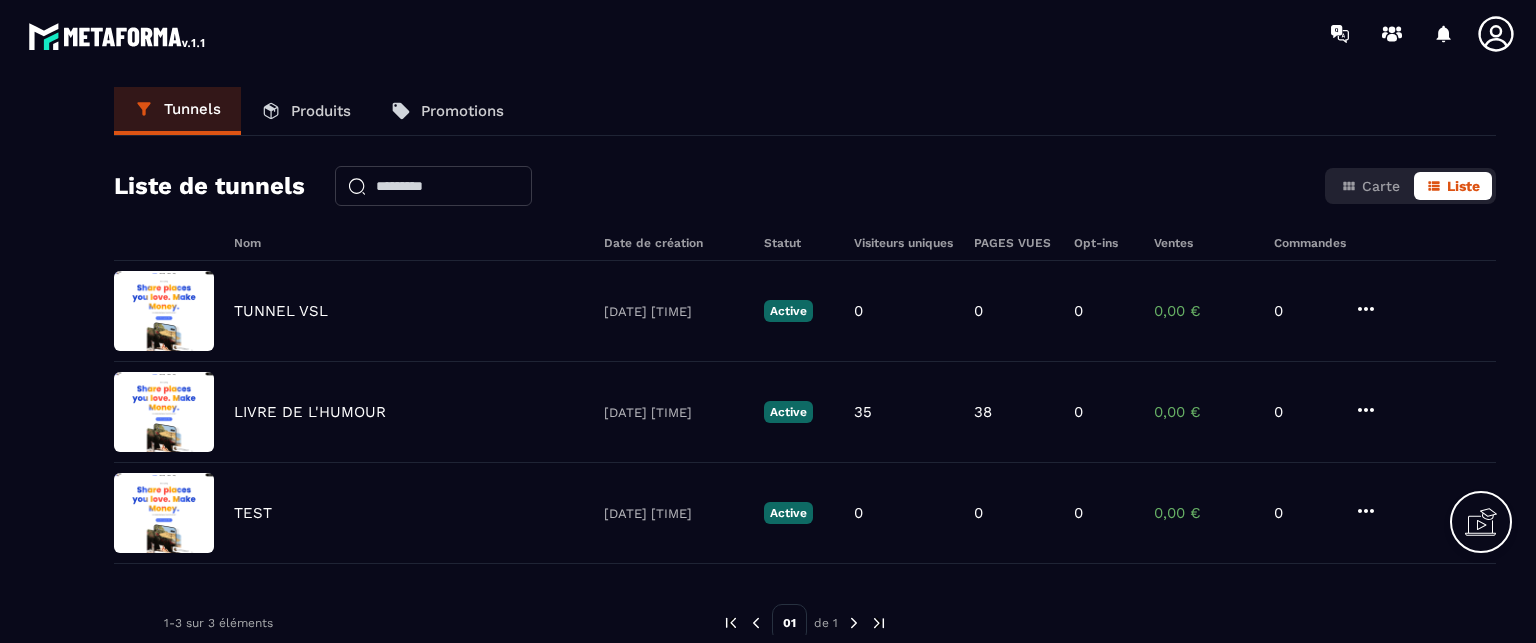 scroll, scrollTop: 0, scrollLeft: 0, axis: both 